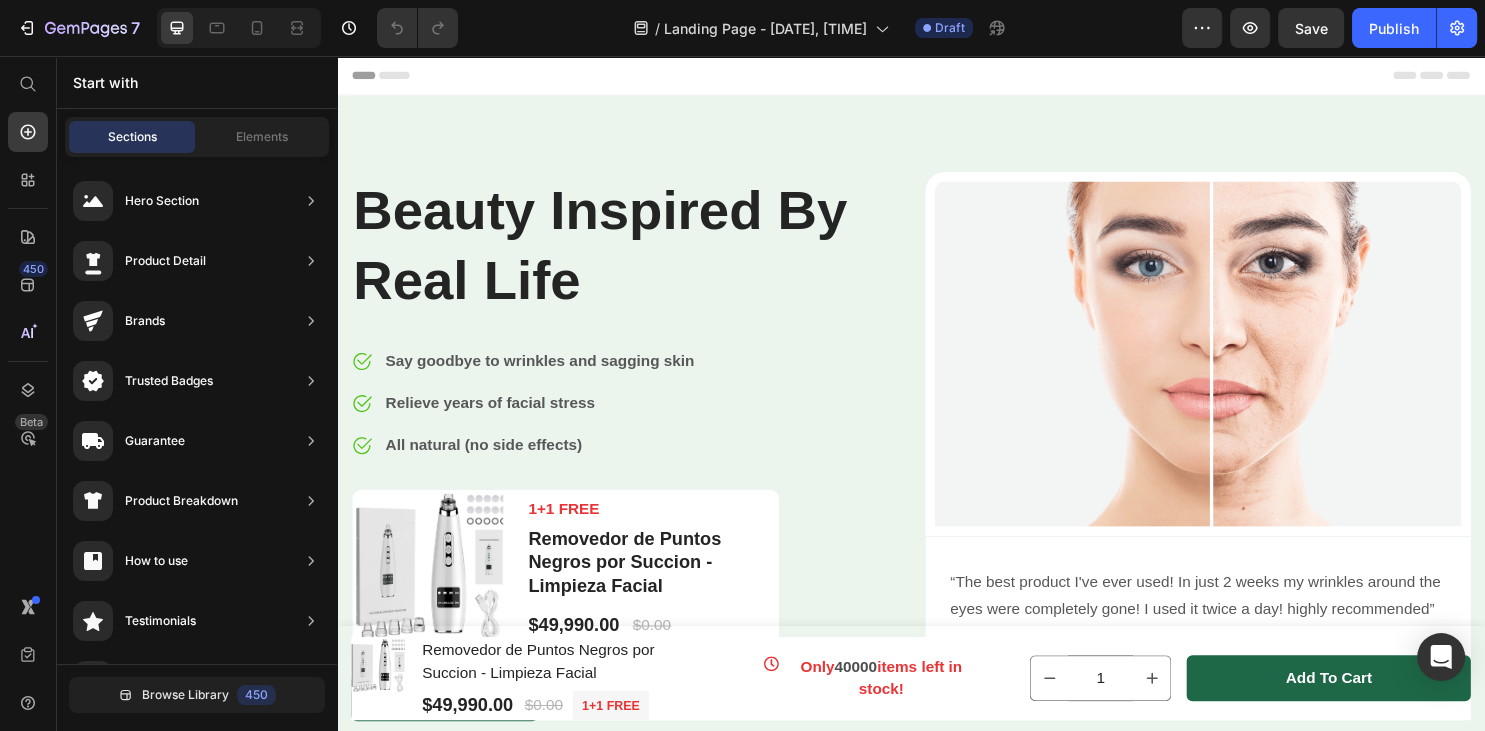 scroll, scrollTop: 0, scrollLeft: 0, axis: both 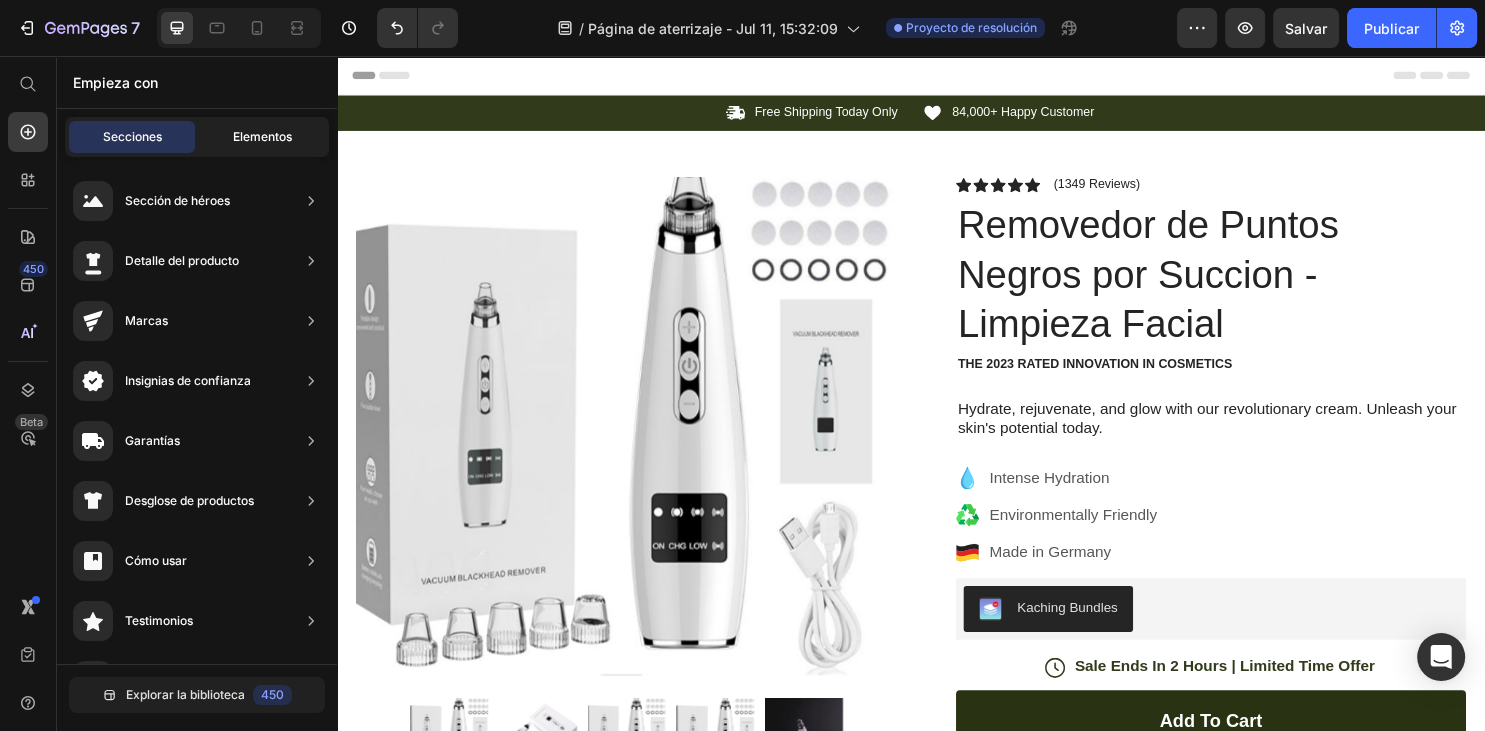 click on "Elementos" 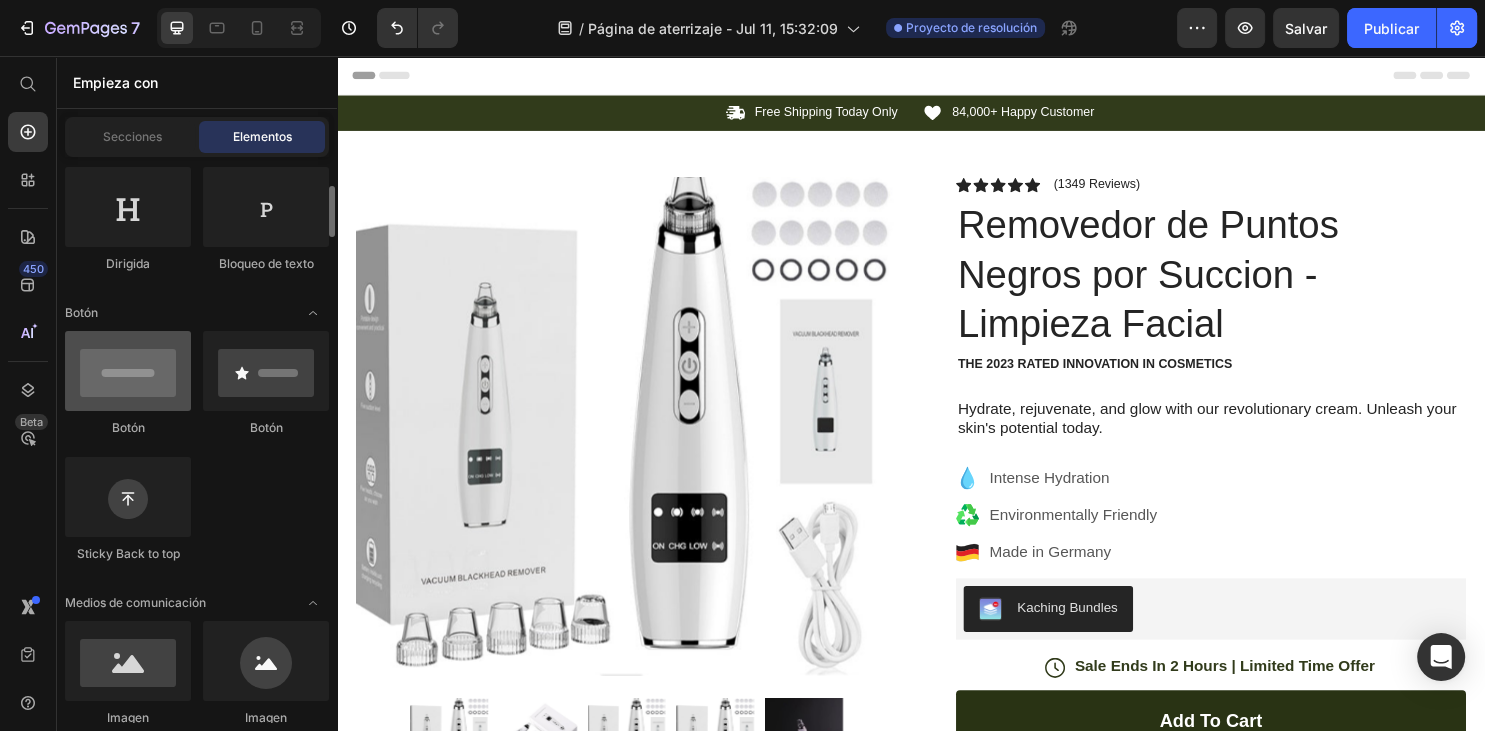 scroll, scrollTop: 108, scrollLeft: 0, axis: vertical 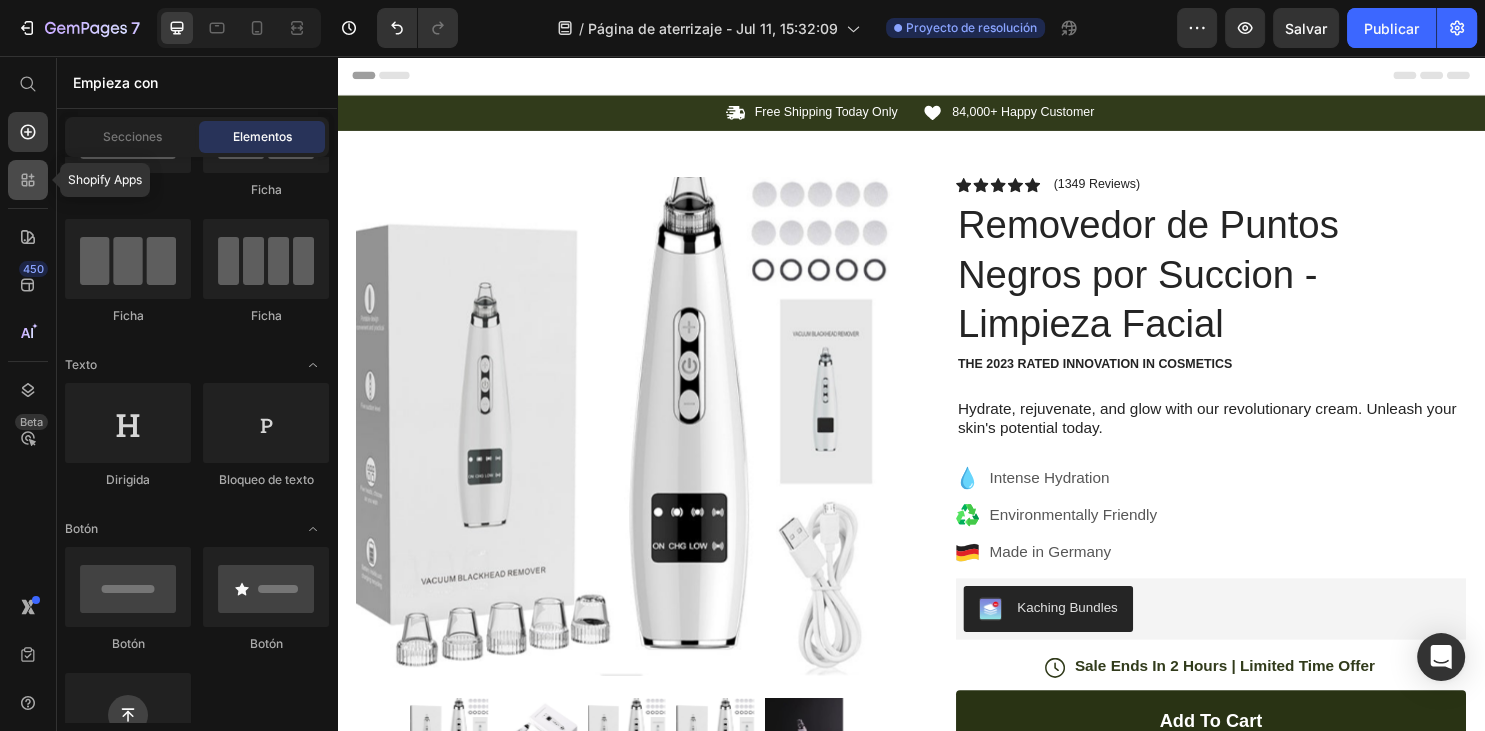 click 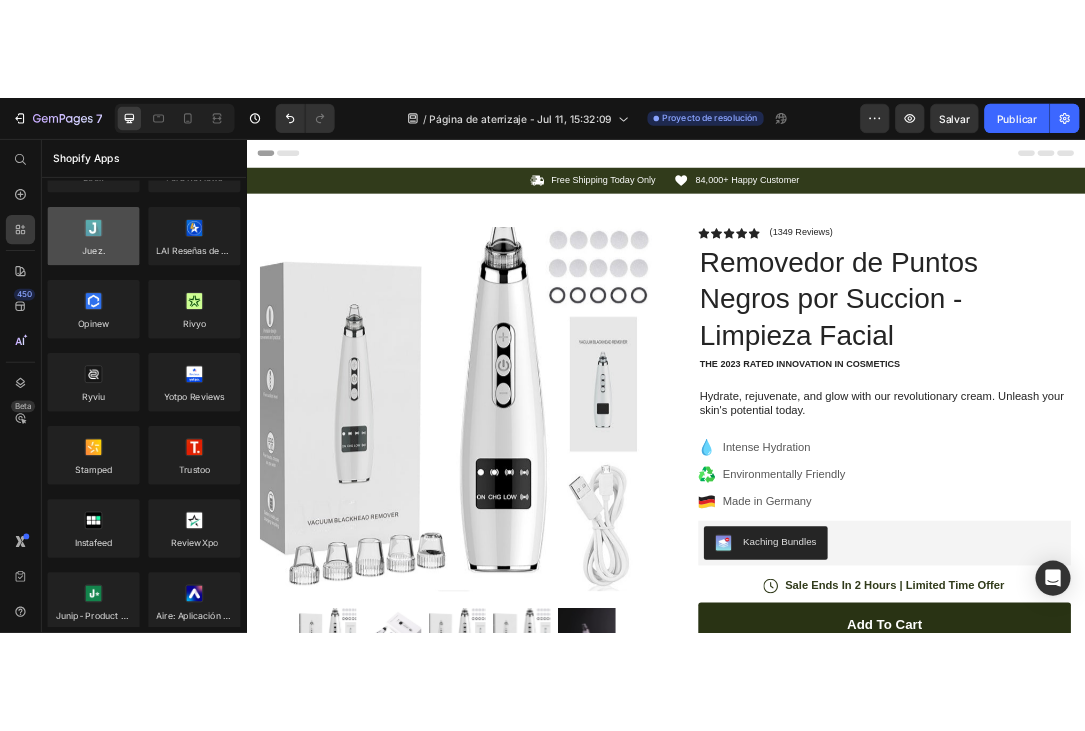 scroll, scrollTop: 0, scrollLeft: 0, axis: both 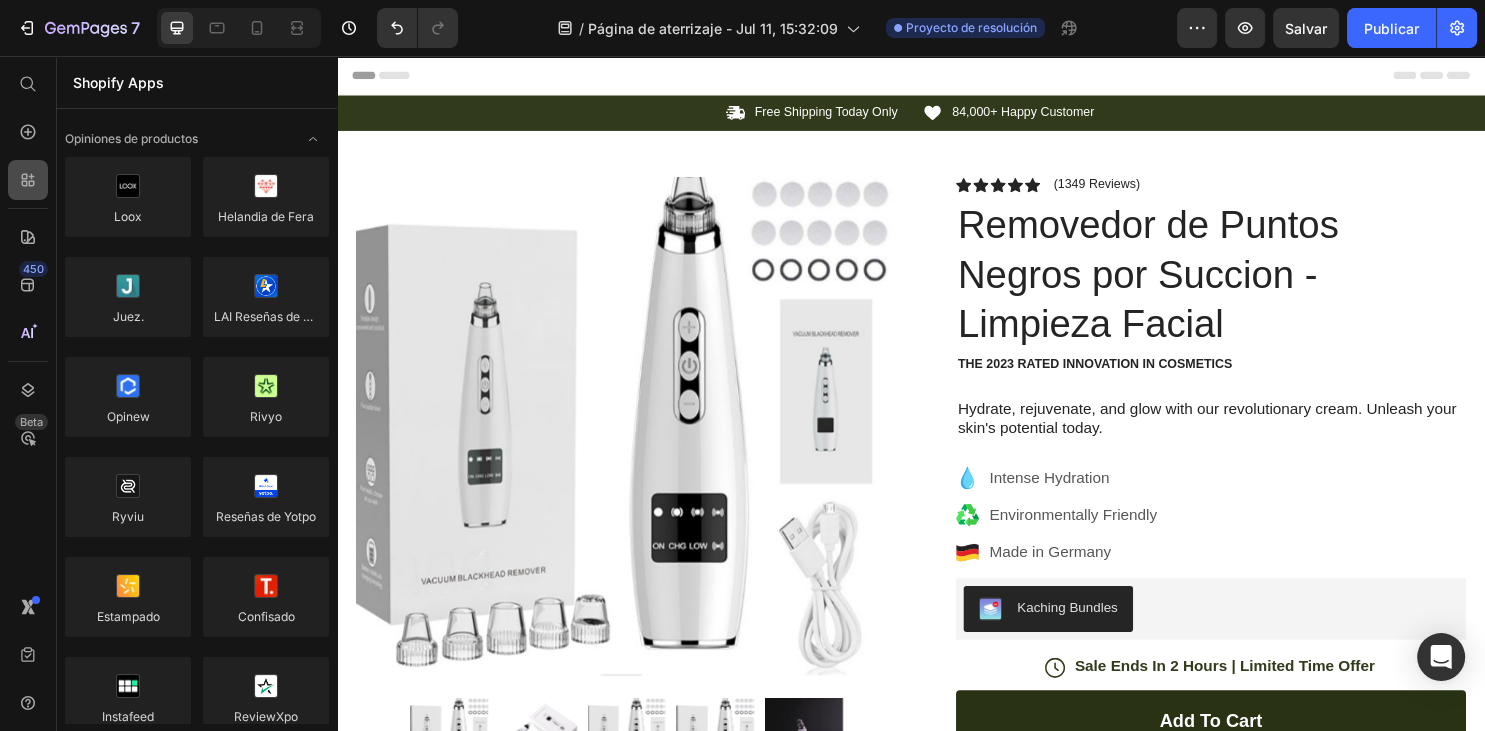 click 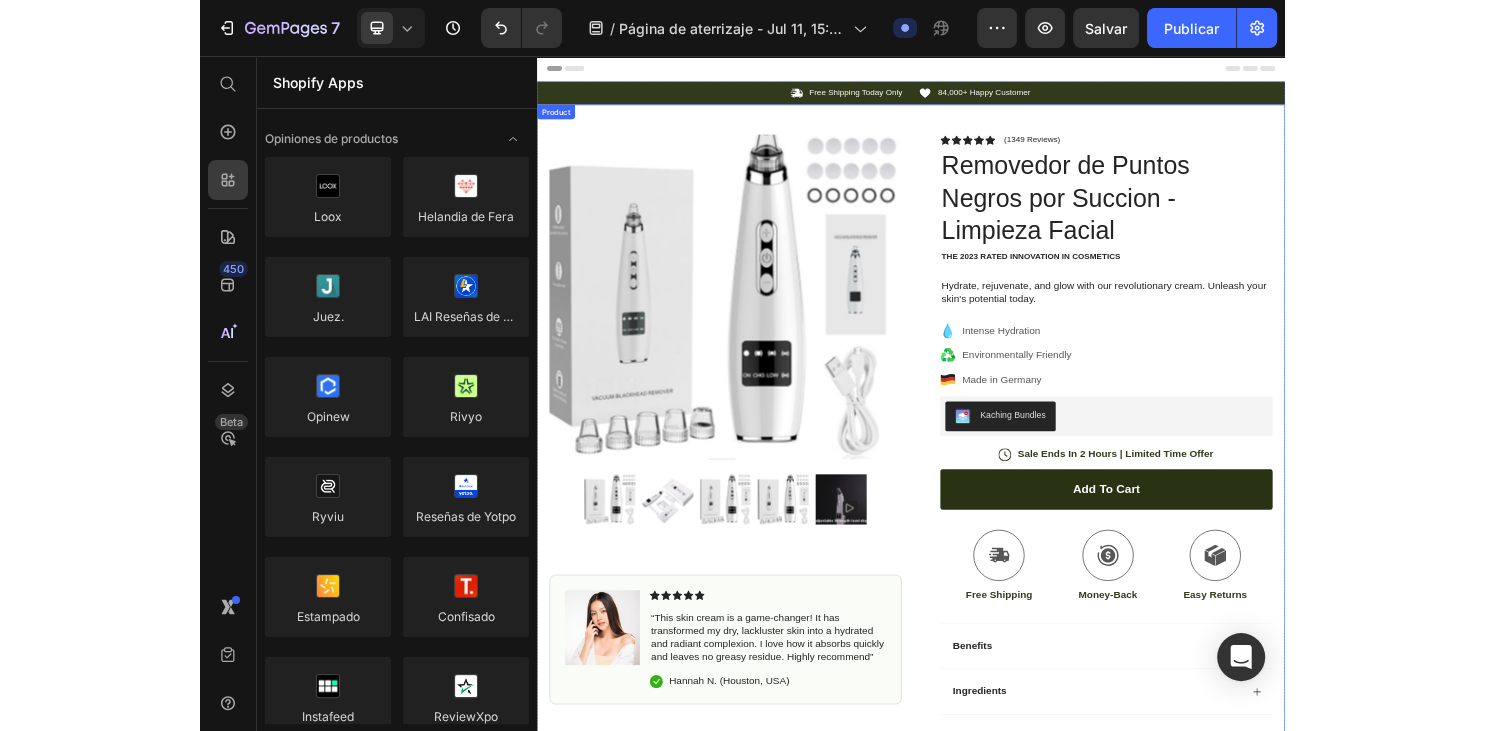 scroll, scrollTop: 105, scrollLeft: 0, axis: vertical 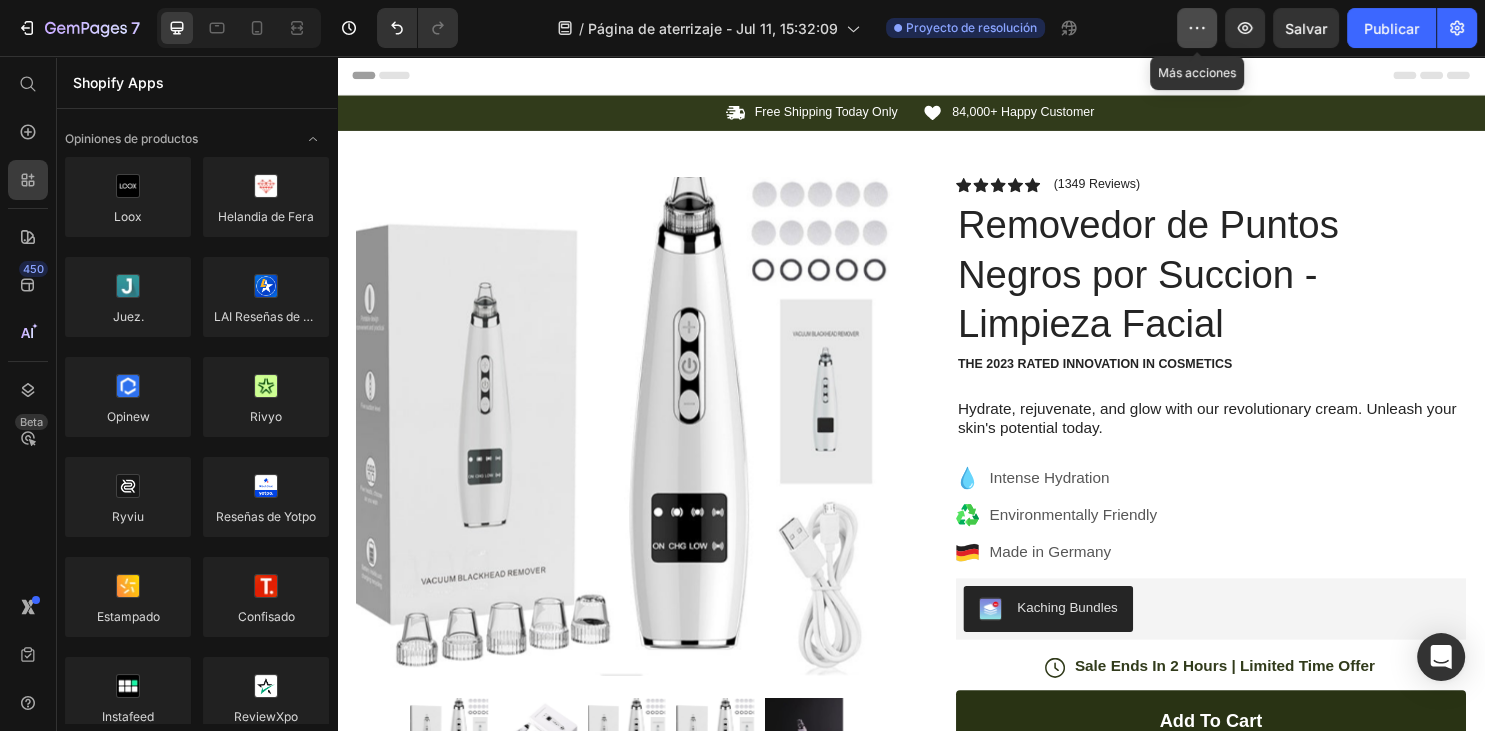 click 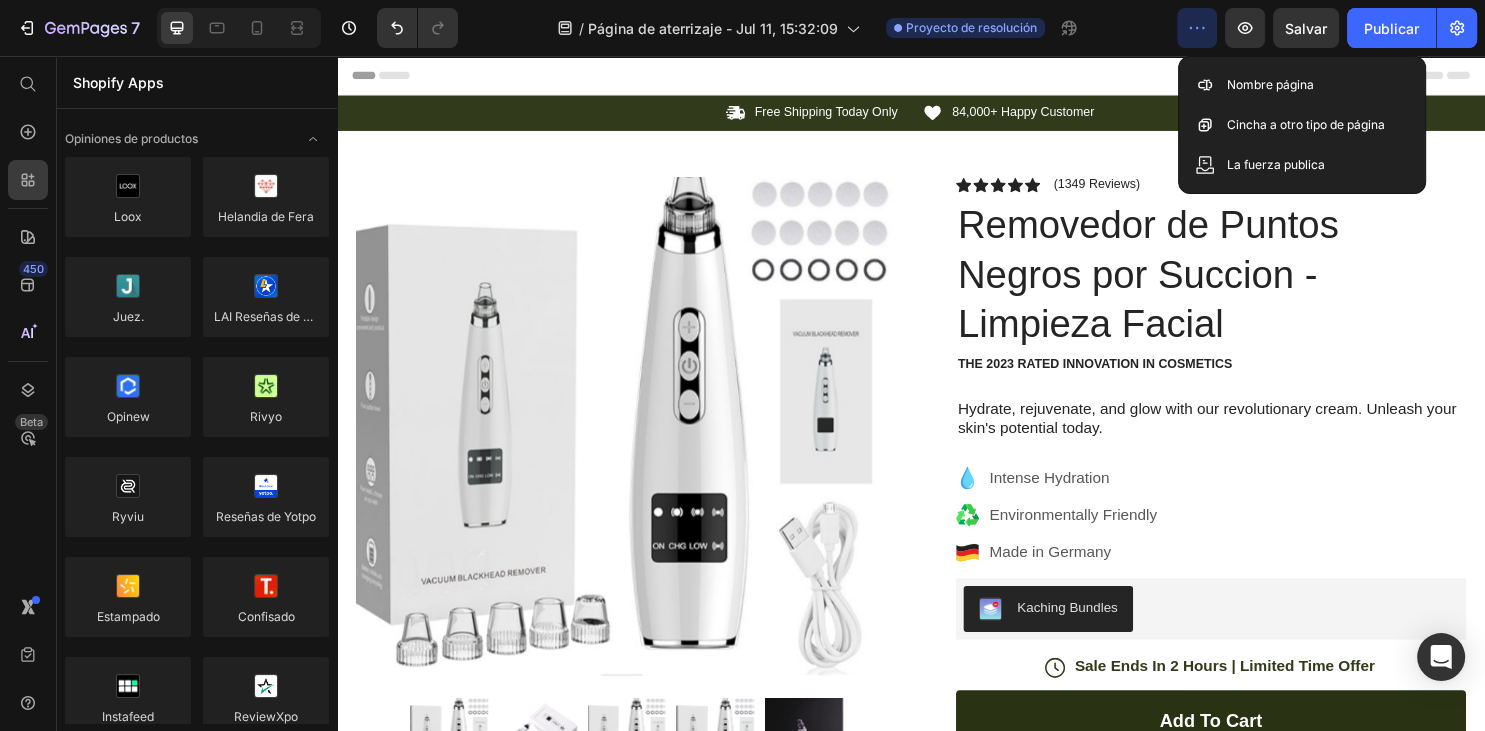 click 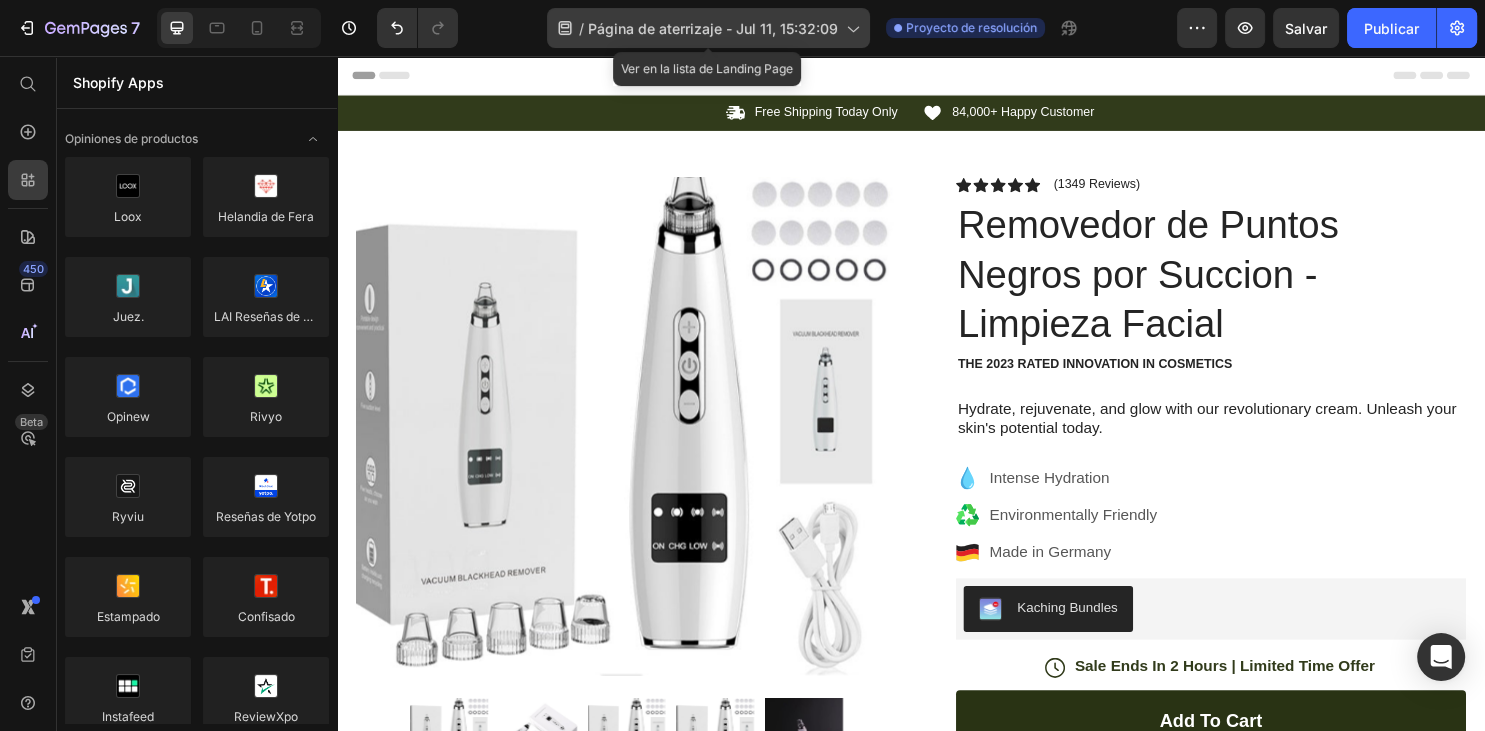 click on "Página de aterrizaje - Jul 11, 15:32:09" at bounding box center [713, 28] 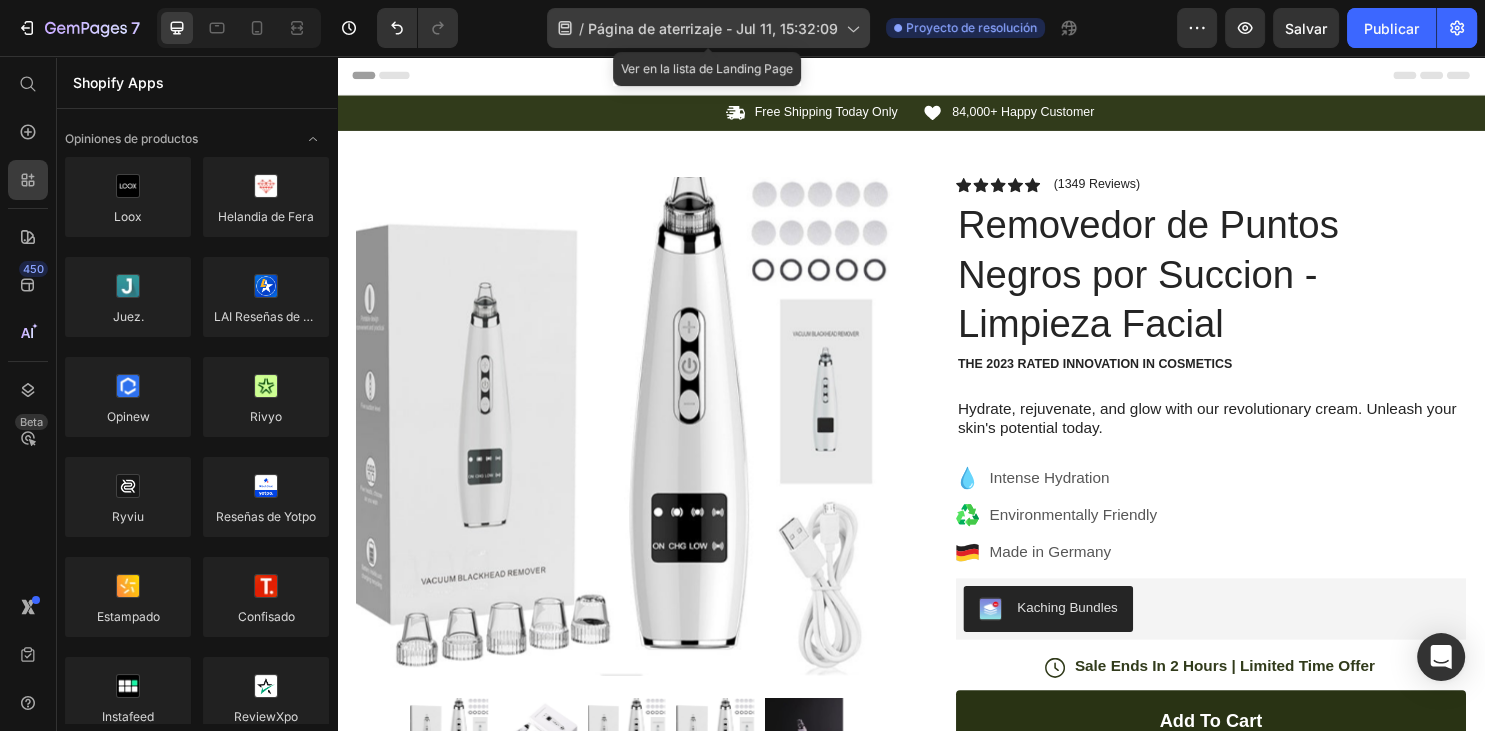 click on "Página de aterrizaje - Jul 11, 15:32:09" at bounding box center [713, 28] 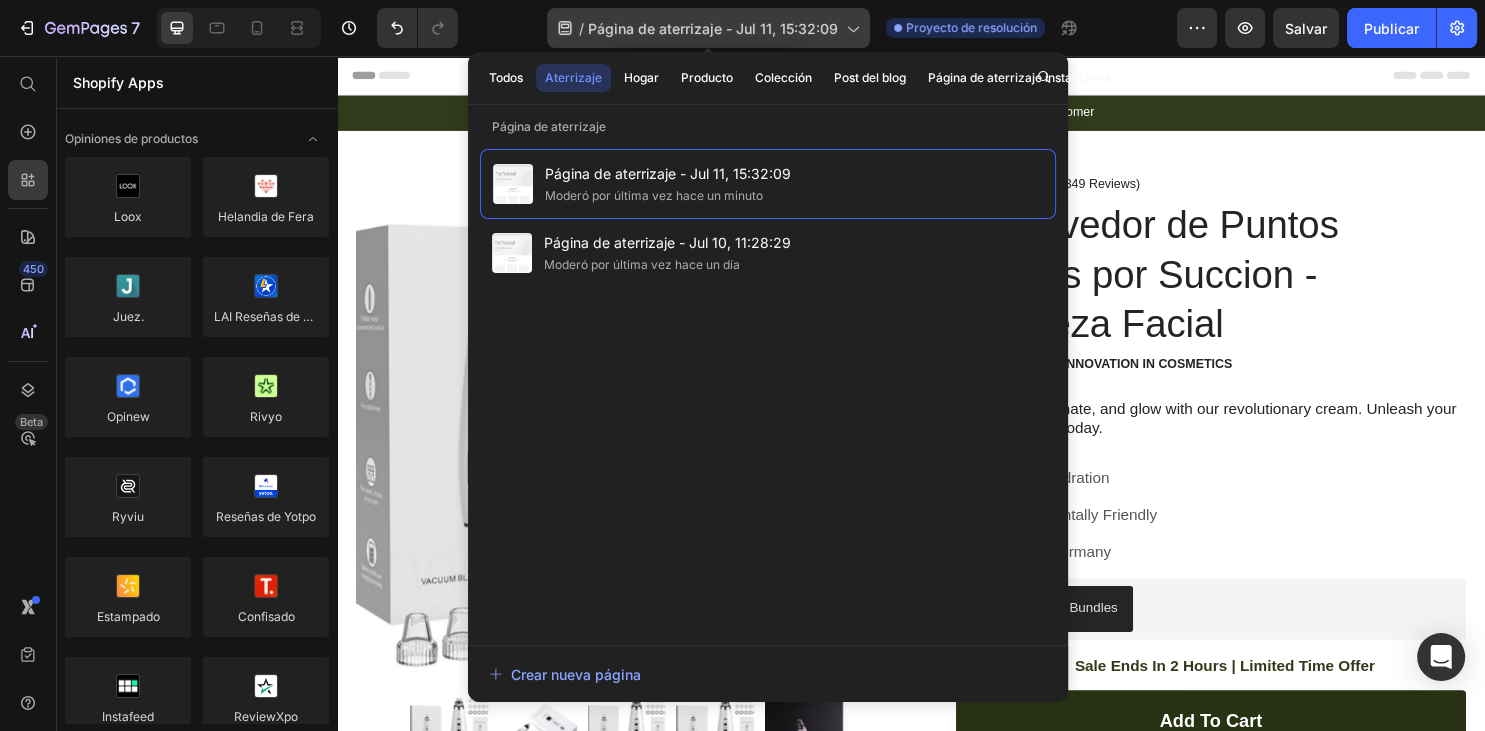 click on "Página de aterrizaje - Jul 11, 15:32:09" at bounding box center [713, 28] 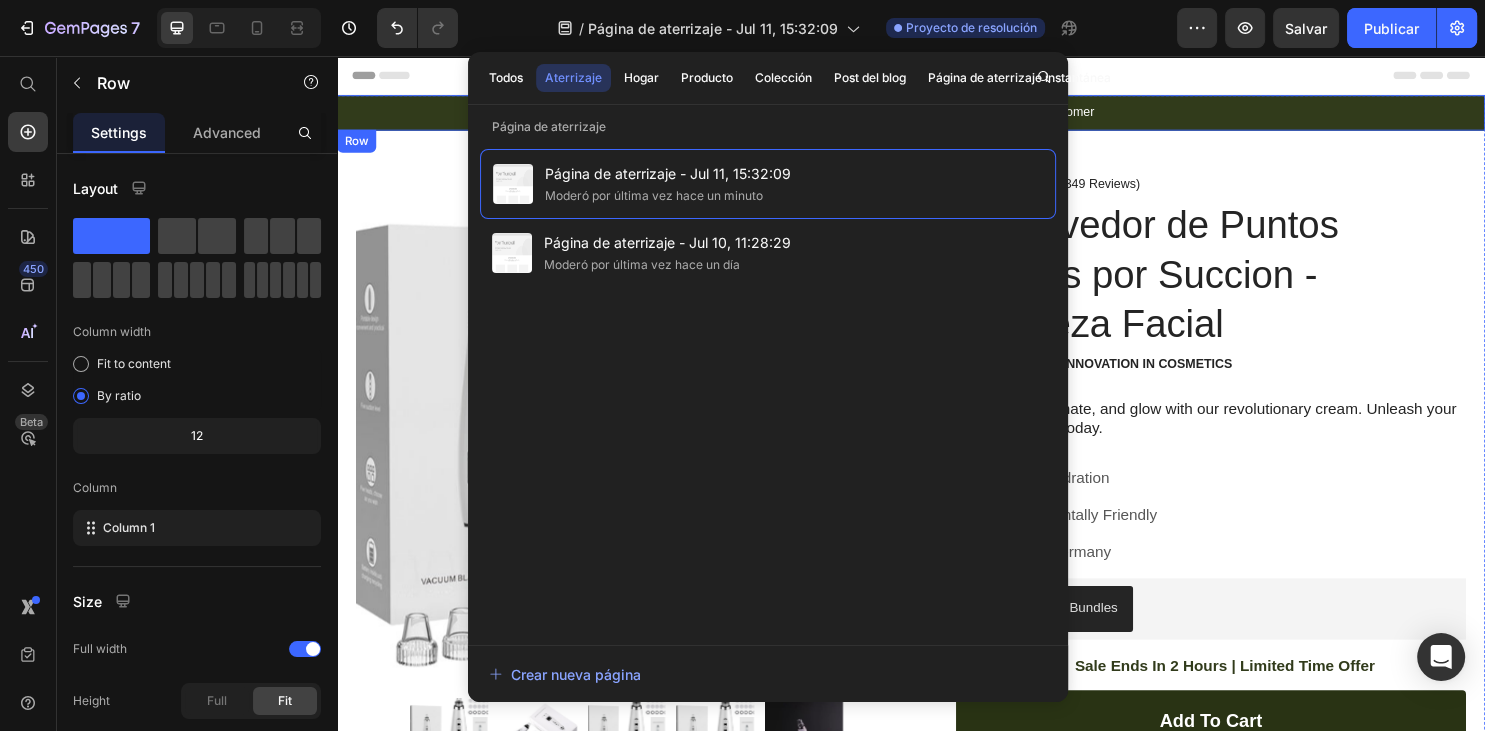 click on "Icon Free Shipping Today Only Text Block Row
Icon 84,000+ Happy Customer Text Block Row Carousel Row" at bounding box center [937, 115] 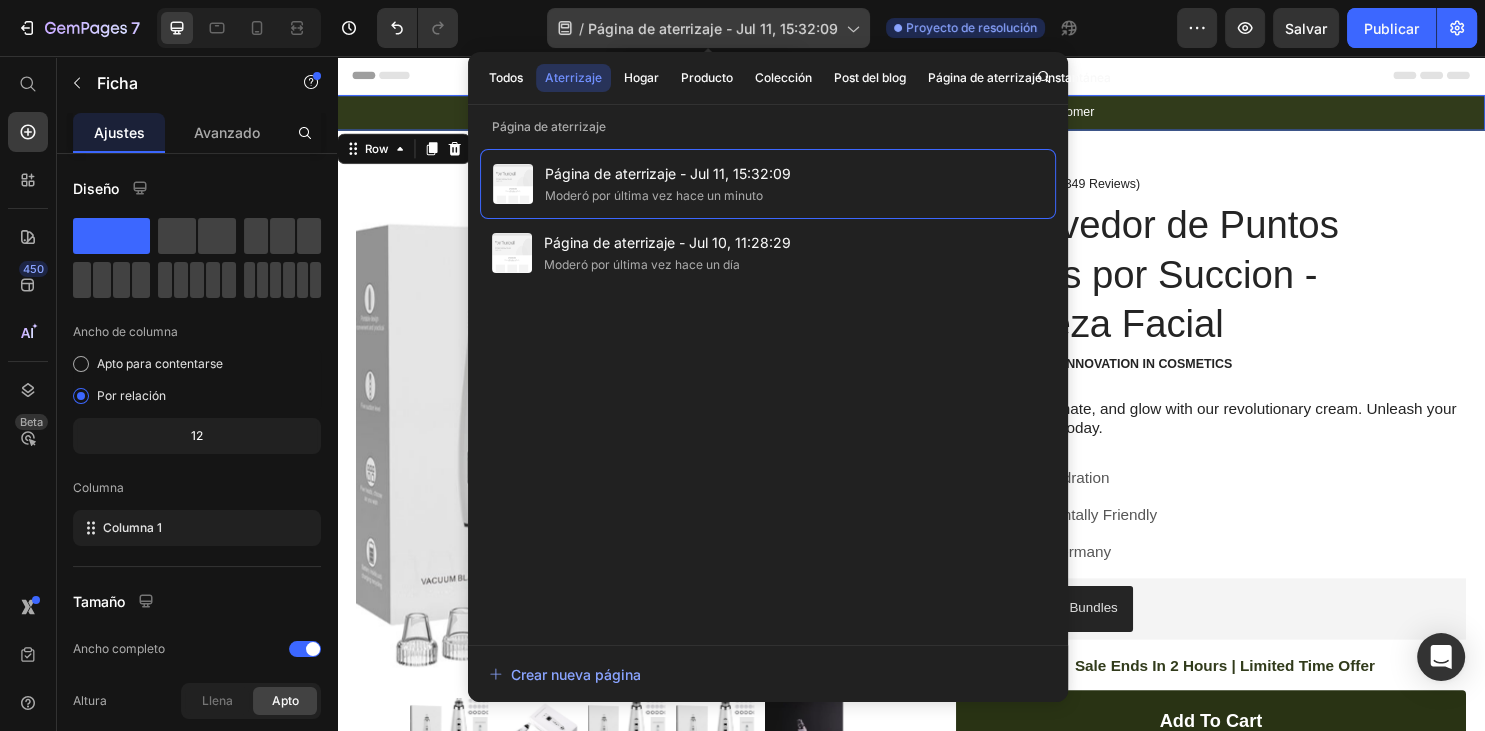 click on "Página de aterrizaje - Jul 11, 15:32:09" at bounding box center [713, 28] 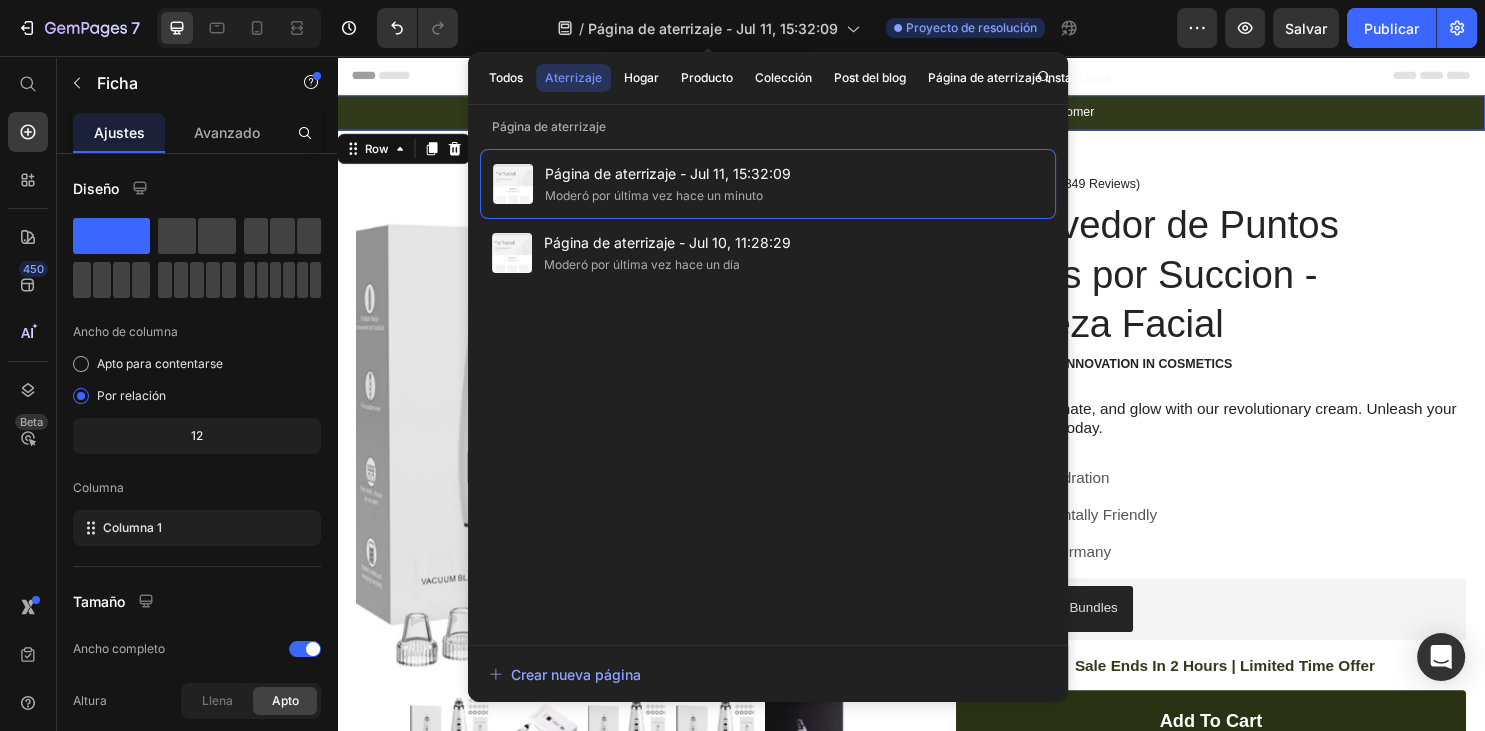 click on "Header" at bounding box center (937, 76) 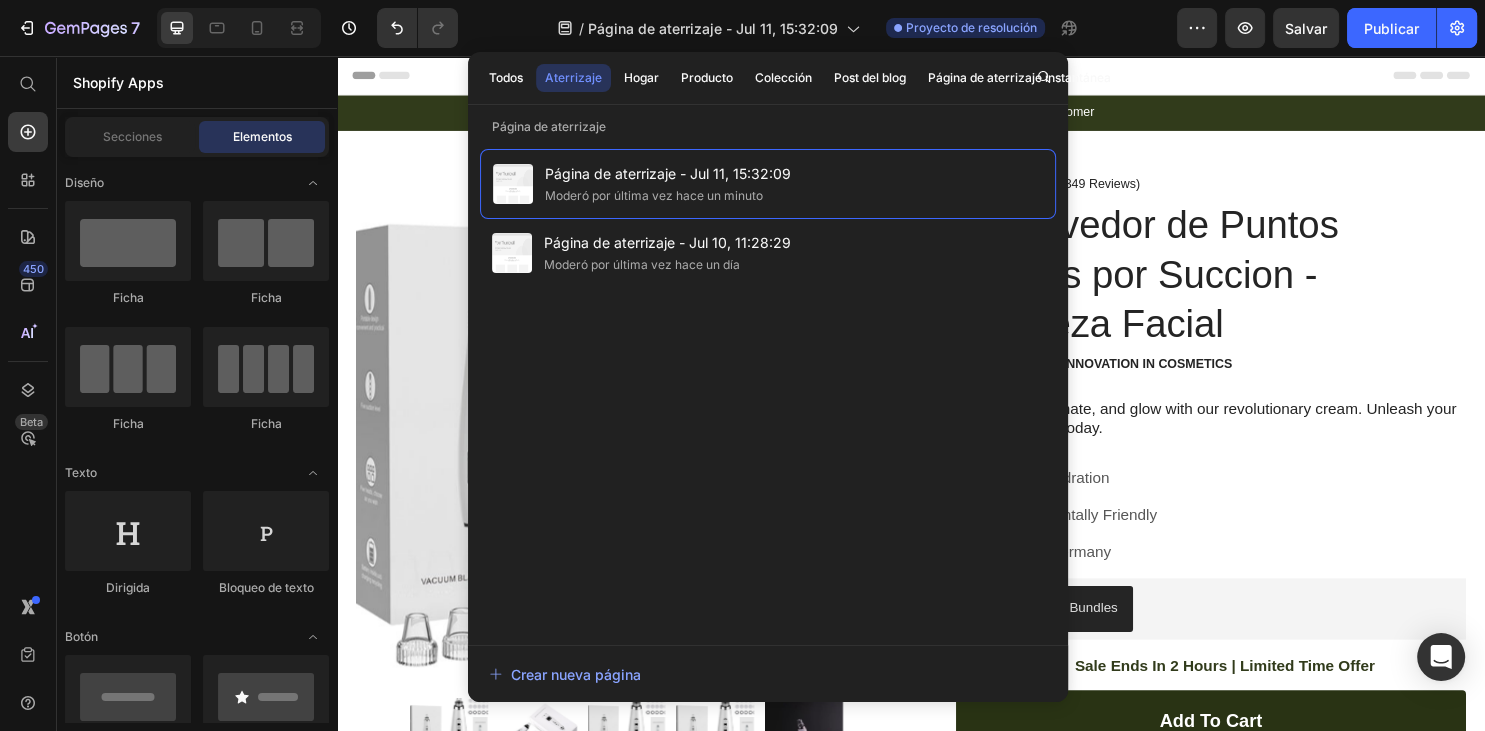 click on "Header" at bounding box center [937, 76] 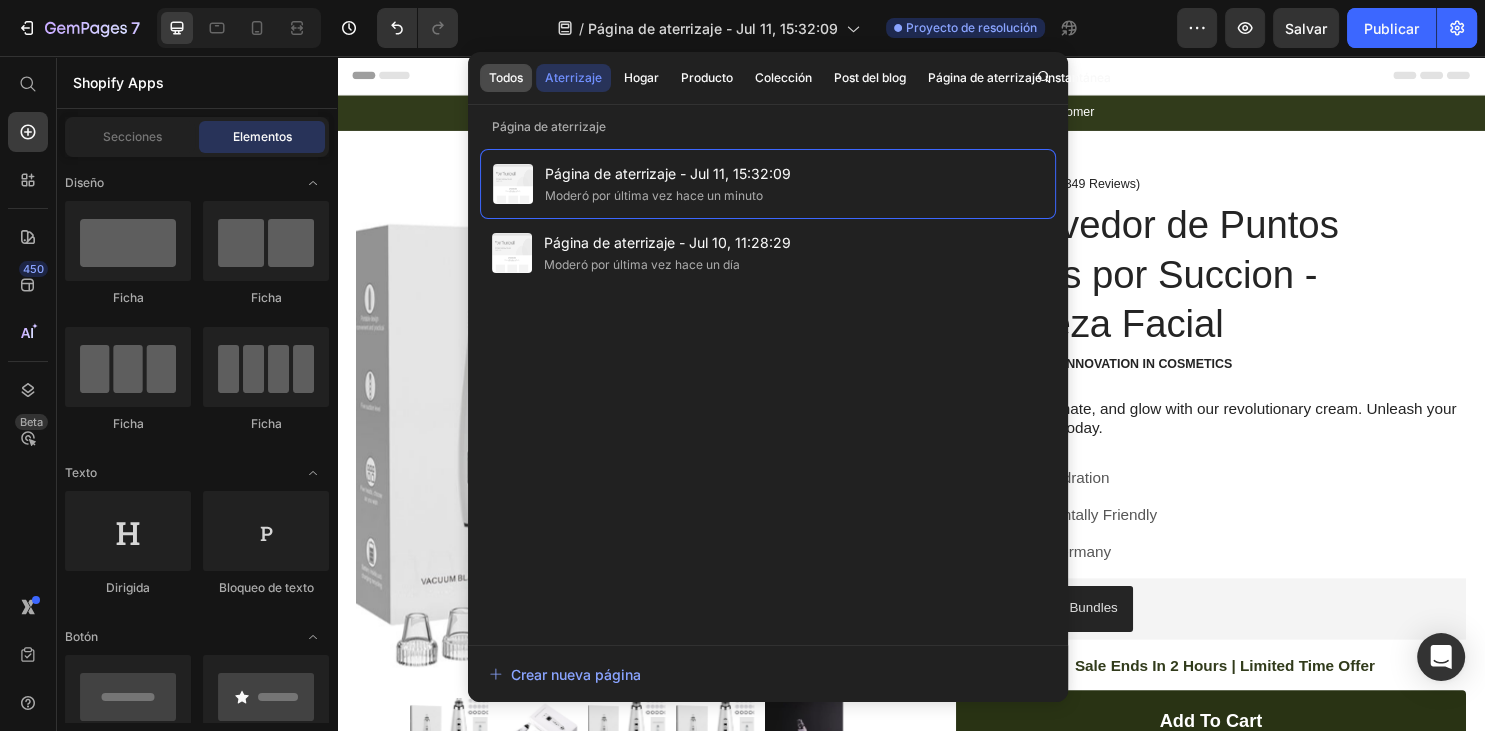 click on "Todos" at bounding box center [506, 78] 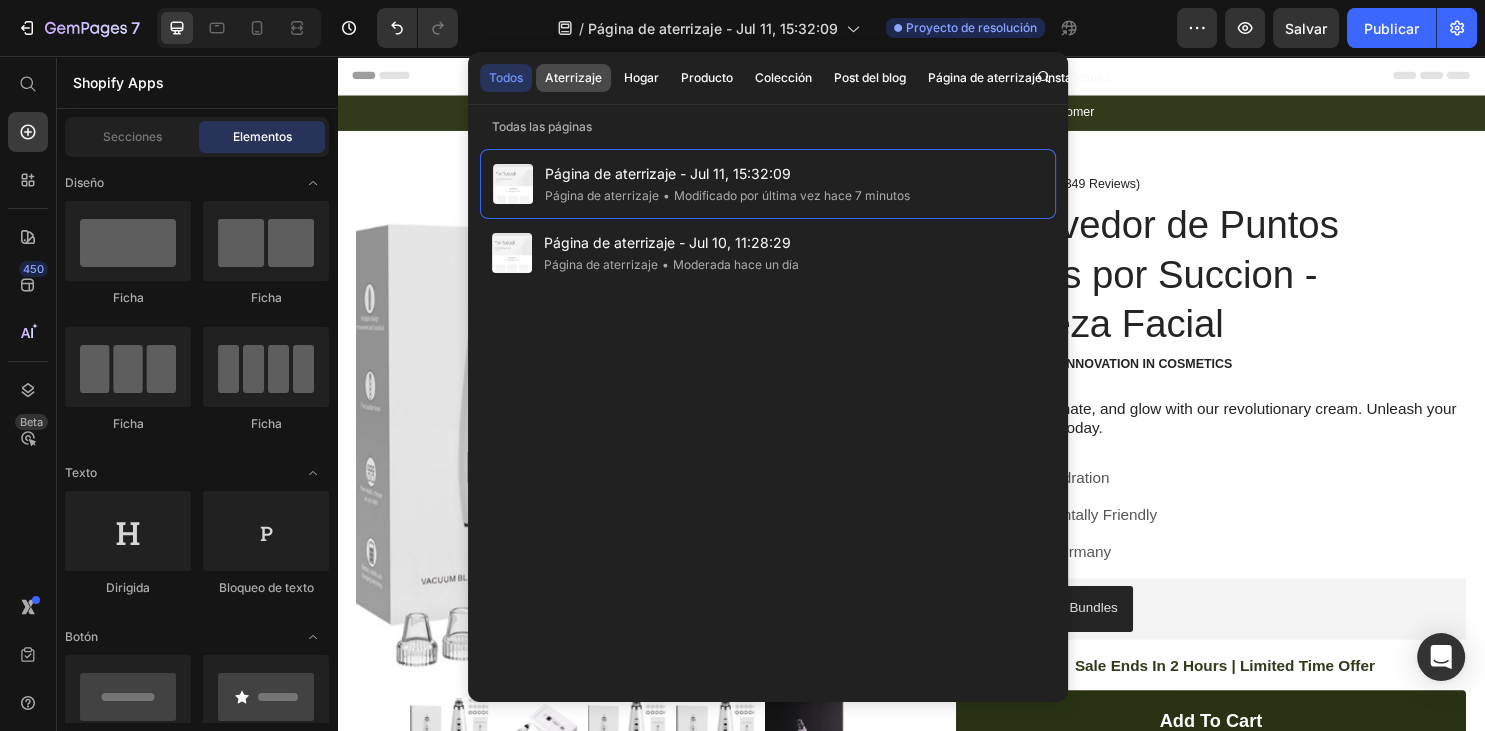 click on "Aterrizaje" at bounding box center [573, 78] 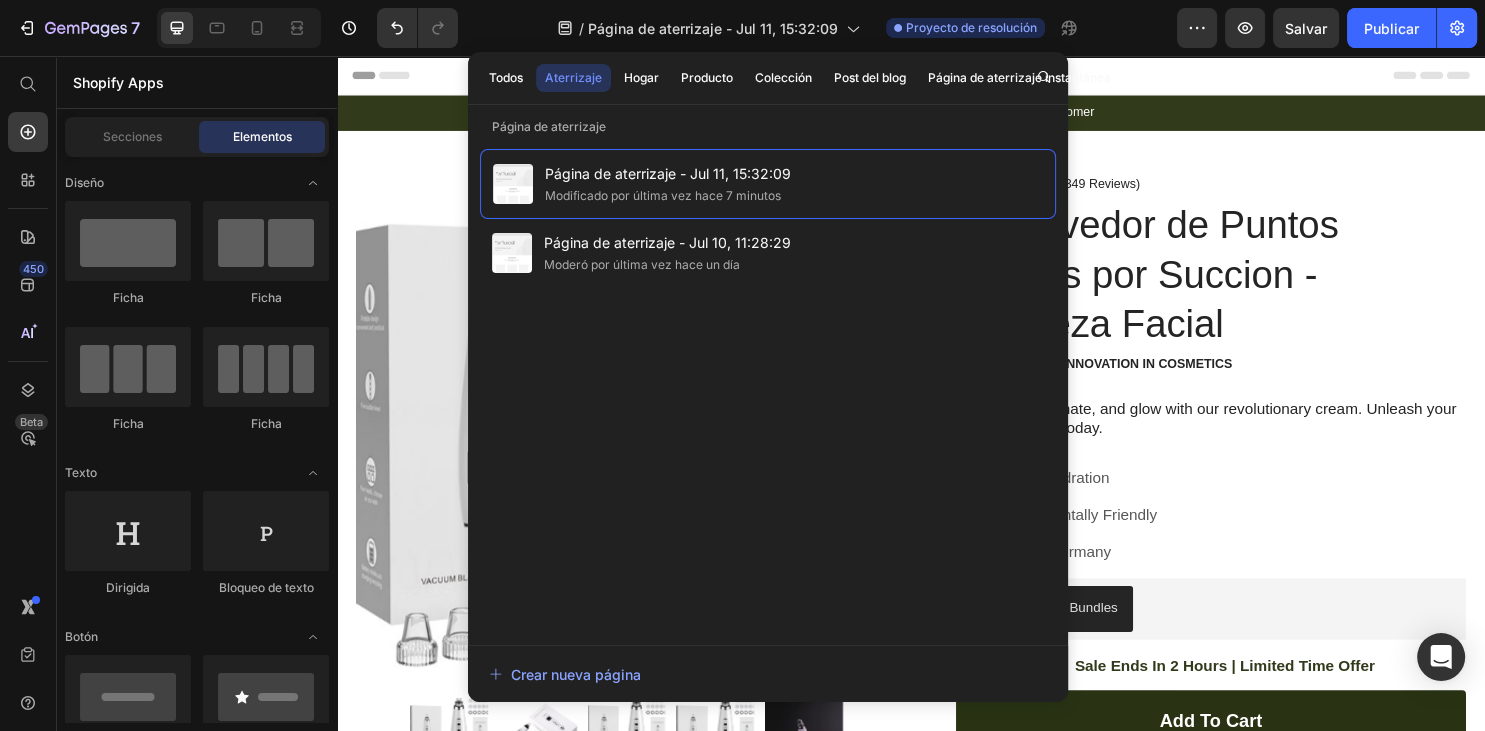 click on "Aterrizaje" at bounding box center (573, 78) 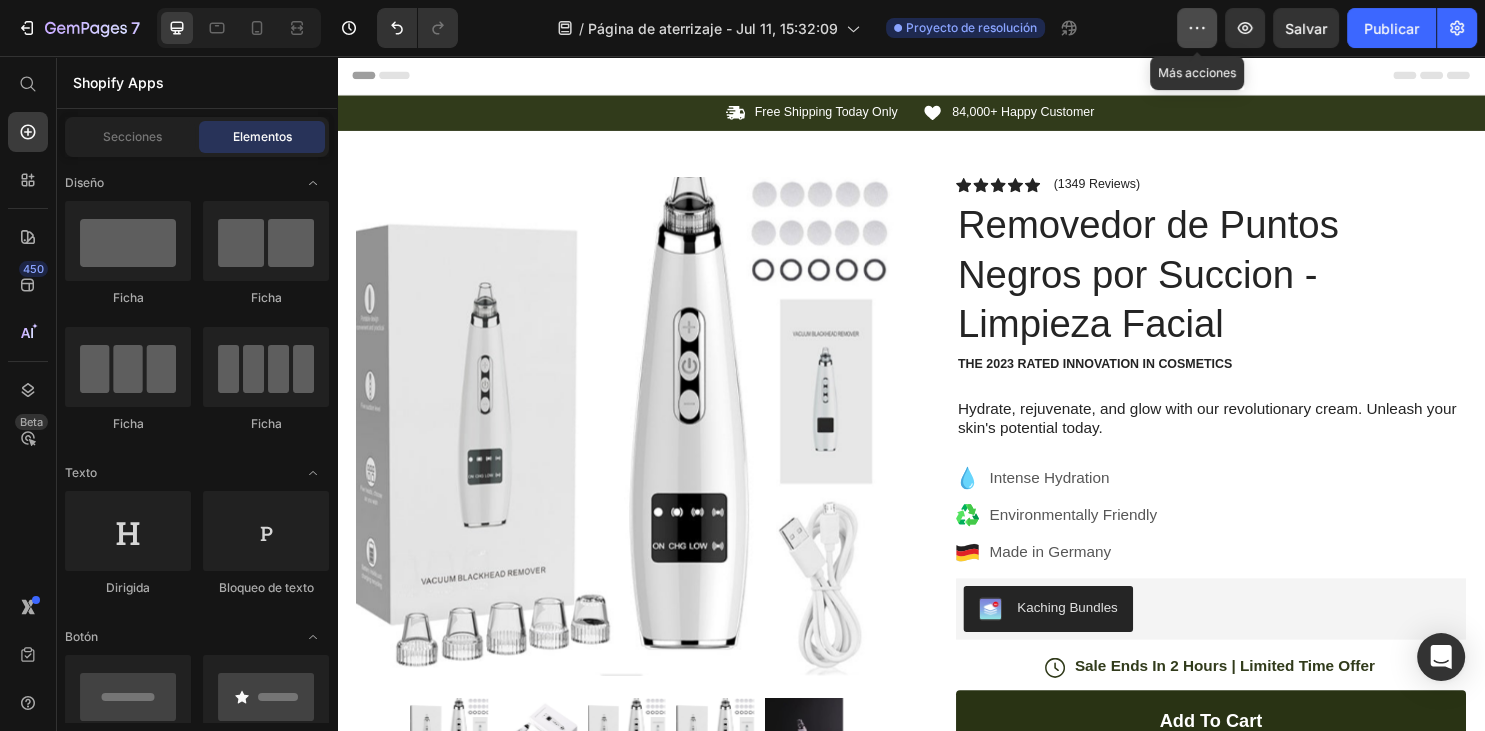 click 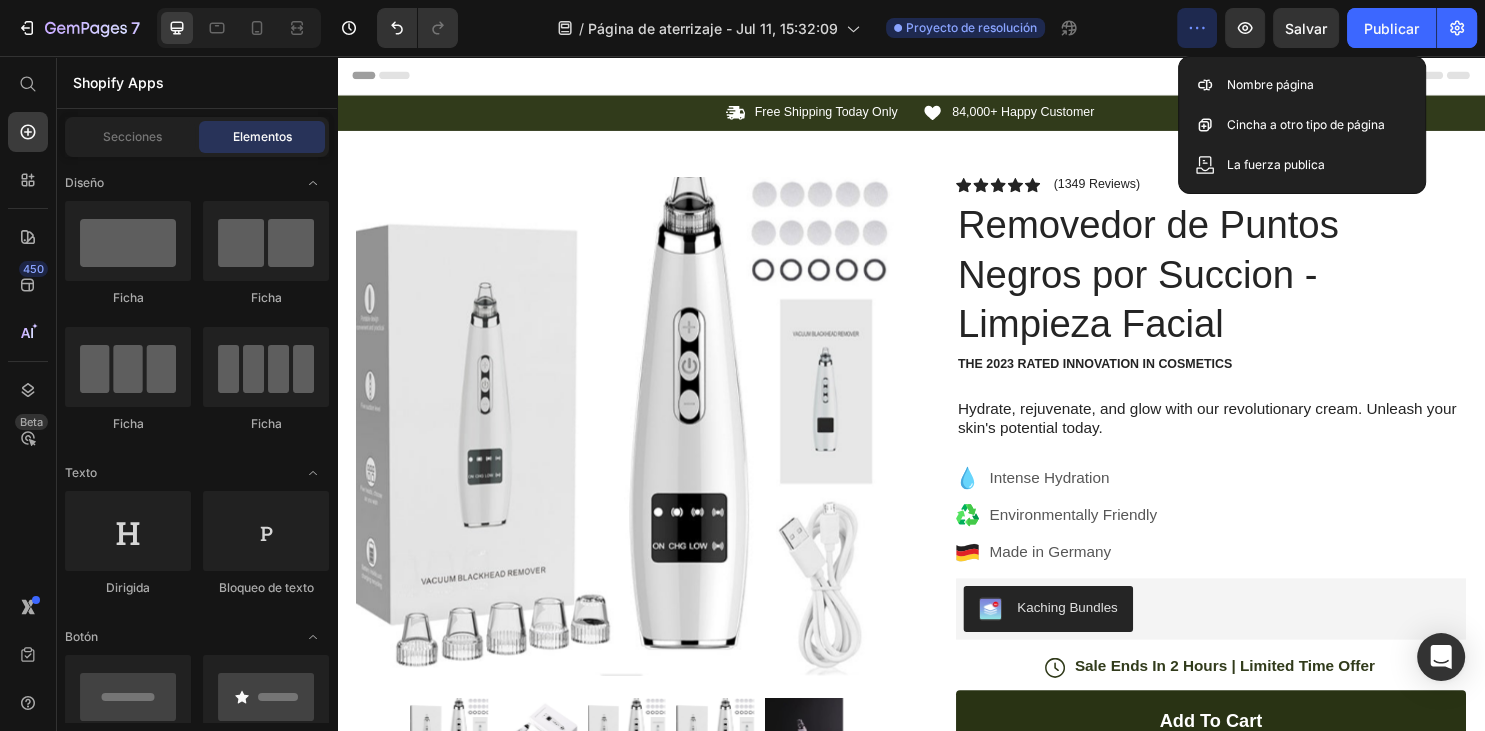 click on "Header" at bounding box center [937, 76] 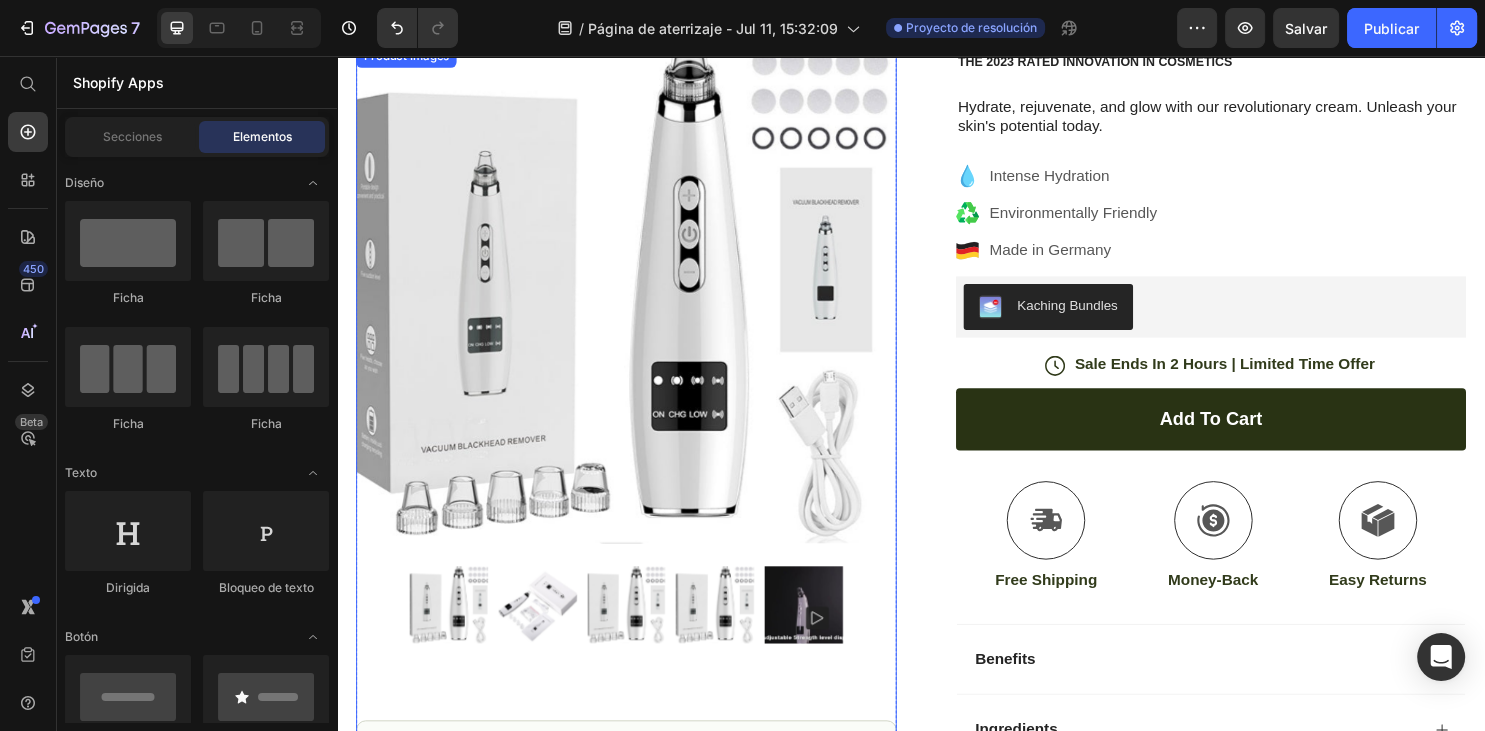 scroll, scrollTop: 0, scrollLeft: 0, axis: both 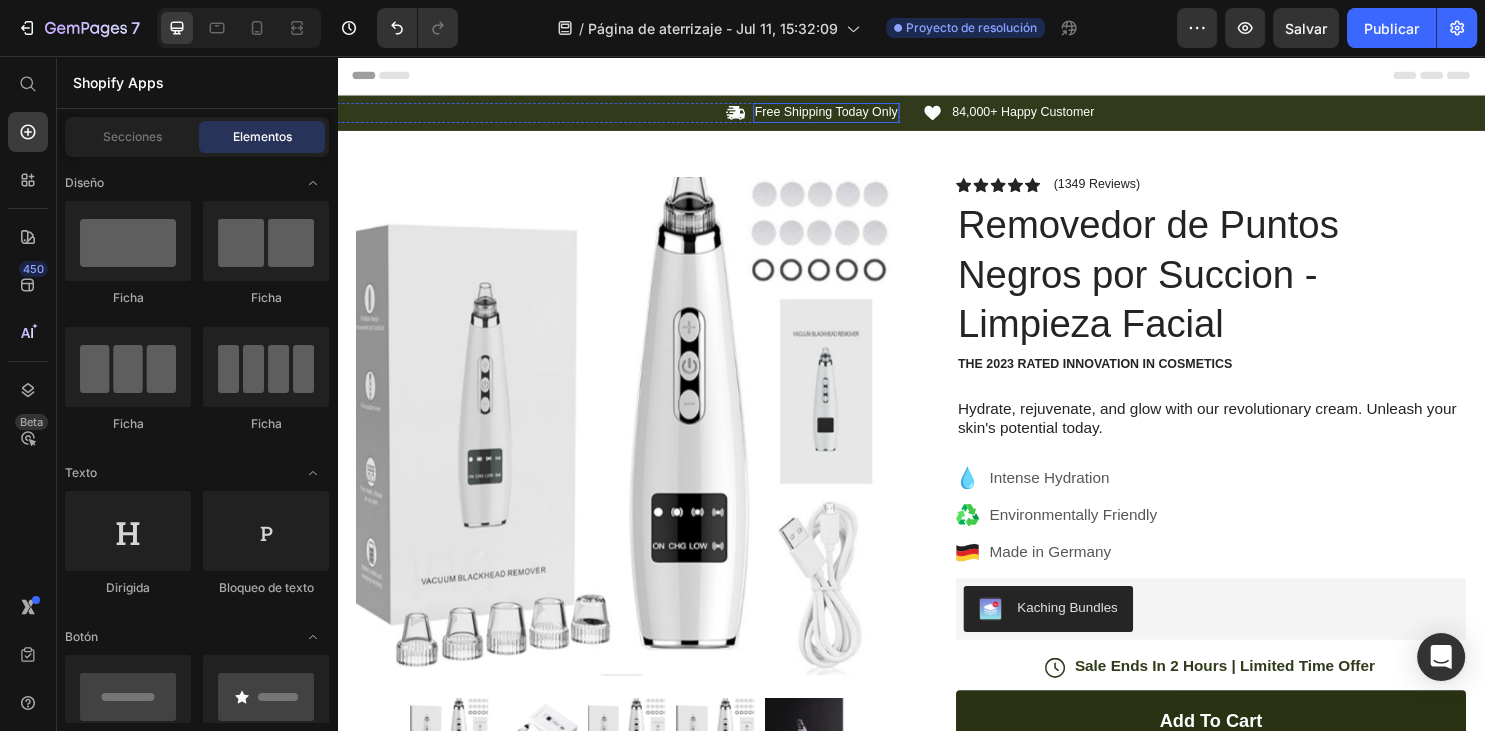 click on "Free Shipping Today Only" at bounding box center [848, 115] 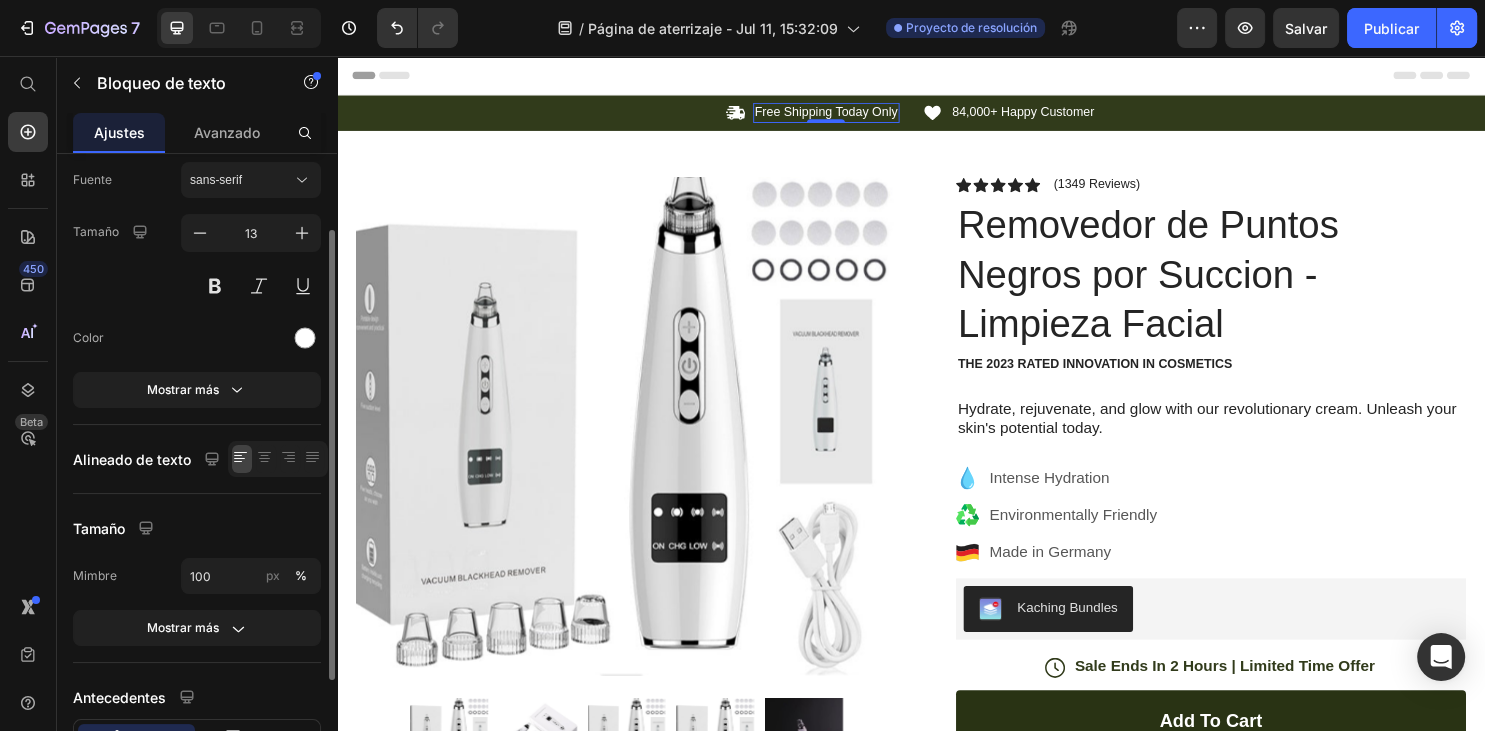 scroll, scrollTop: 216, scrollLeft: 0, axis: vertical 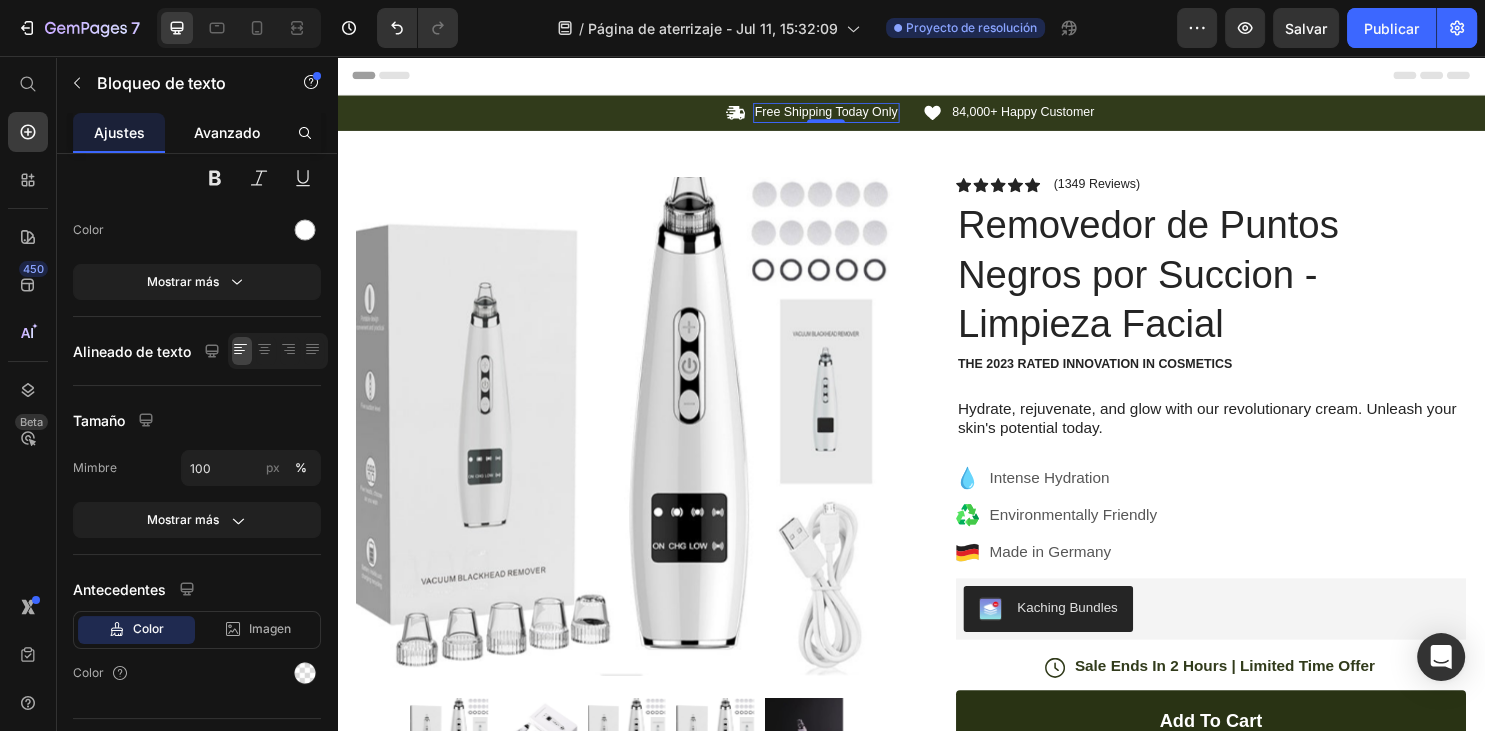 click on "Avanzado" 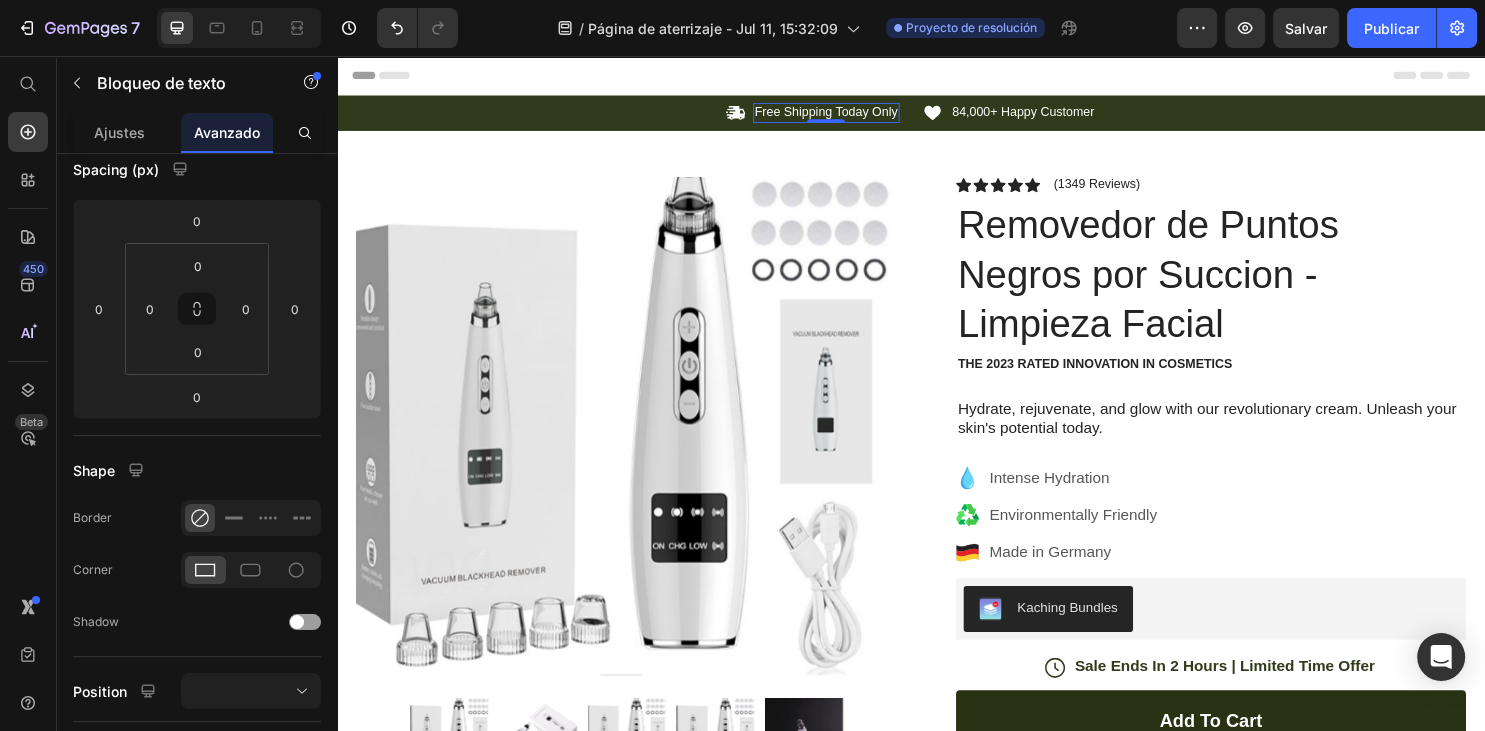 scroll, scrollTop: 0, scrollLeft: 0, axis: both 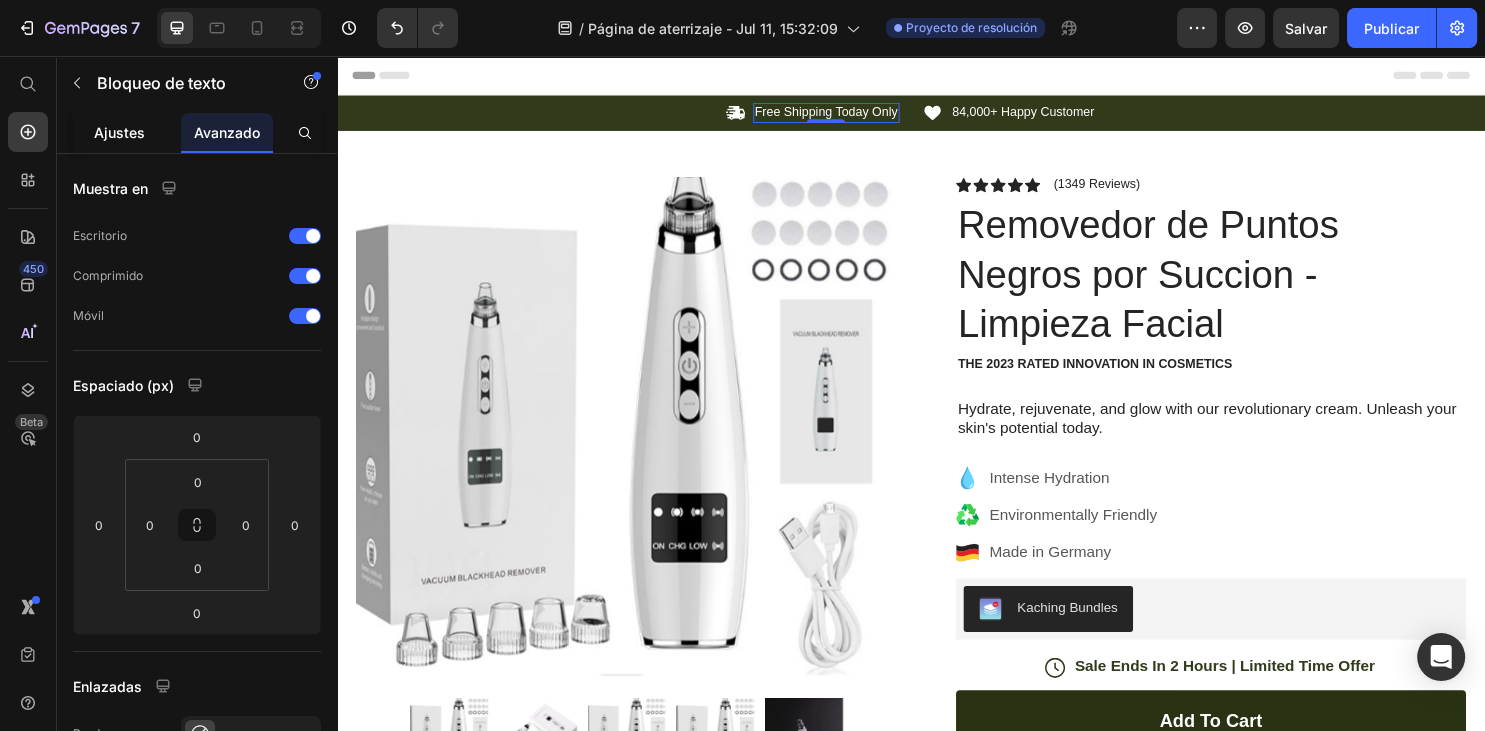 click on "Ajustes" at bounding box center [119, 132] 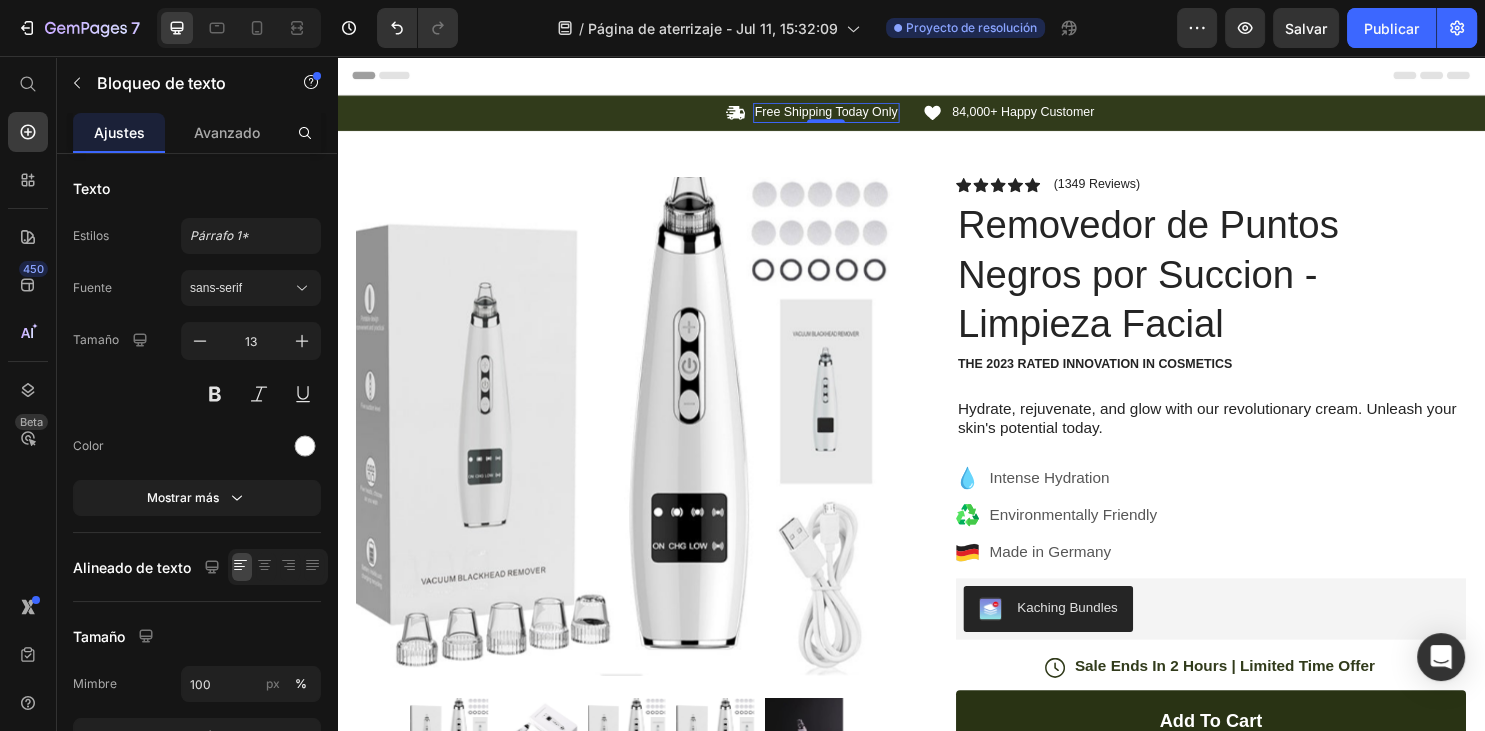 click on "Free Shipping Today Only" at bounding box center [848, 115] 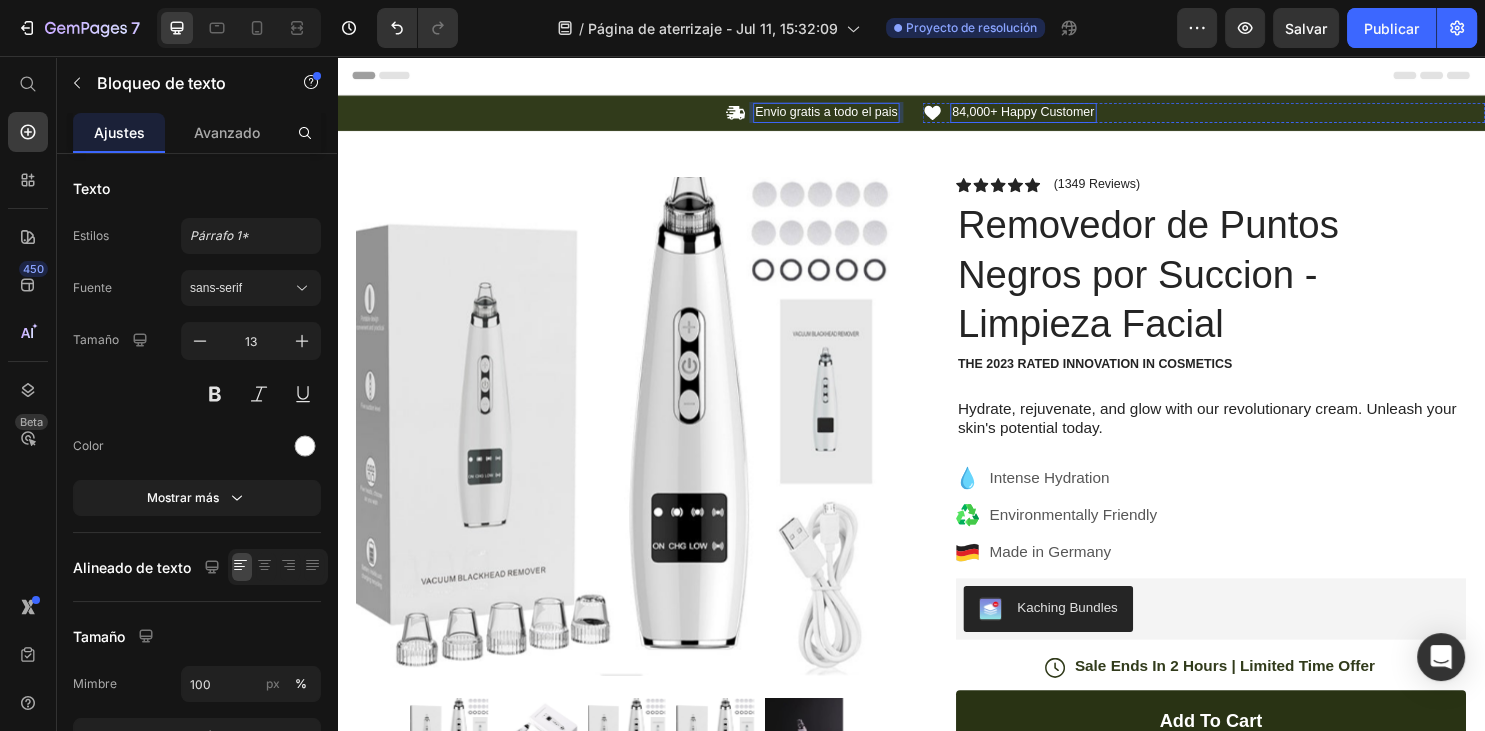 click on "84,000+ Happy Customer" at bounding box center [1054, 115] 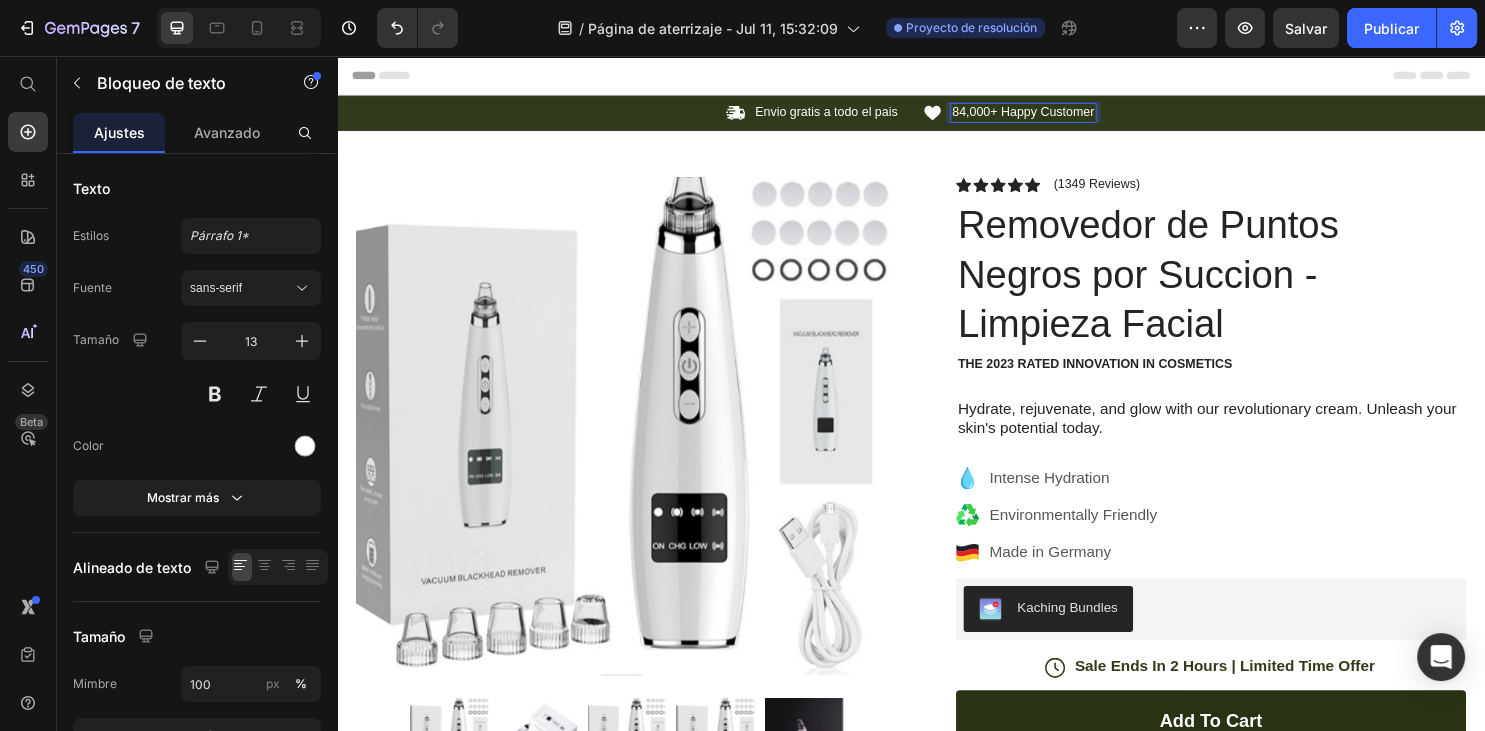 click on "84,000+ Happy Customer Text Block   0" at bounding box center [1054, 115] 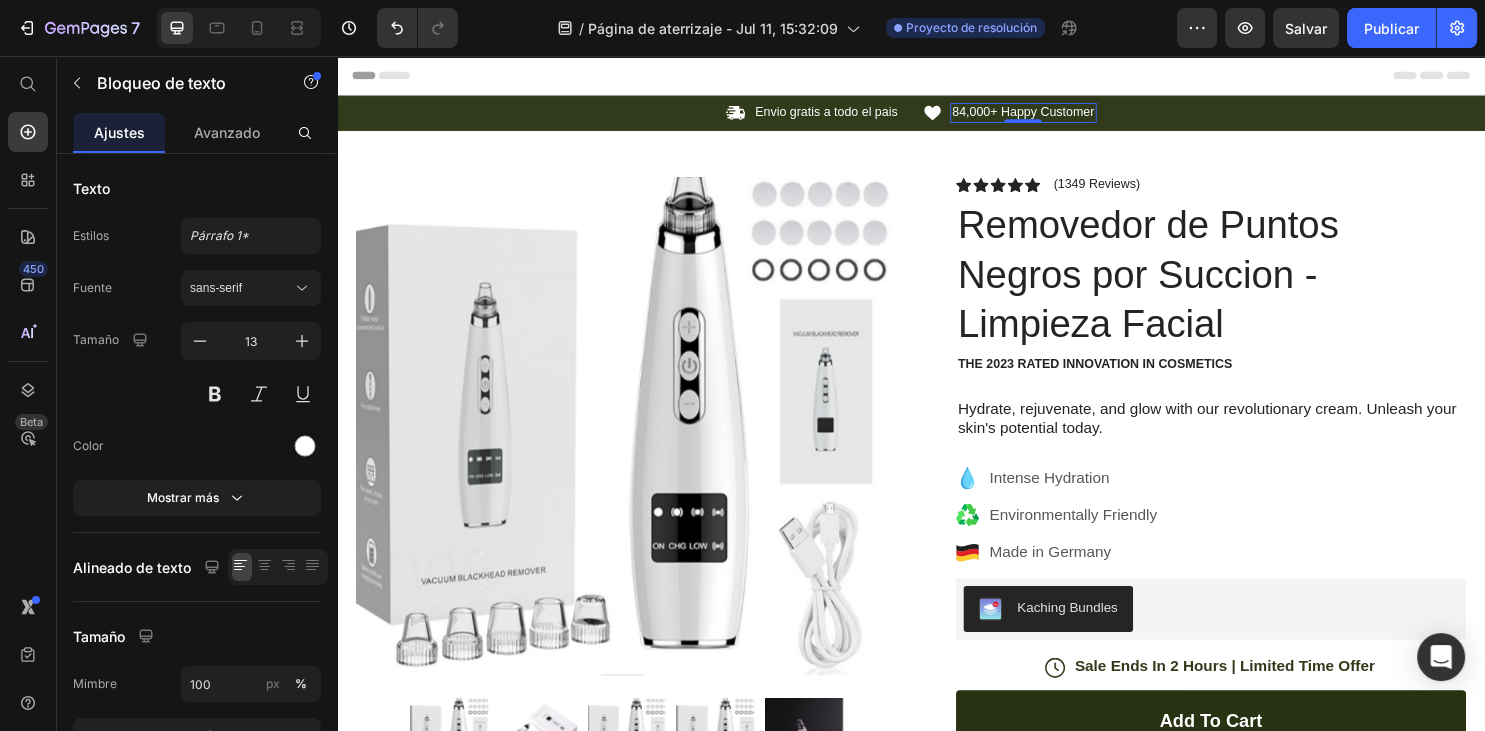 click on "84,000+ Happy Customer" at bounding box center (1054, 115) 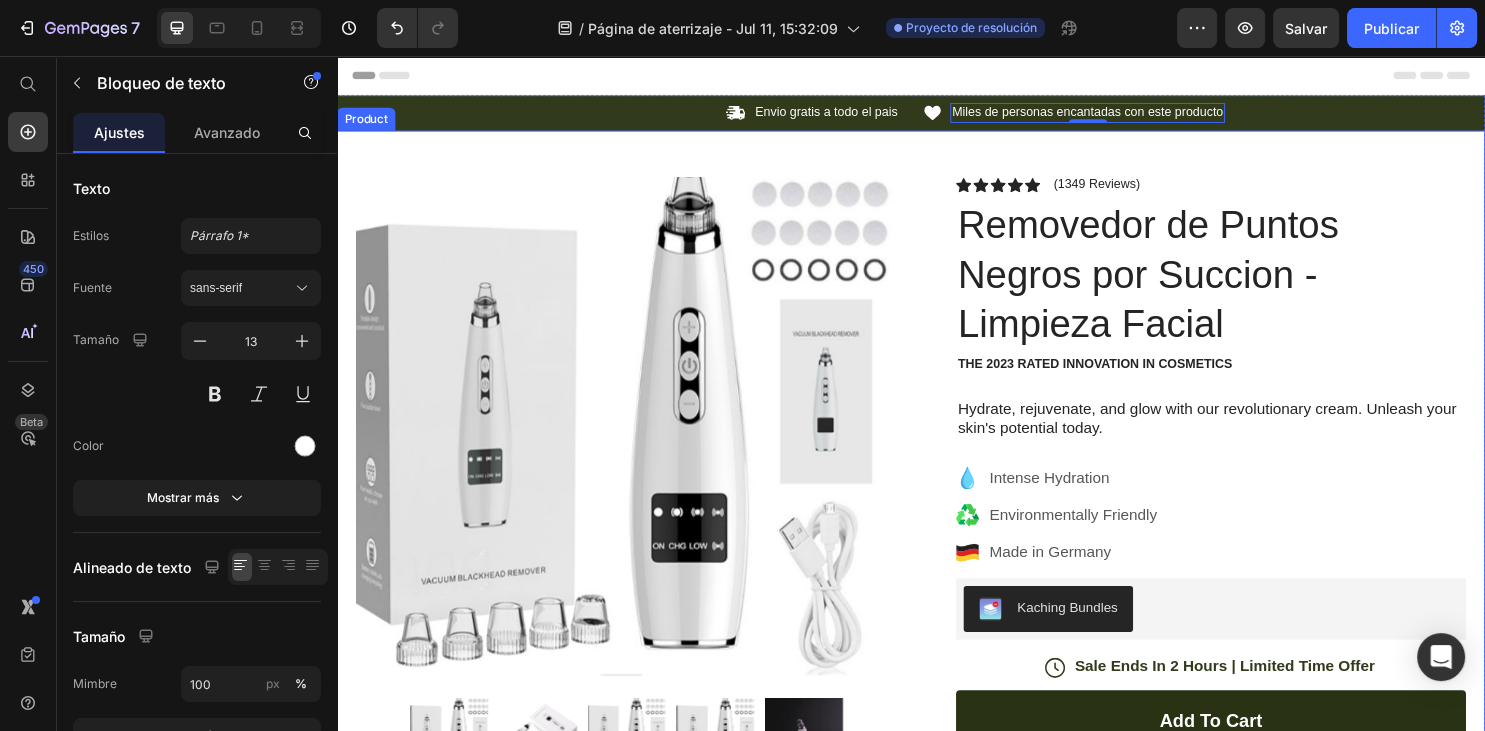 click on "Product Images Image Icon Icon Icon Icon Icon Icon List “This skin cream is a game-changer! It has transformed my dry, lackluster skin into a hydrated and radiant complexion. I love how it absorbs quickly and leaves no greasy residue. Highly recommend” Text Block
Icon Hannah N. ([CITY], [STATE]) Text Block Row Row Row Icon Icon Icon Icon Icon Icon List (1349 Reviews) Text Block Row Removedor de Puntos Negros por Succion - Limpieza Facial Product Title The 2023 Rated Innovation in Cosmetics Text Block Hydrate, rejuvenate, and glow with our revolutionary cream. Unleash your skin's potential today. Text Block
Intense Hydration
Environmentally Friendly
Made in Germany Item List Kaching Bundles Kaching Bundles
Icon Sale Ends In 2 Hours | Limited Time Offer Text Block Row add to cart Add to Cart
Icon Free Shipping Text Block
Icon Money-Back Text Block
Icon Row" at bounding box center (937, 704) 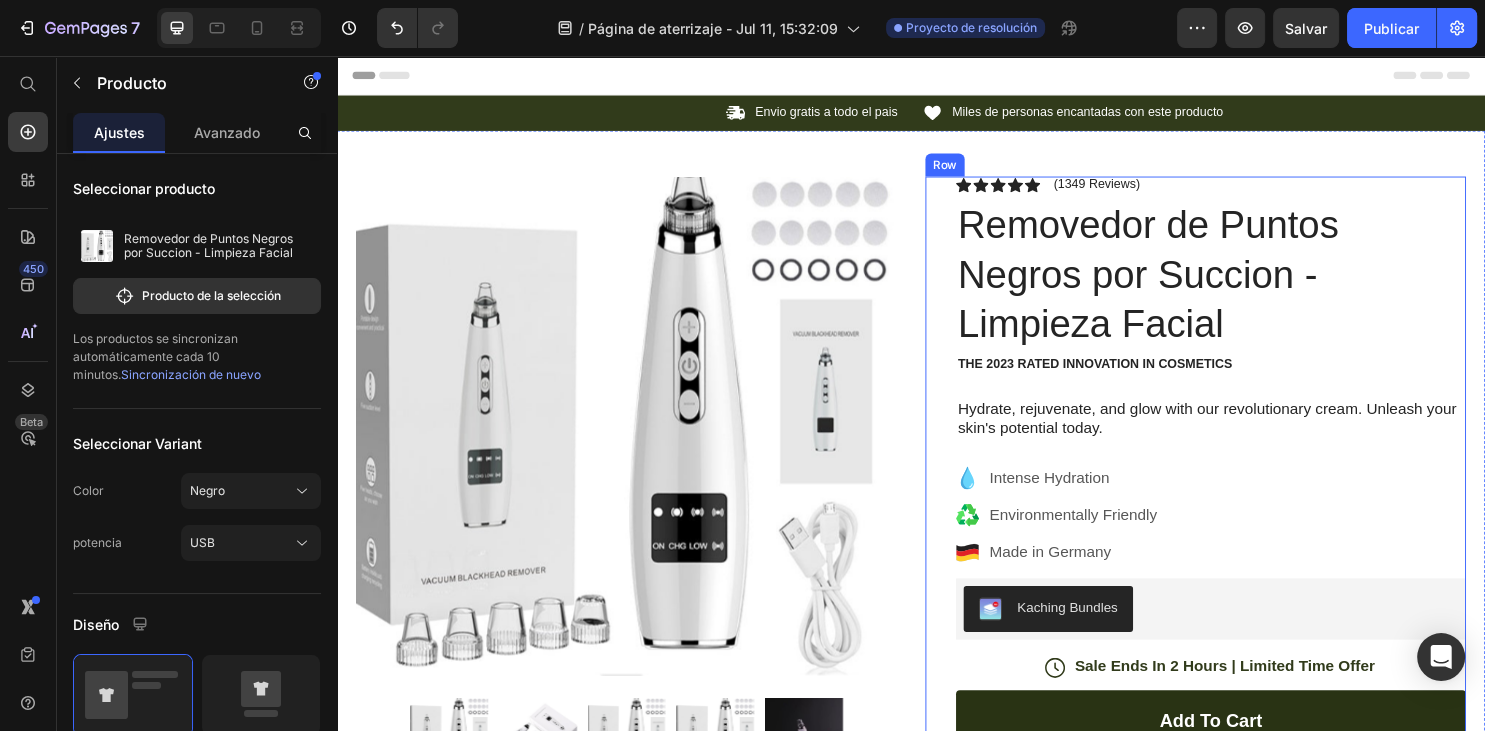 scroll, scrollTop: 105, scrollLeft: 0, axis: vertical 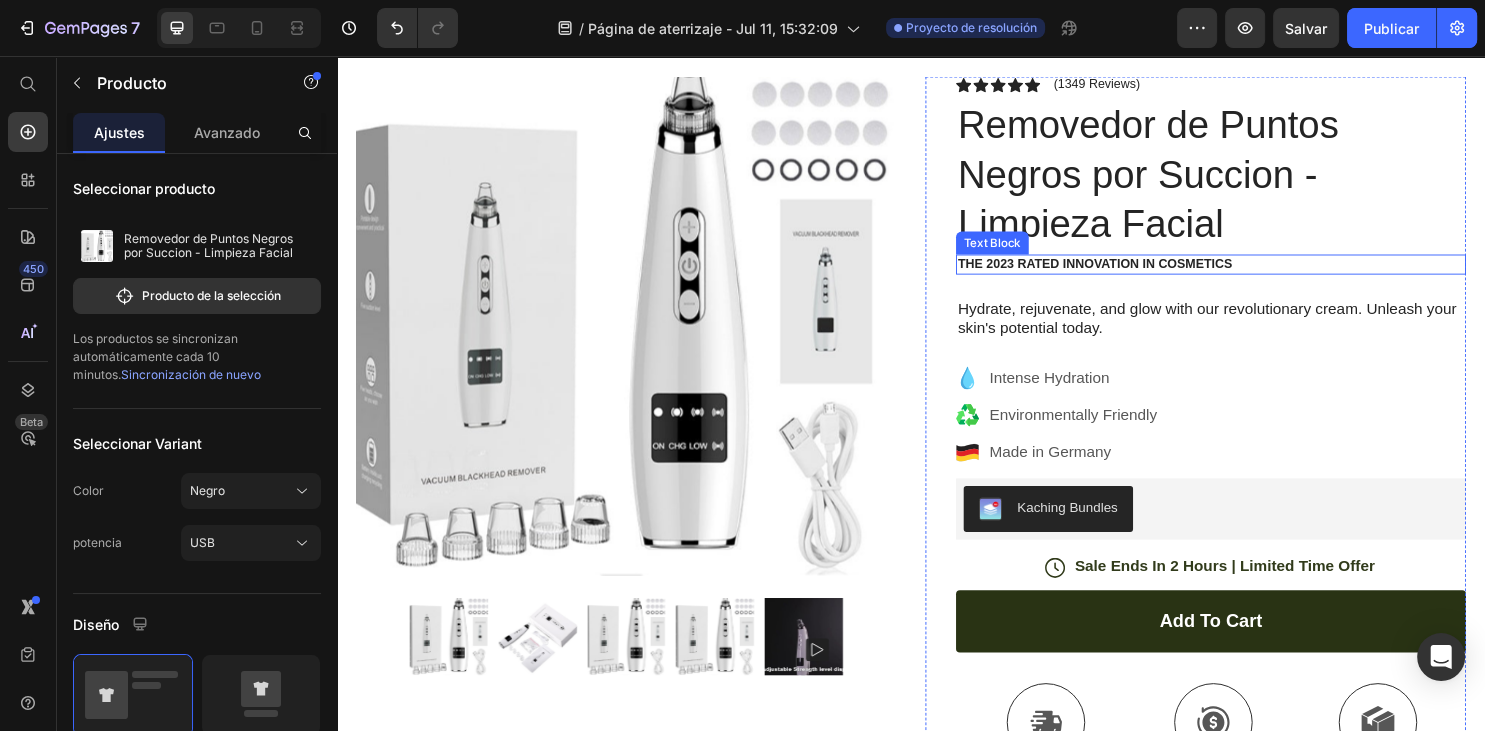 click on "The 2023 Rated Innovation in Cosmetics" at bounding box center [1250, 273] 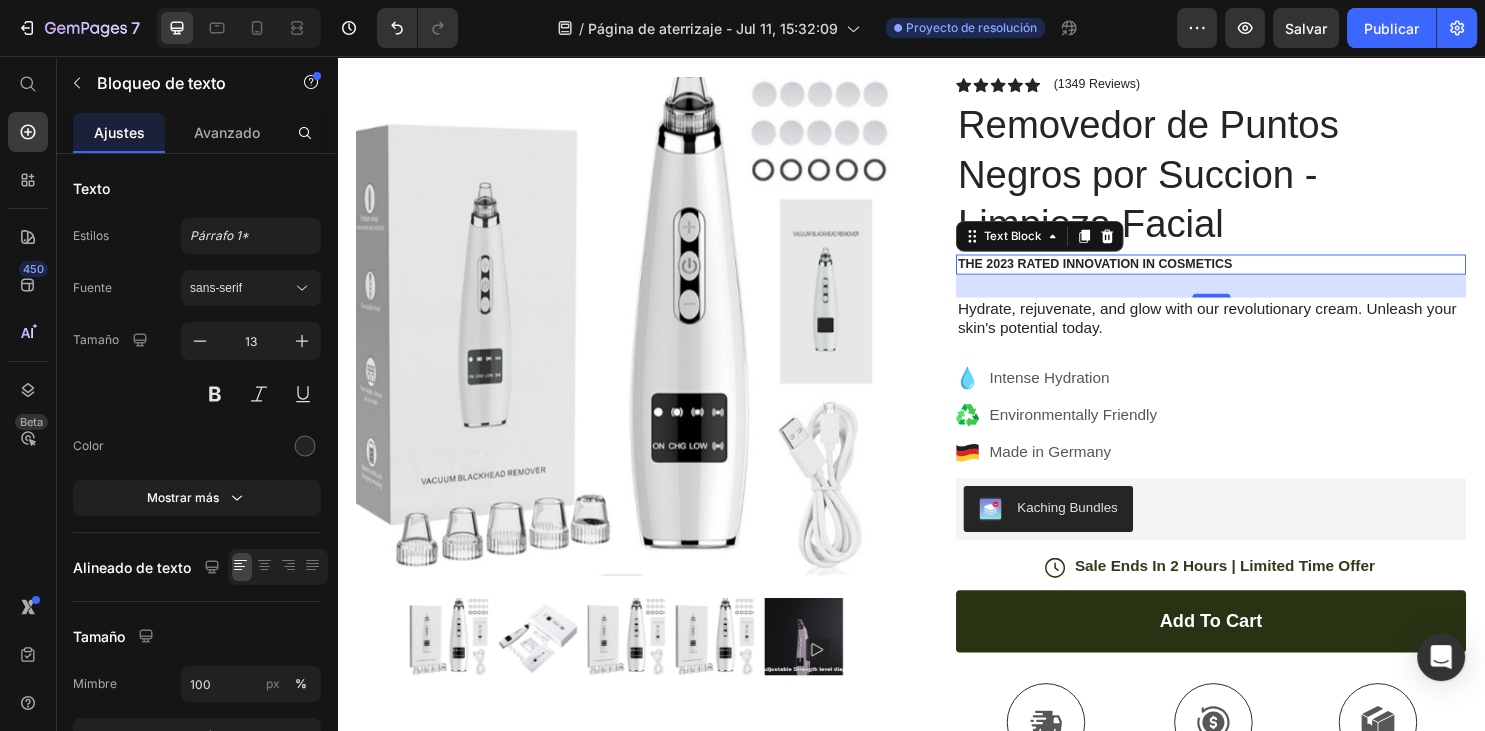 click on "The 2023 Rated Innovation in Cosmetics" at bounding box center [1250, 273] 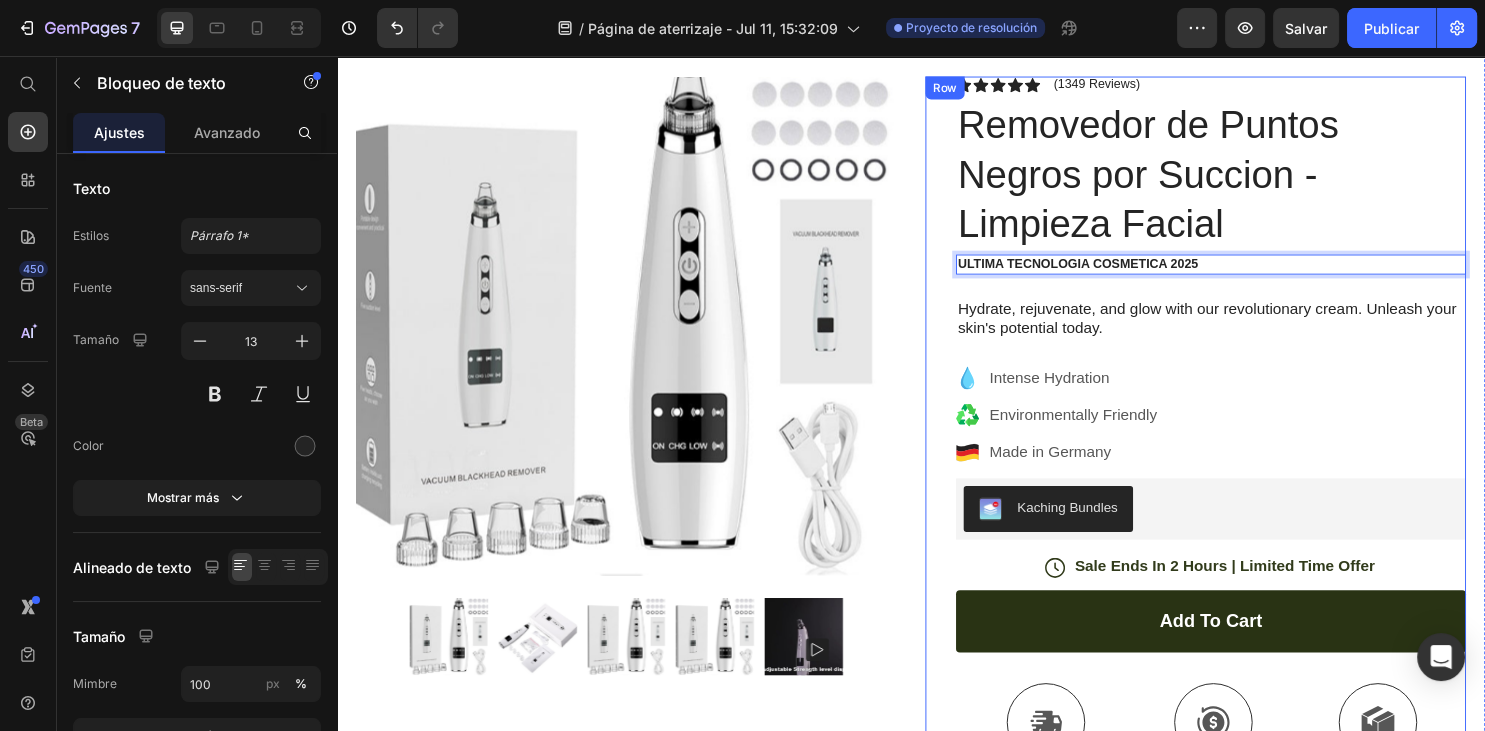 click on "Icon Icon Icon Icon Icon Icon List (1349 Reviews) Text Block Row Removedor de Puntos Negros por Succion - Limpieza Facial Product Title ULTIMA TECNOLOGIA COSMETICA 2025 Text Block   24 Hydrate, rejuvenate, and glow with our revolutionary cream. Unleash your skin's potential today. Text Block
Intense Hydration
Environmentally Friendly
Made in Germany Item List Kaching Bundles Kaching Bundles
Icon Sale Ends In 2 Hours | Limited Time Offer Text Block Row add to cart Add to Cart
Icon Free Shipping Text Block
Icon Money-Back Text Block
Icon Easy Returns Text Block Row Image Icon Icon Icon Icon Icon Icon List “This skin cream is a game-changer! It has transformed my dry, lackluster skin into a hydrated and radiant complexion. I love how it absorbs quickly and leaves no greasy residue. Highly recommend” Text Block
Icon [FIRST] [LAST]. ([CITY], [COUNTRY]) Text Block Row Row
Row" at bounding box center (1234, 623) 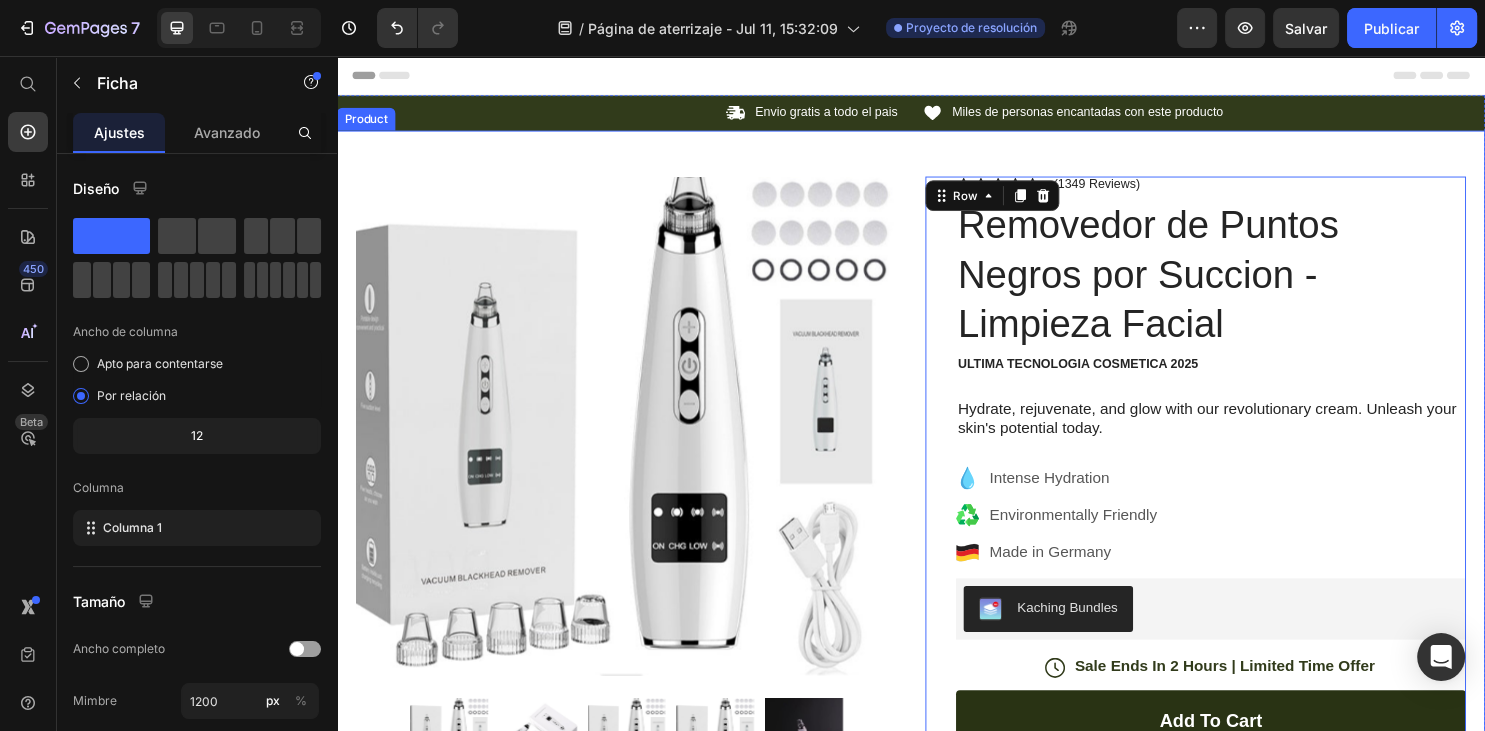 scroll, scrollTop: 105, scrollLeft: 0, axis: vertical 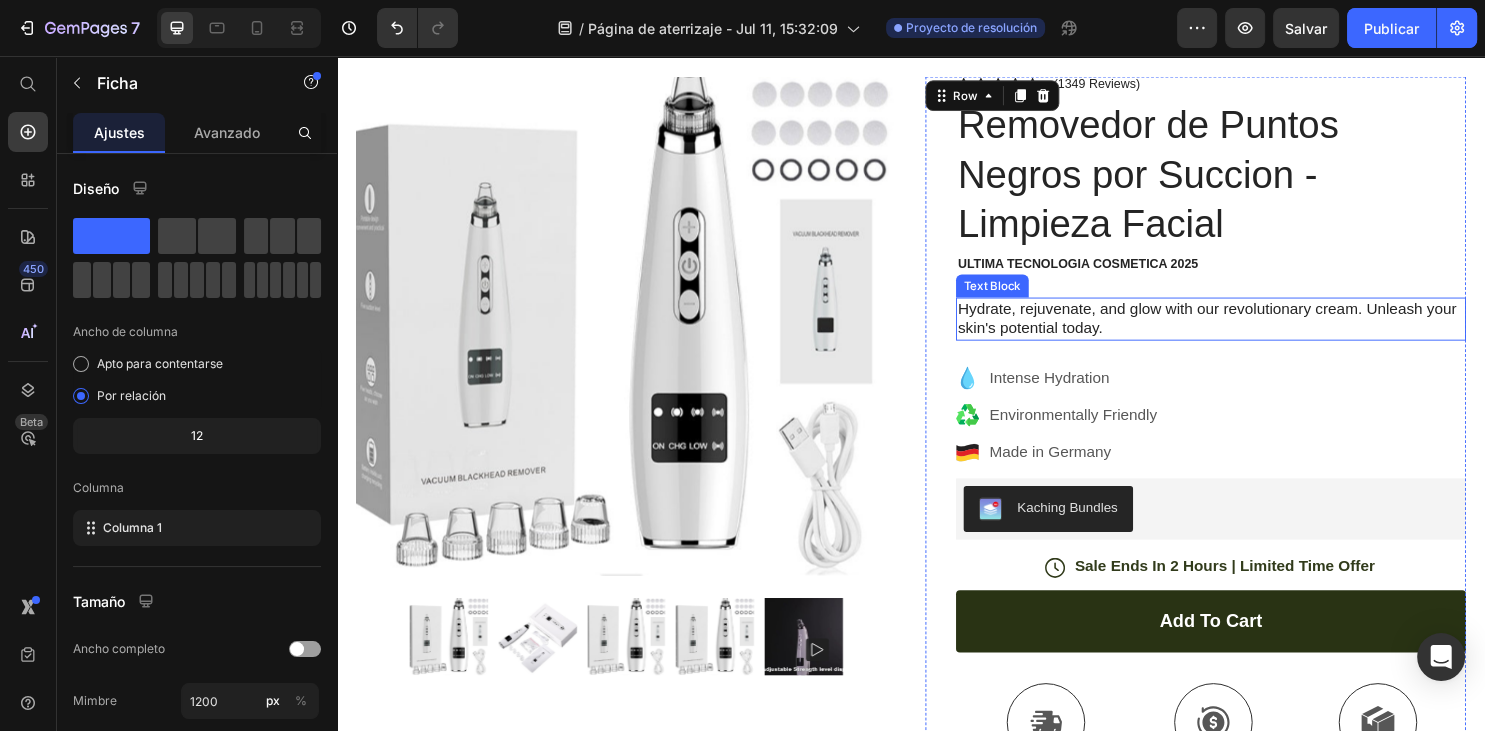 click on "Hydrate, rejuvenate, and glow with our revolutionary cream. Unleash your skin's potential today." at bounding box center (1250, 331) 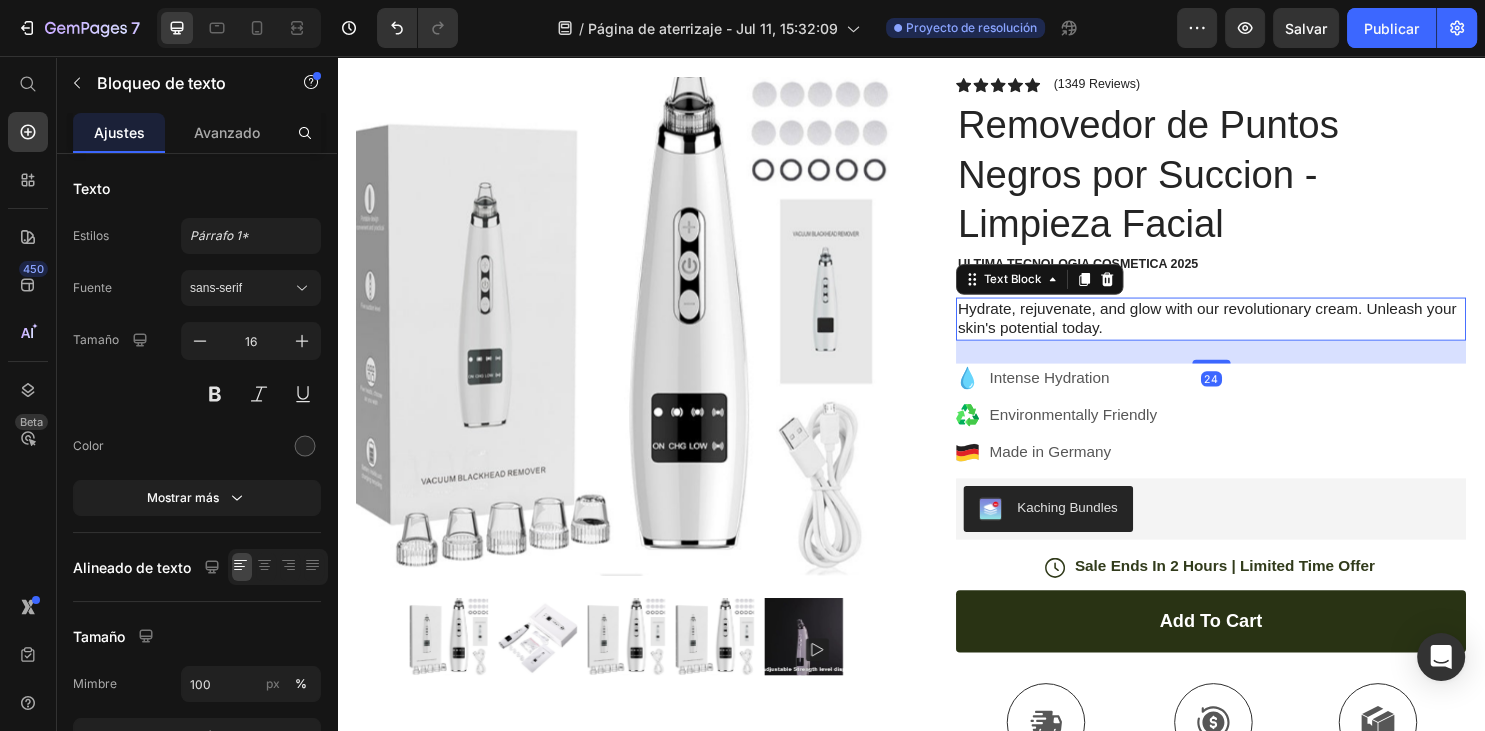 click on "Hydrate, rejuvenate, and glow with our revolutionary cream. Unleash your skin's potential today." at bounding box center [1250, 331] 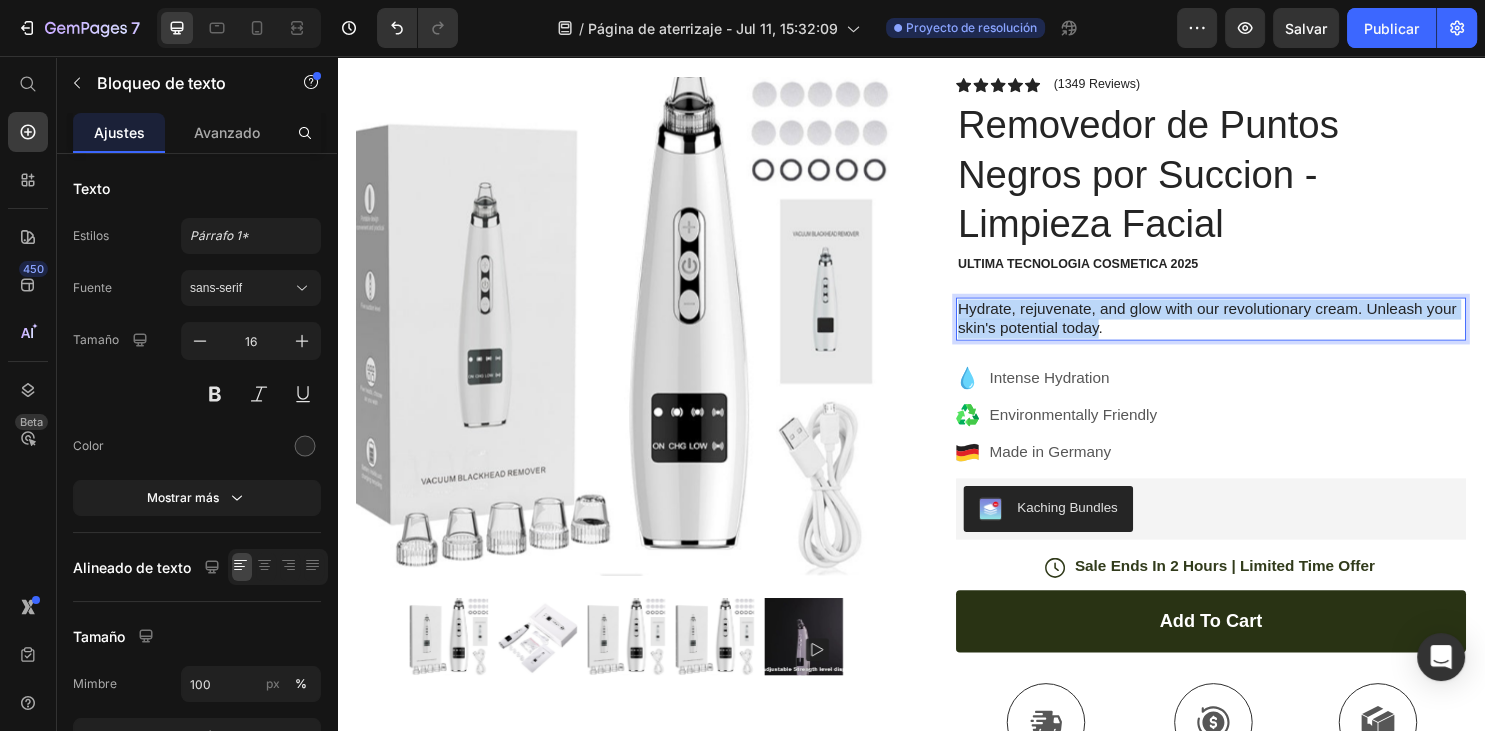 drag, startPoint x: 1134, startPoint y: 341, endPoint x: 947, endPoint y: 295, distance: 192.57466 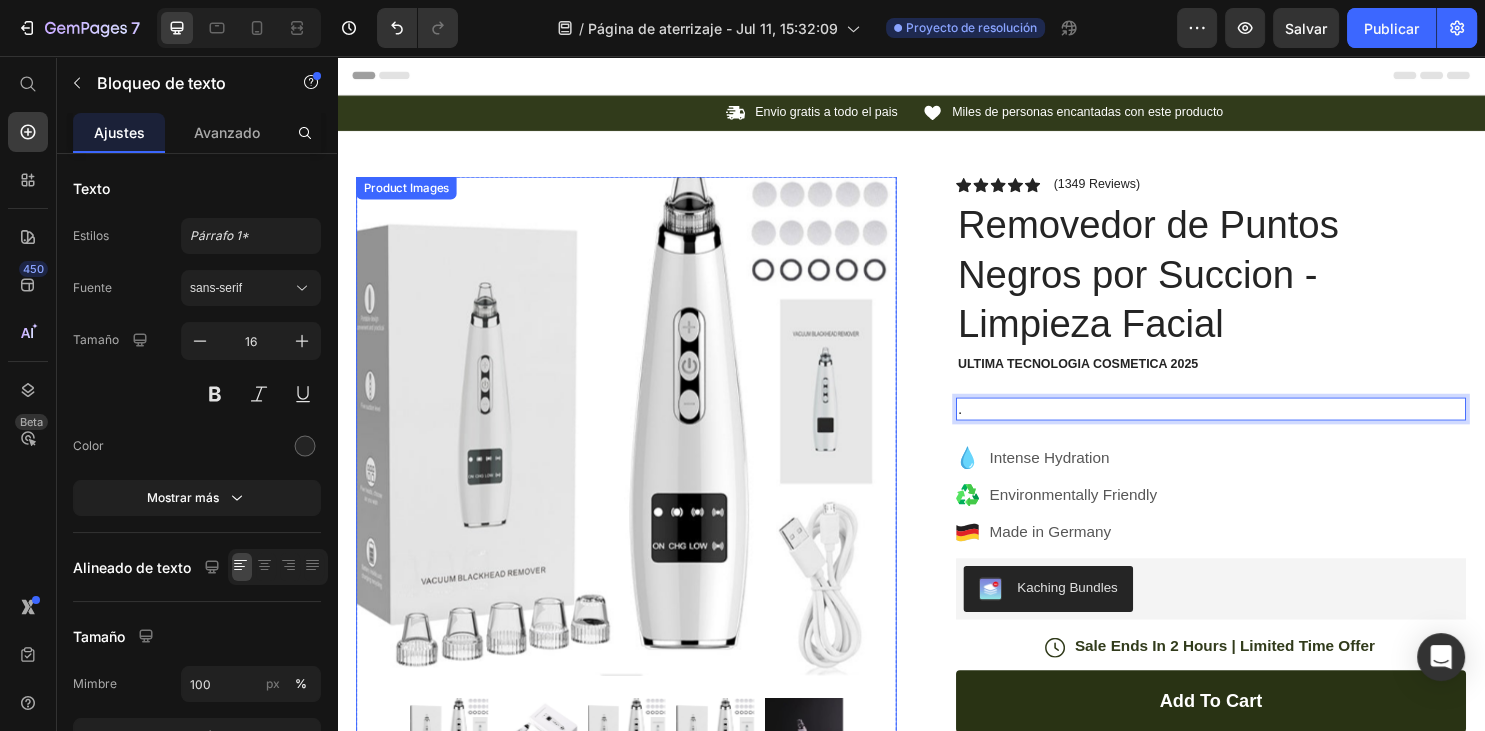 scroll, scrollTop: 105, scrollLeft: 0, axis: vertical 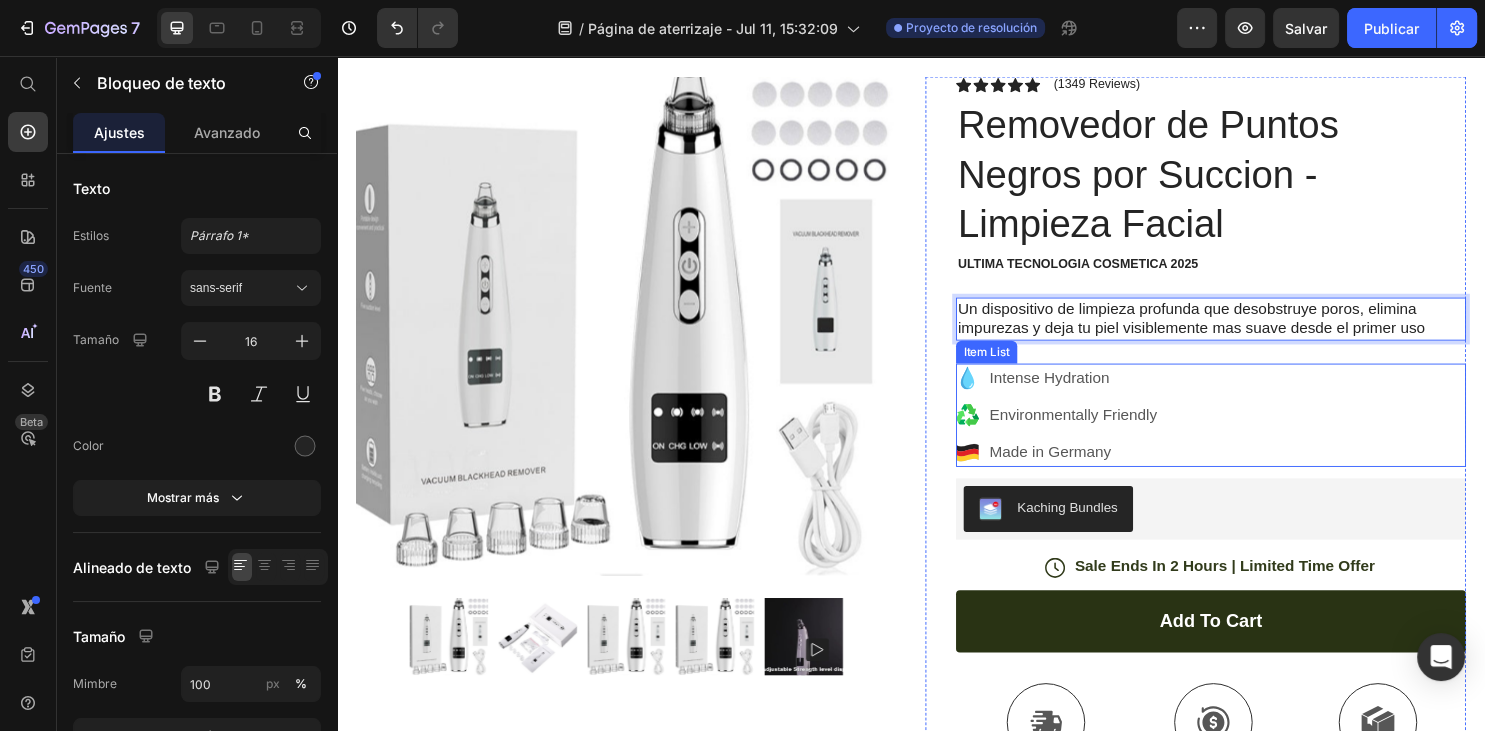 click on "Intense Hydration" at bounding box center [1106, 392] 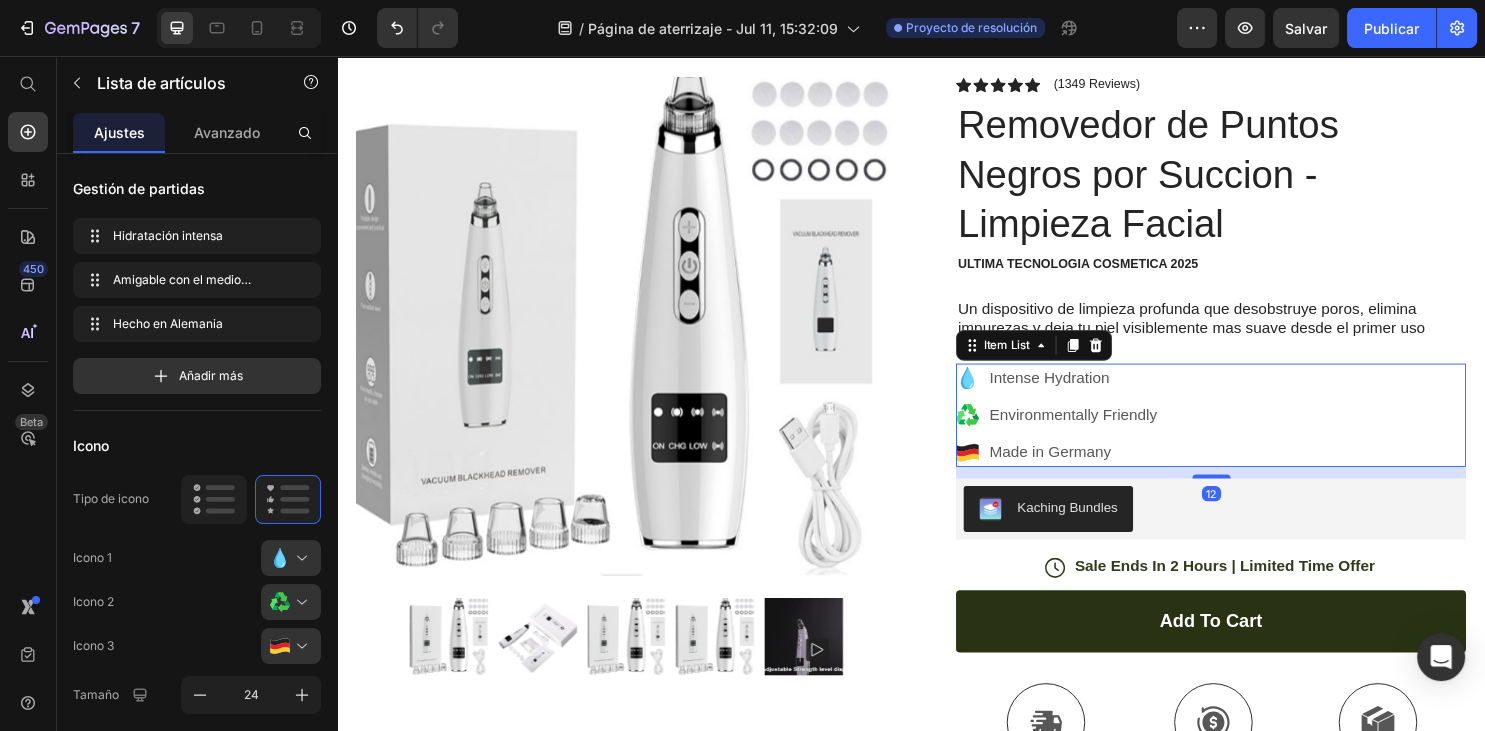 click 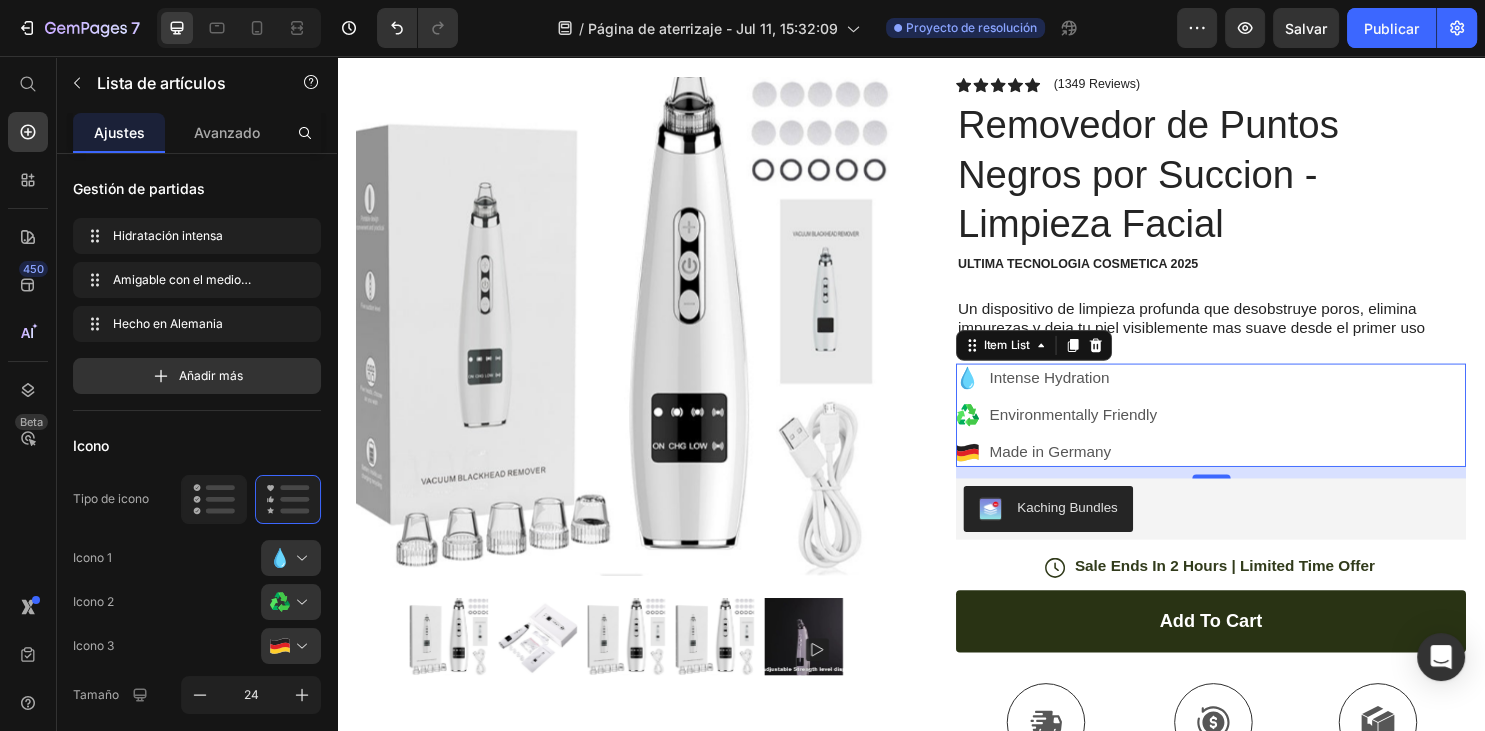 click 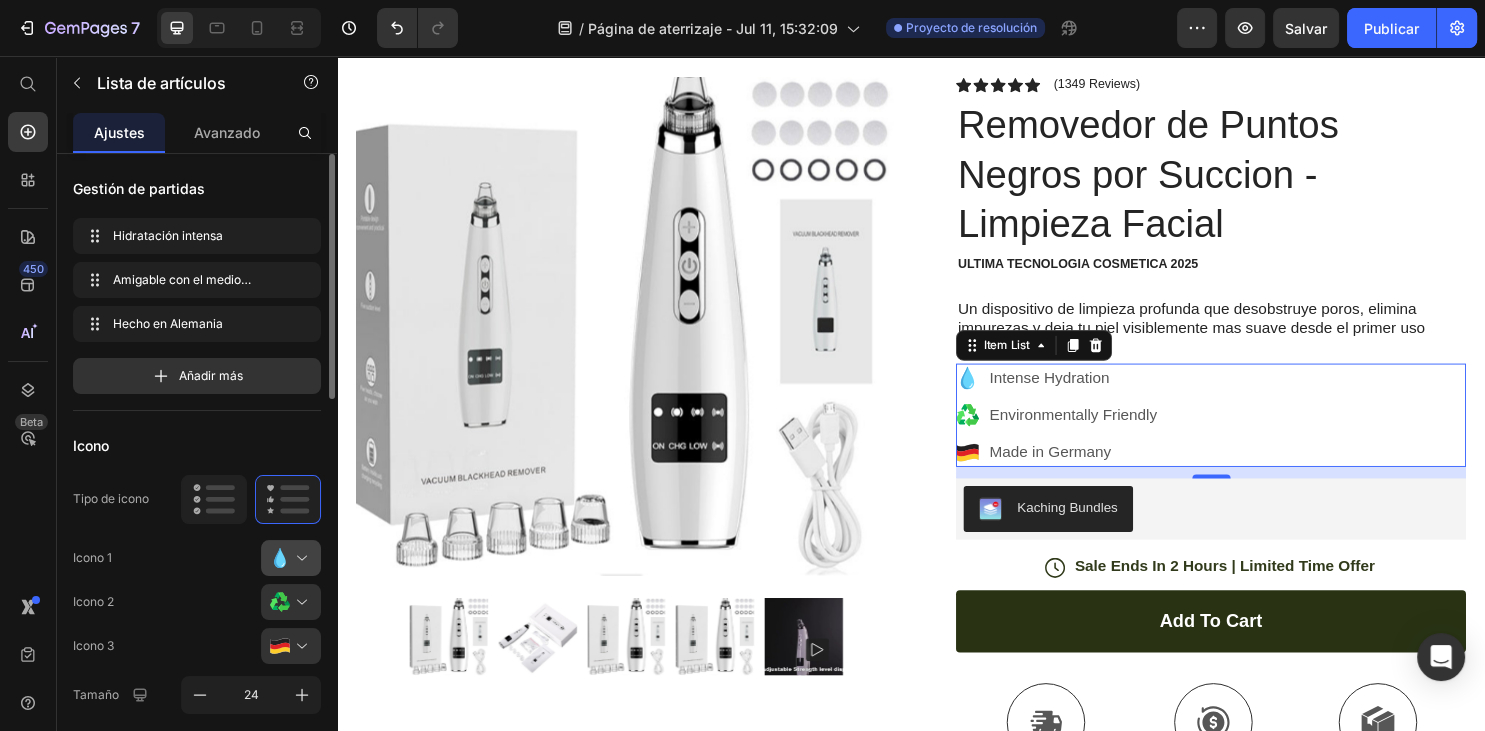 click at bounding box center (299, 558) 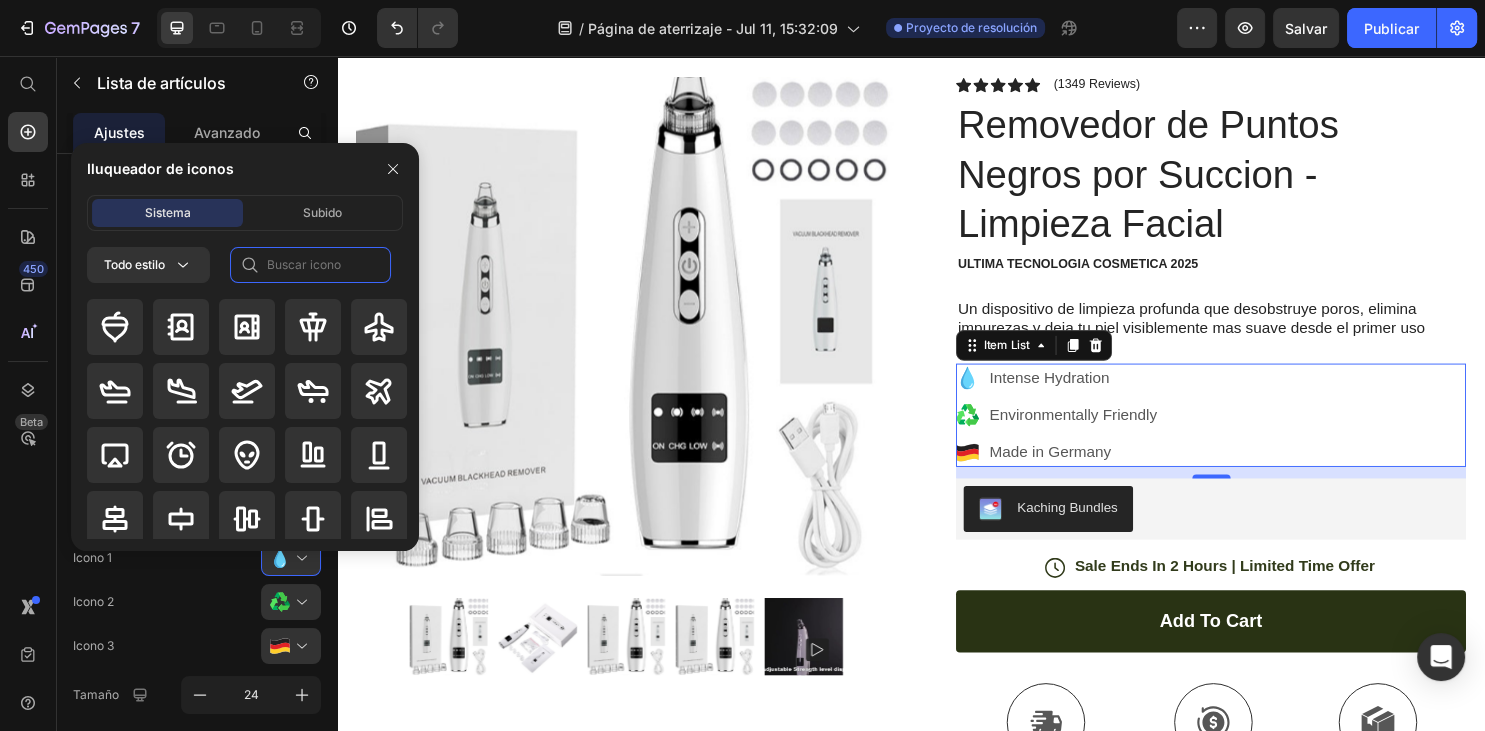 click 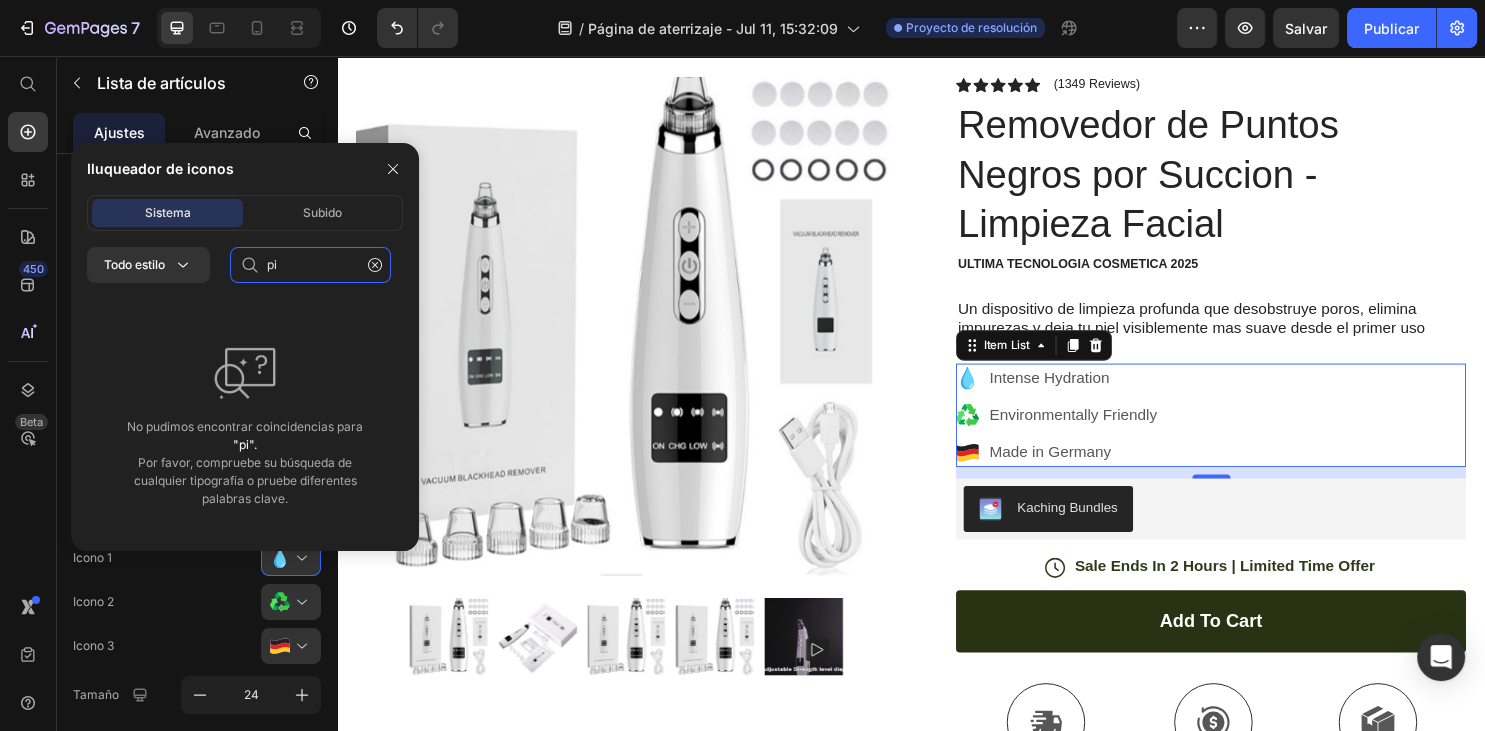 type on "p" 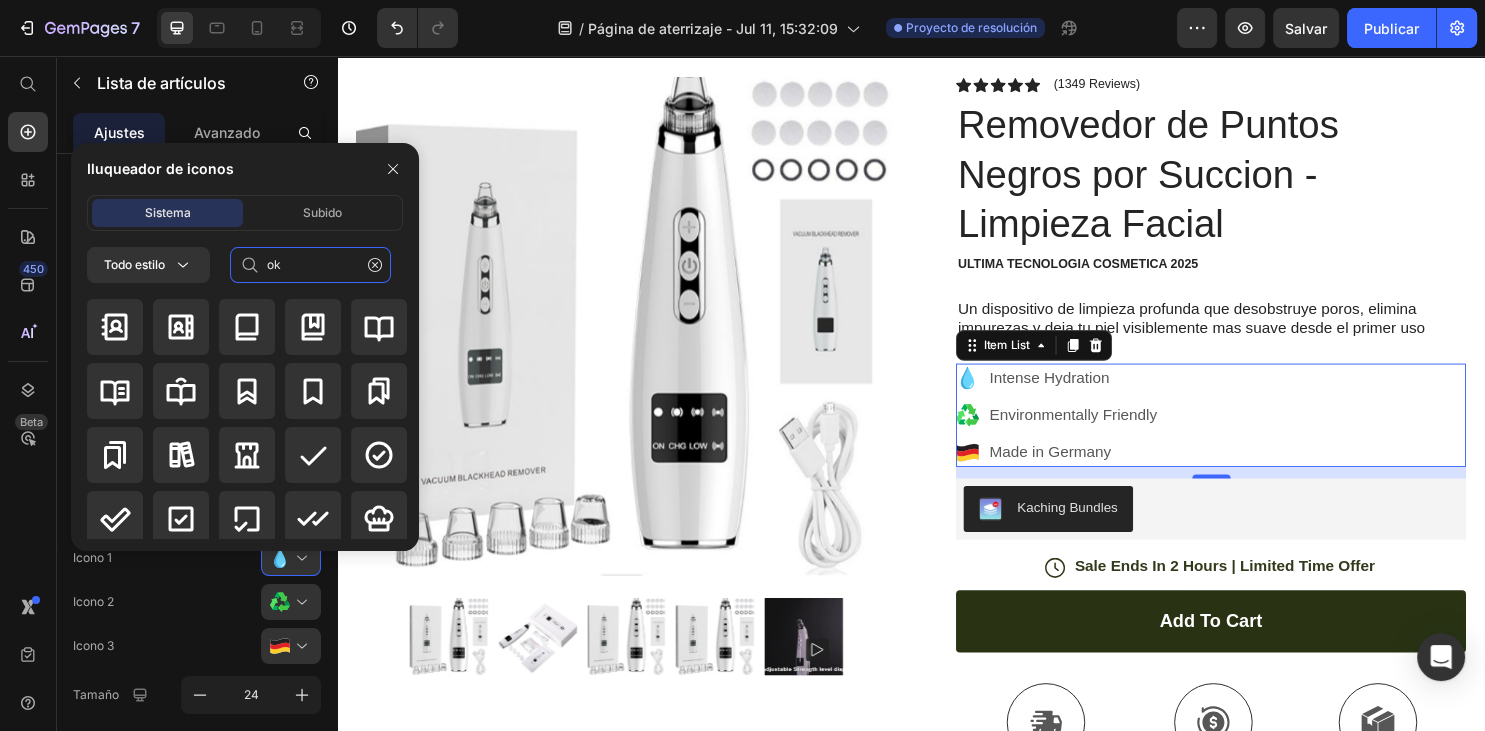 type on "o" 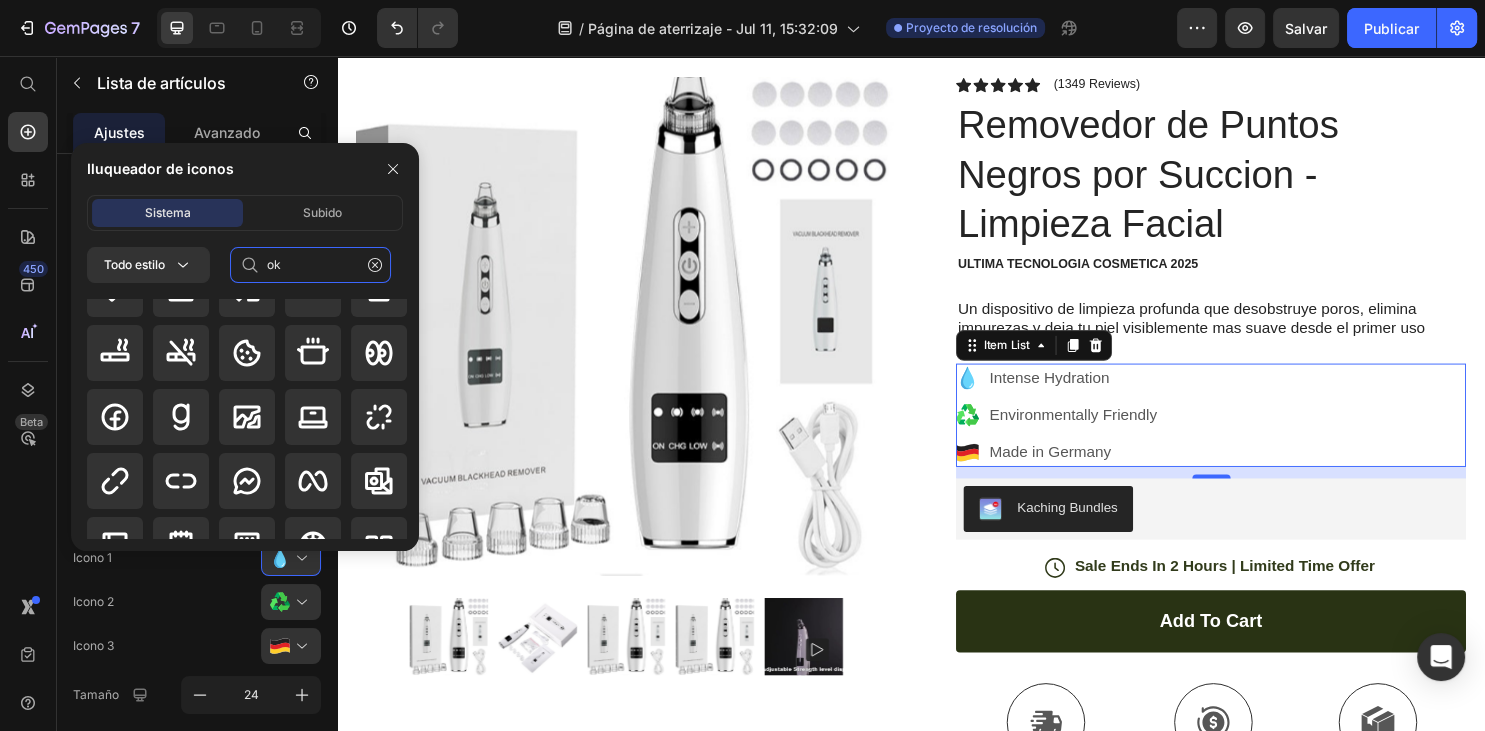scroll, scrollTop: 115, scrollLeft: 0, axis: vertical 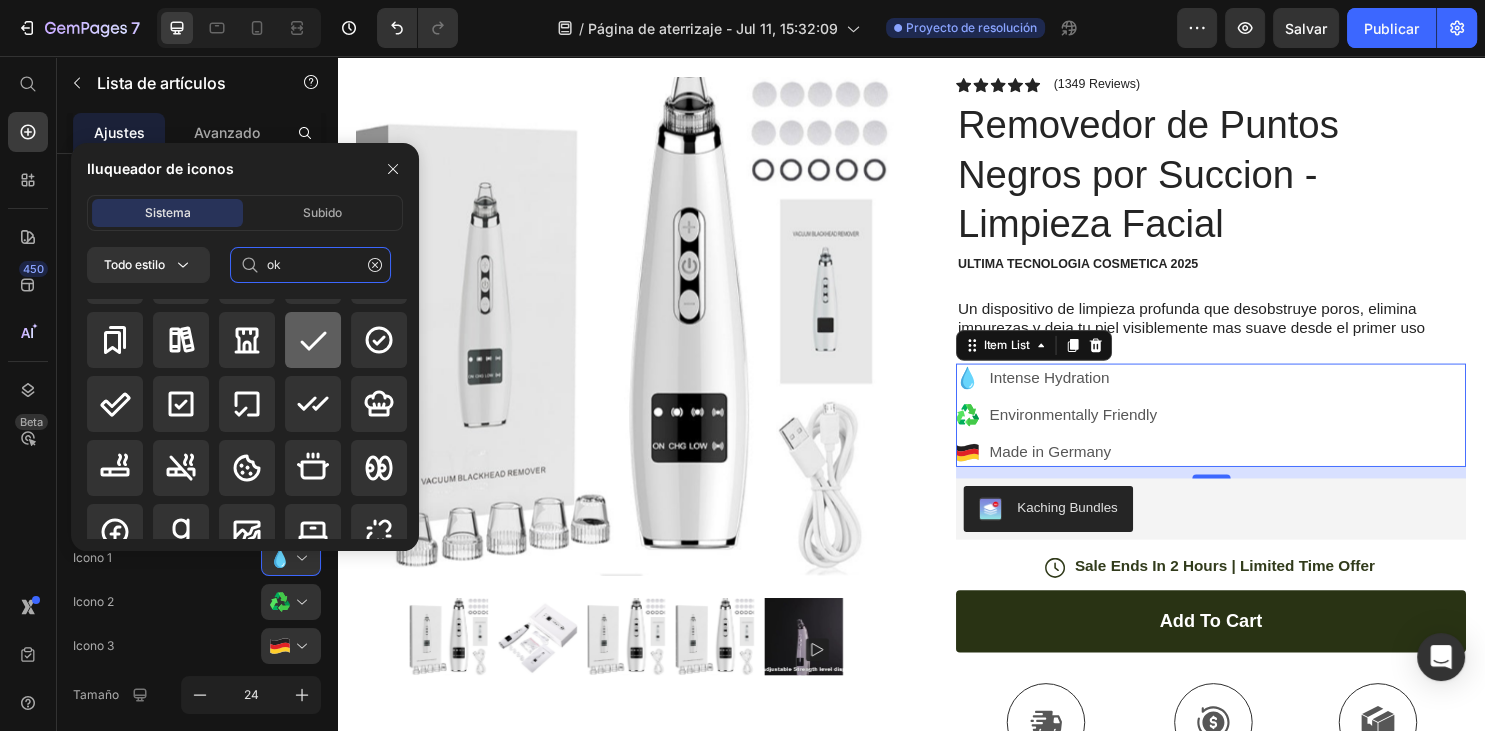 type on "ok" 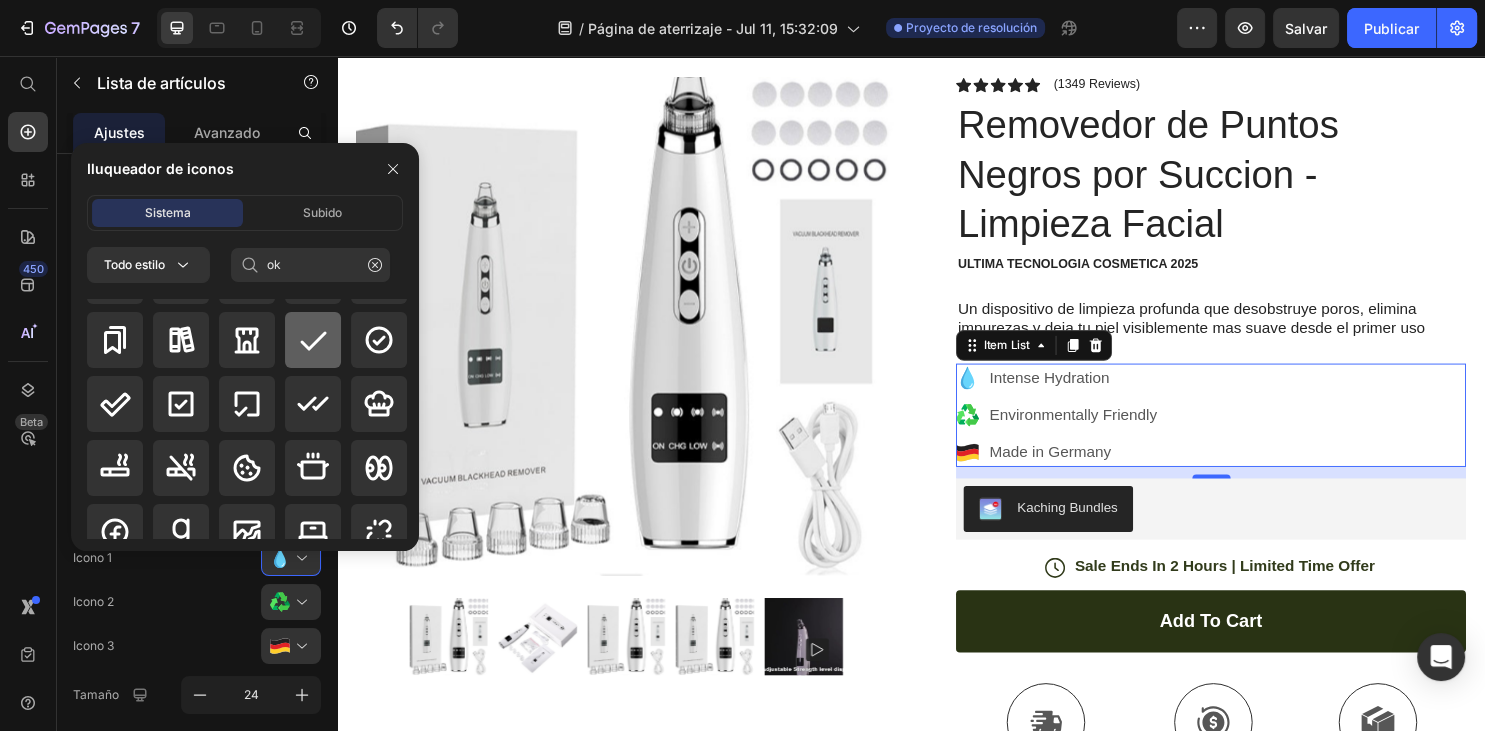click 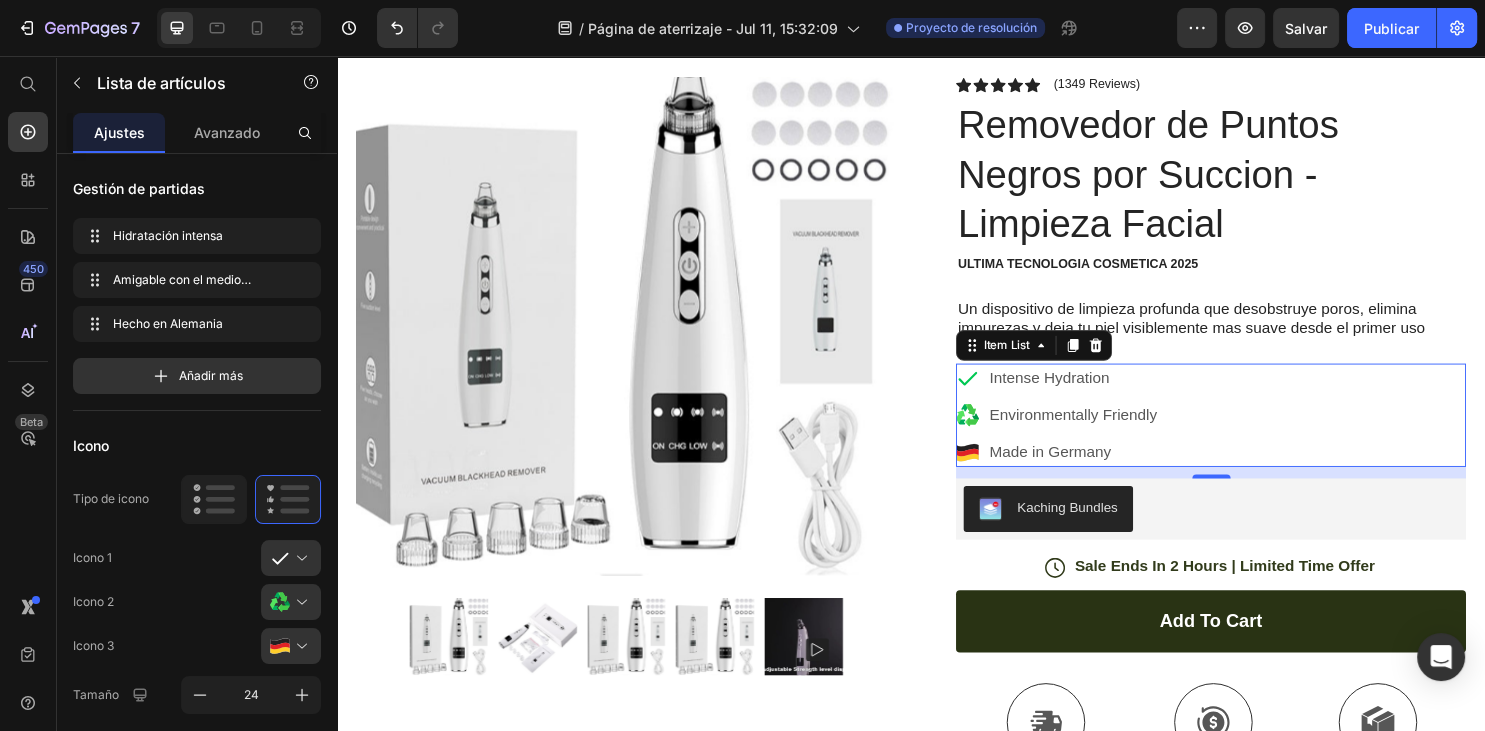 click on "Intense Hydration" at bounding box center (1106, 392) 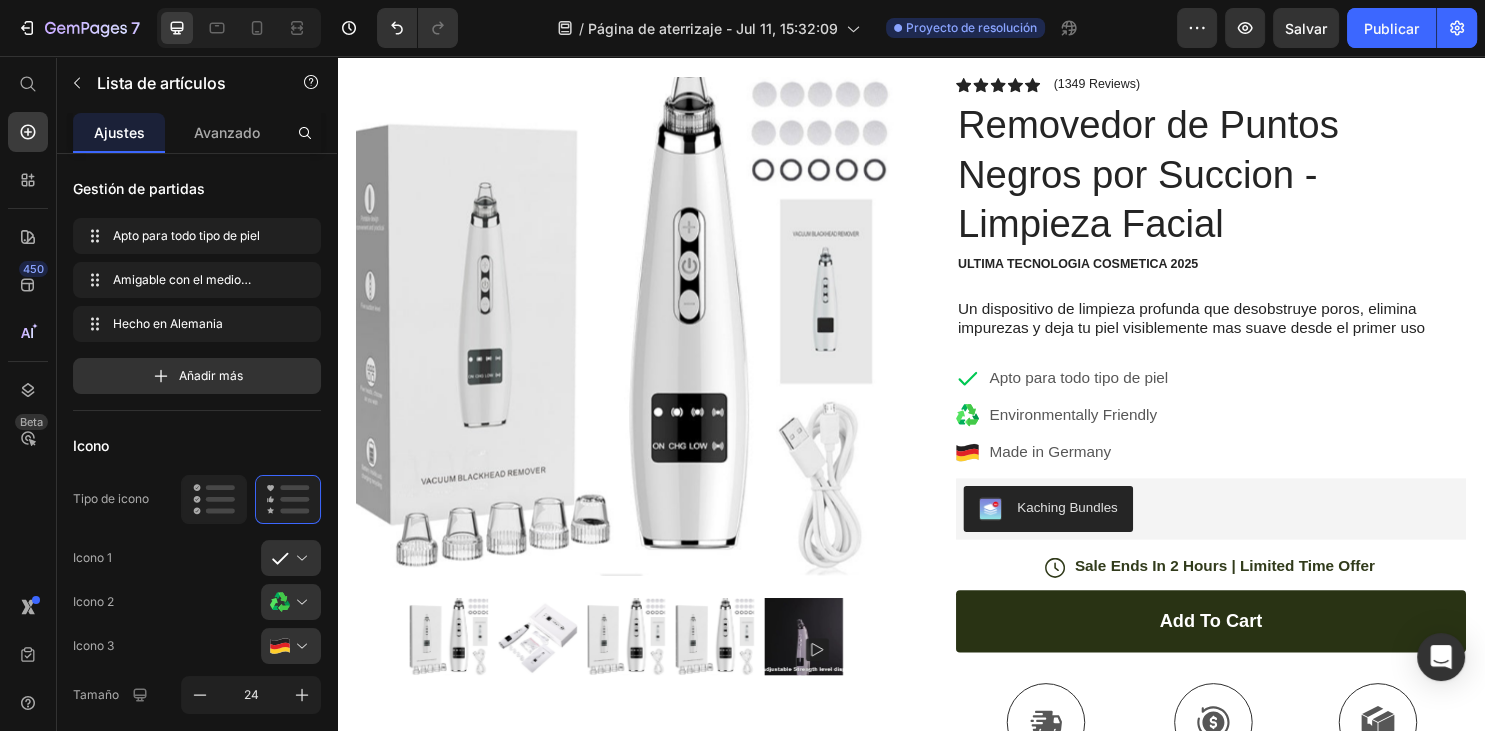 click on "Environmentally Friendly" at bounding box center (1112, 431) 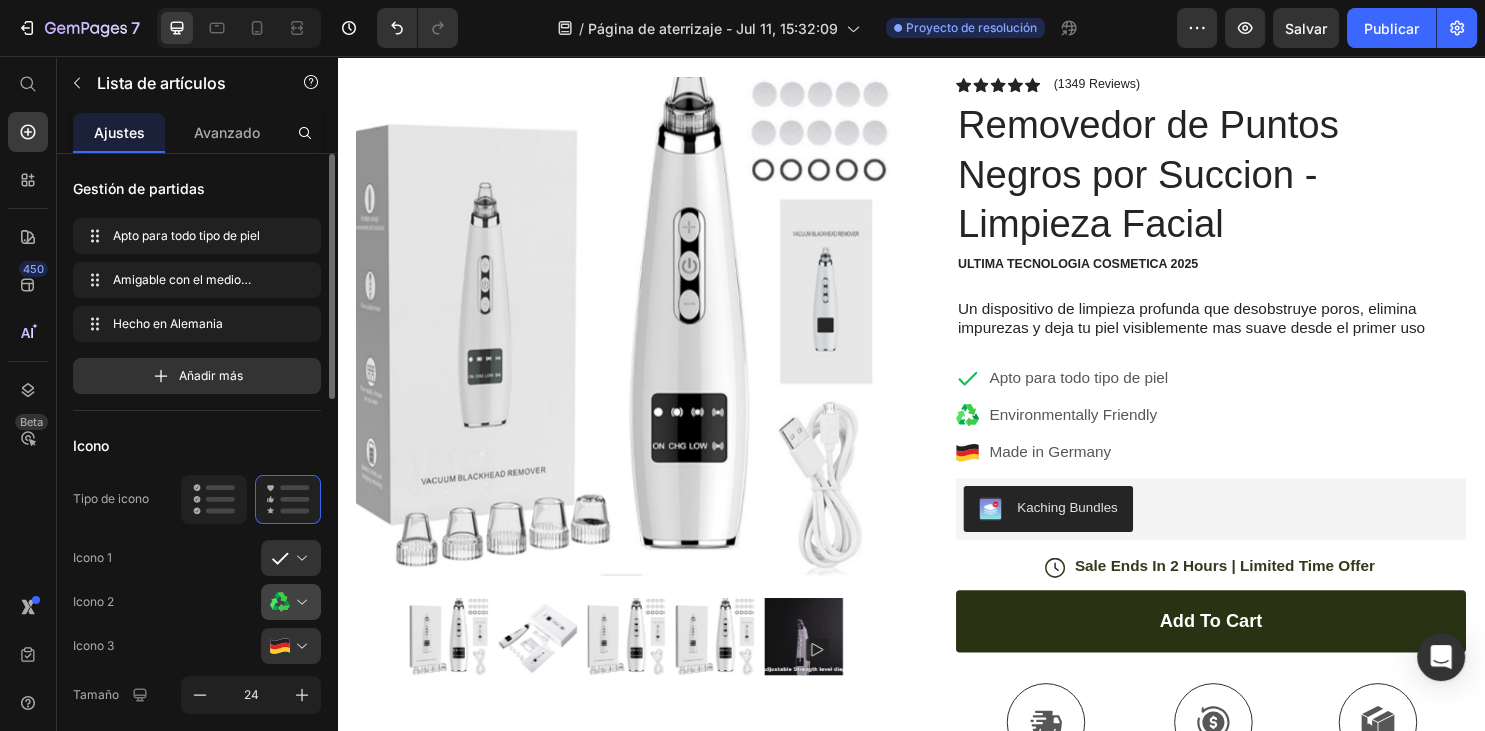 click at bounding box center [299, 602] 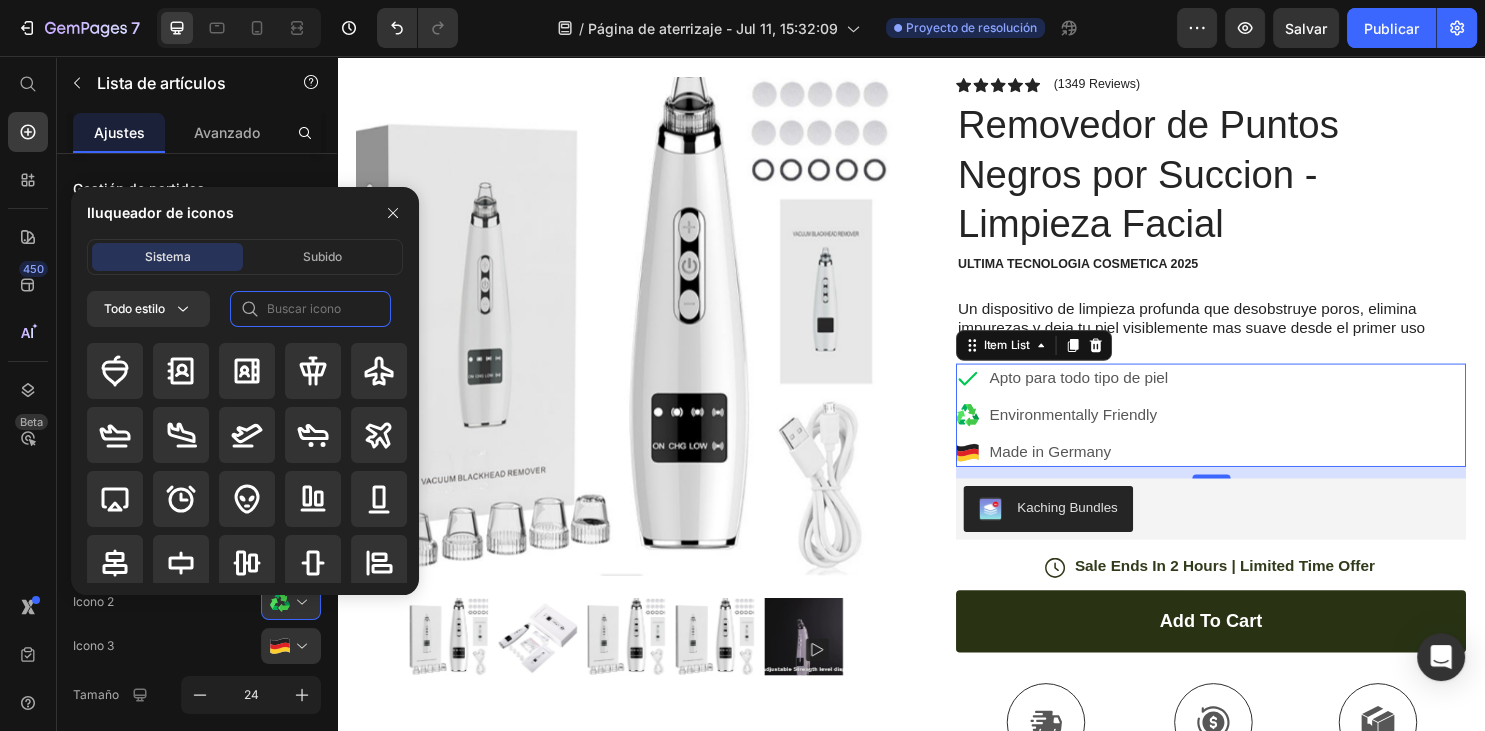 click 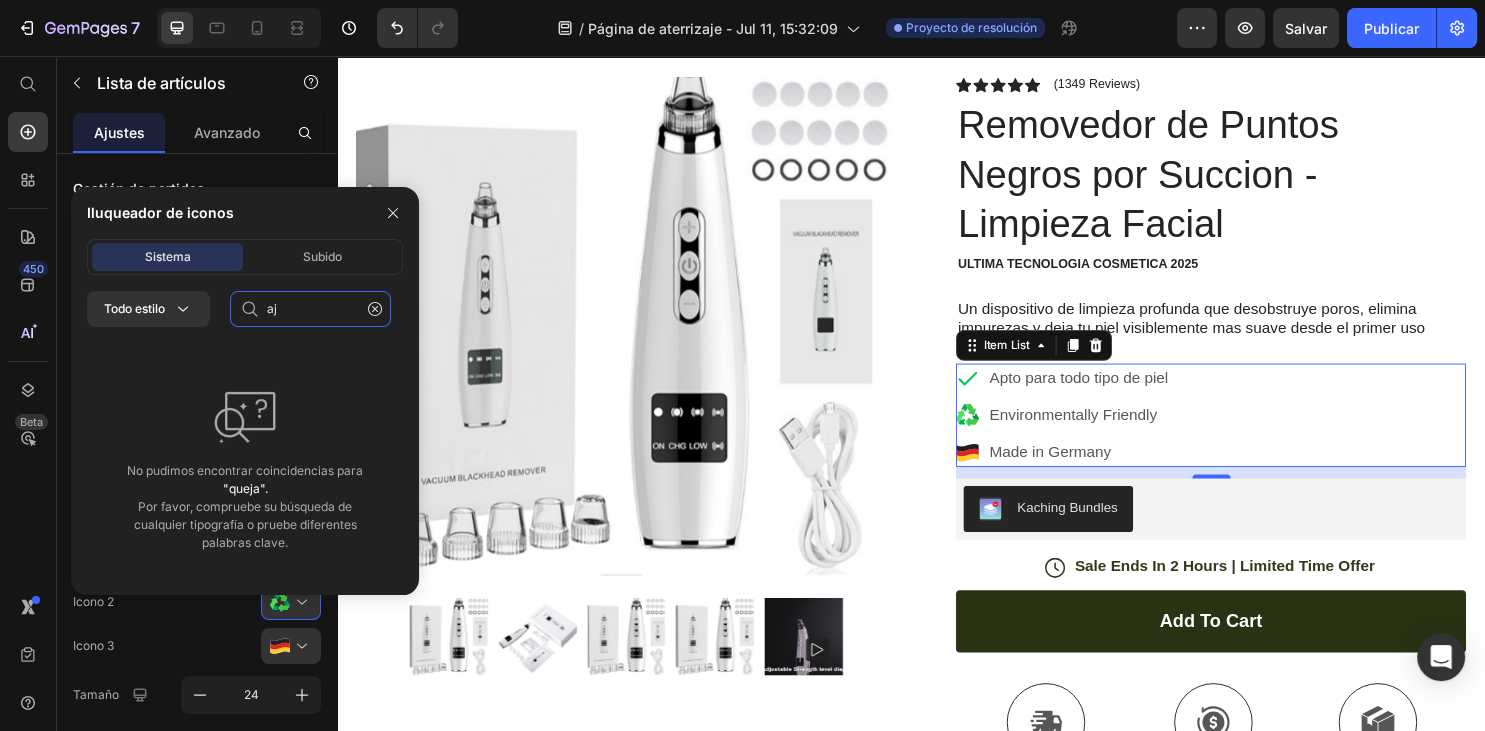 type on "a" 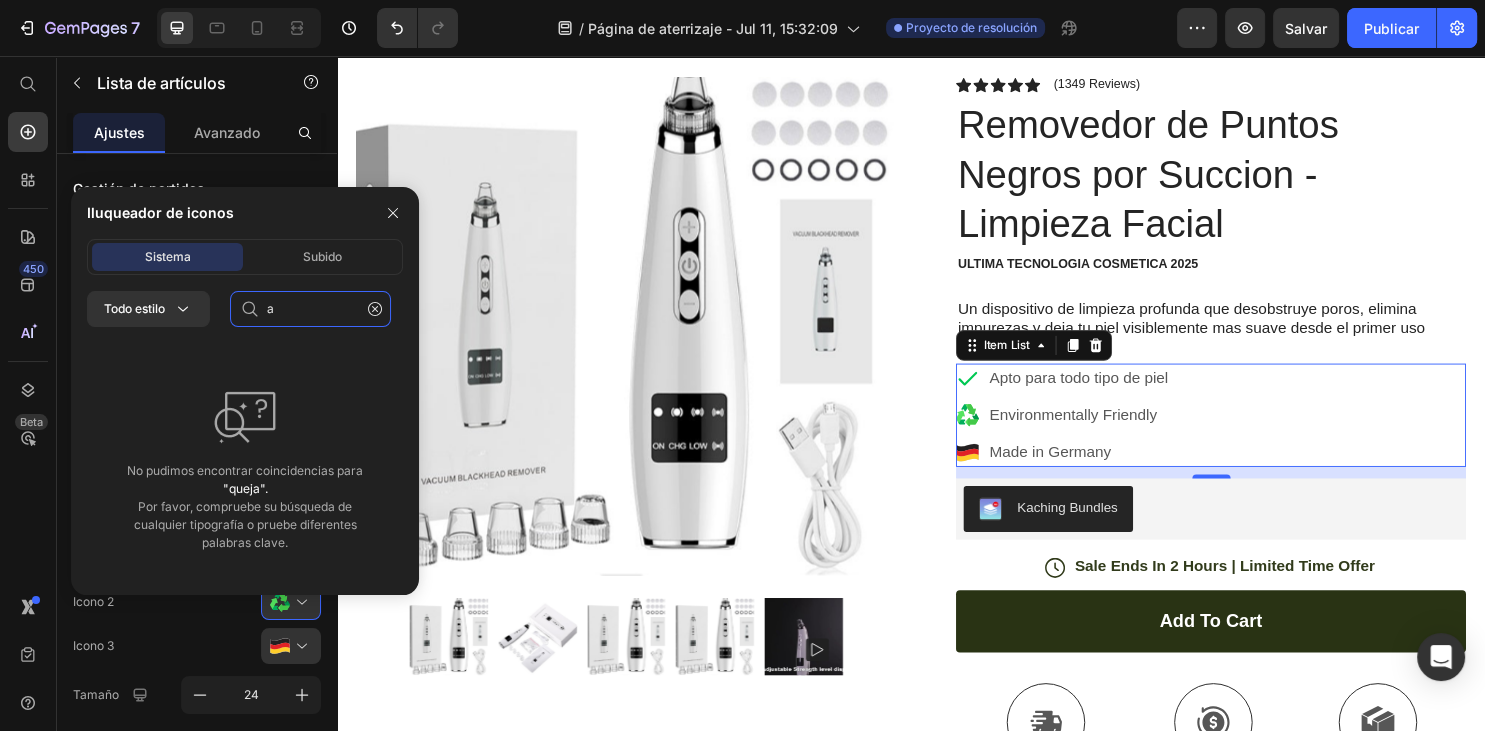 type 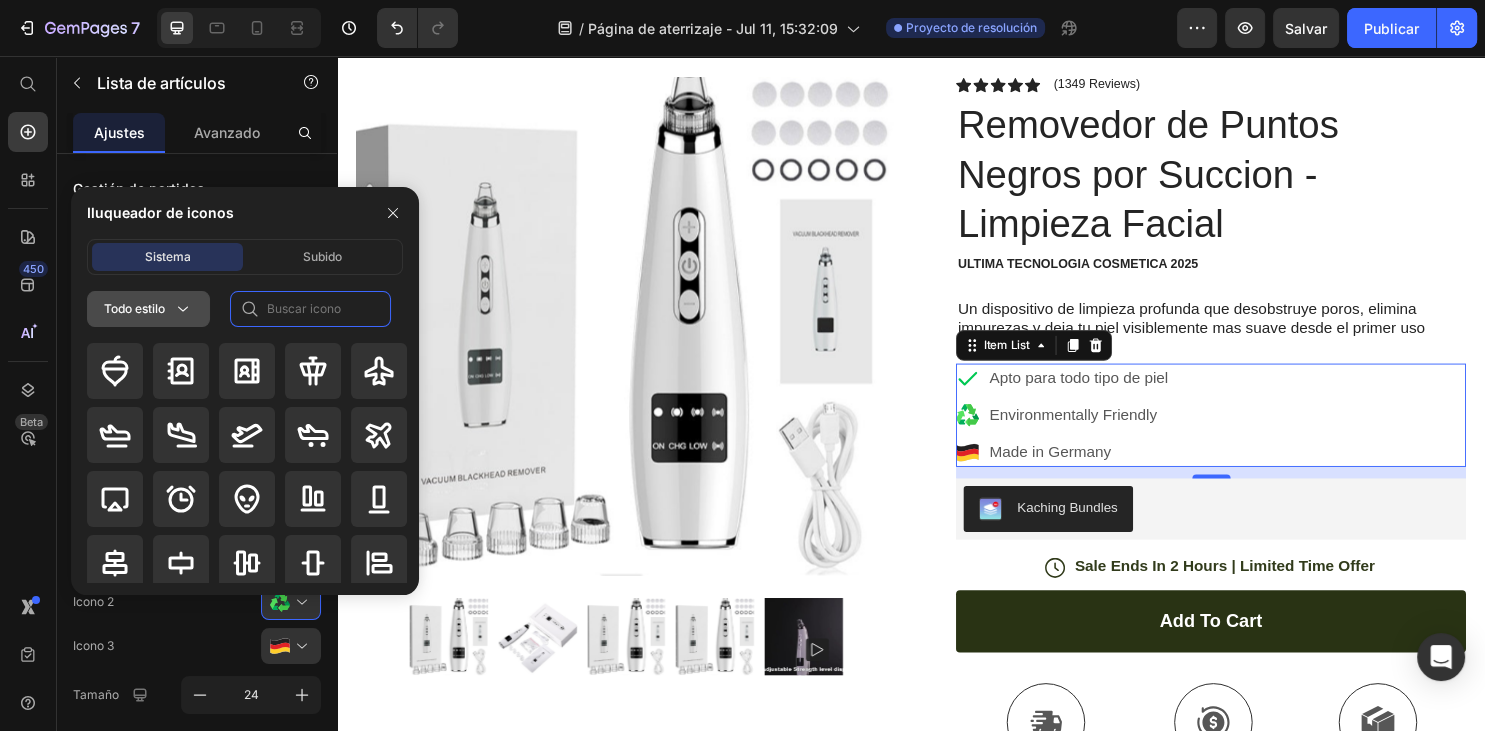 click on "Todo estilo" at bounding box center (148, 309) 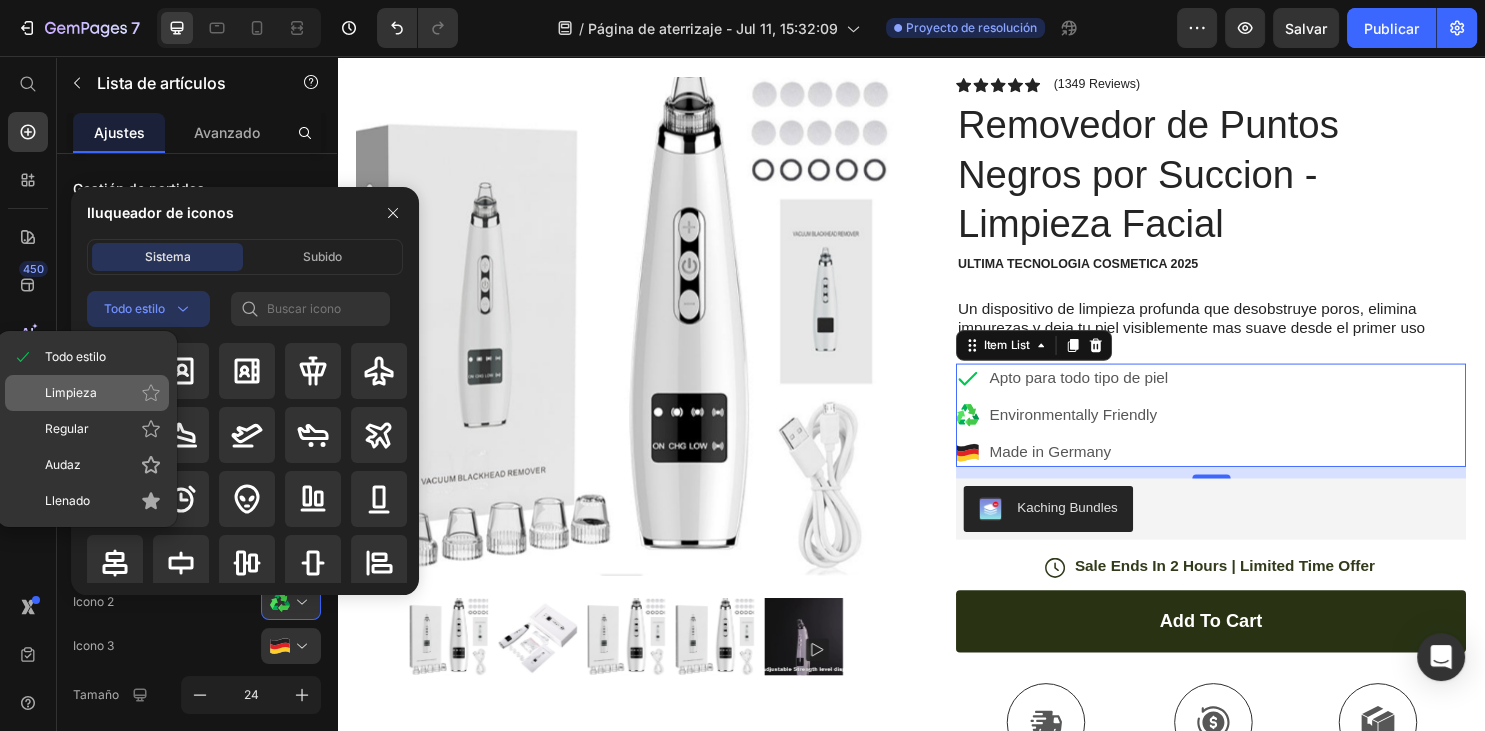 click on "Limpieza" at bounding box center (103, 393) 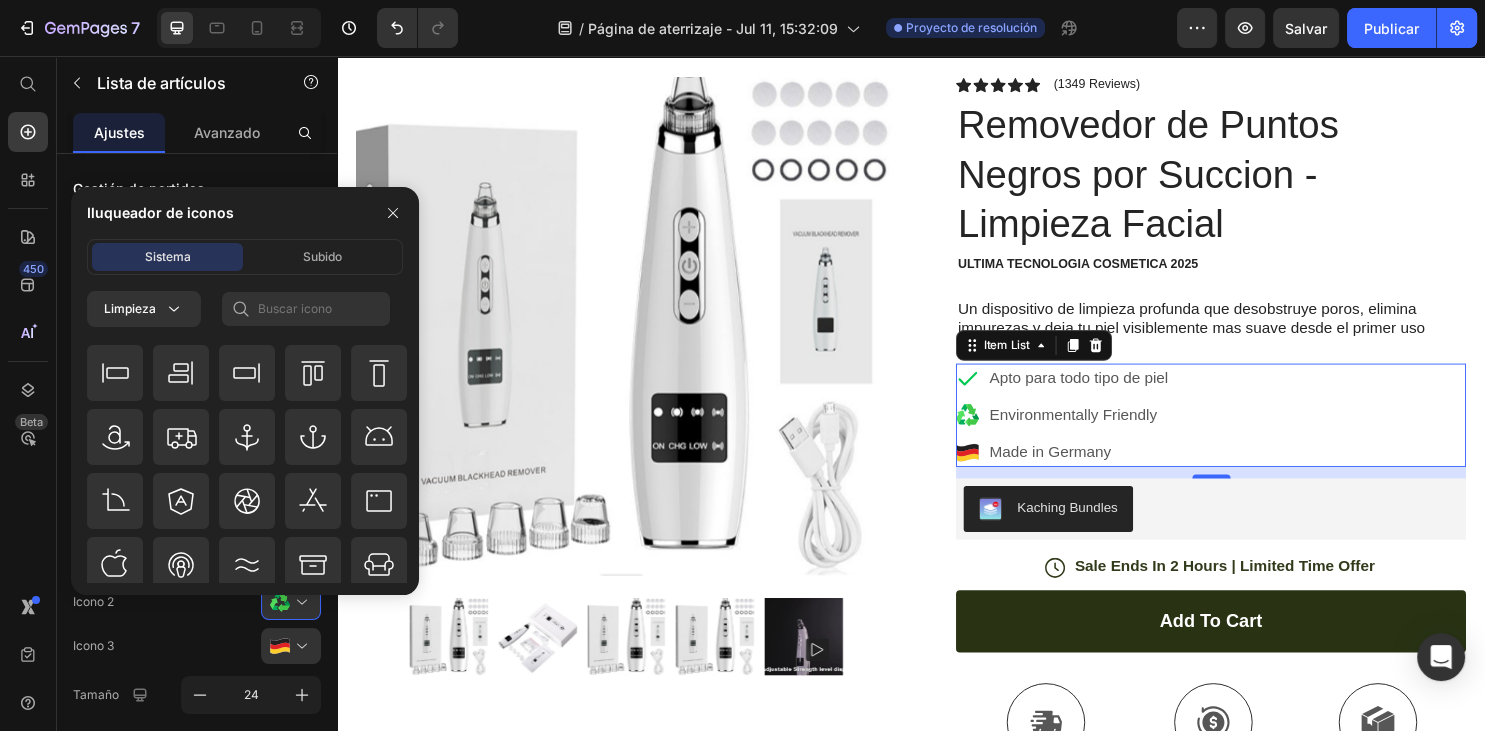 scroll, scrollTop: 346, scrollLeft: 0, axis: vertical 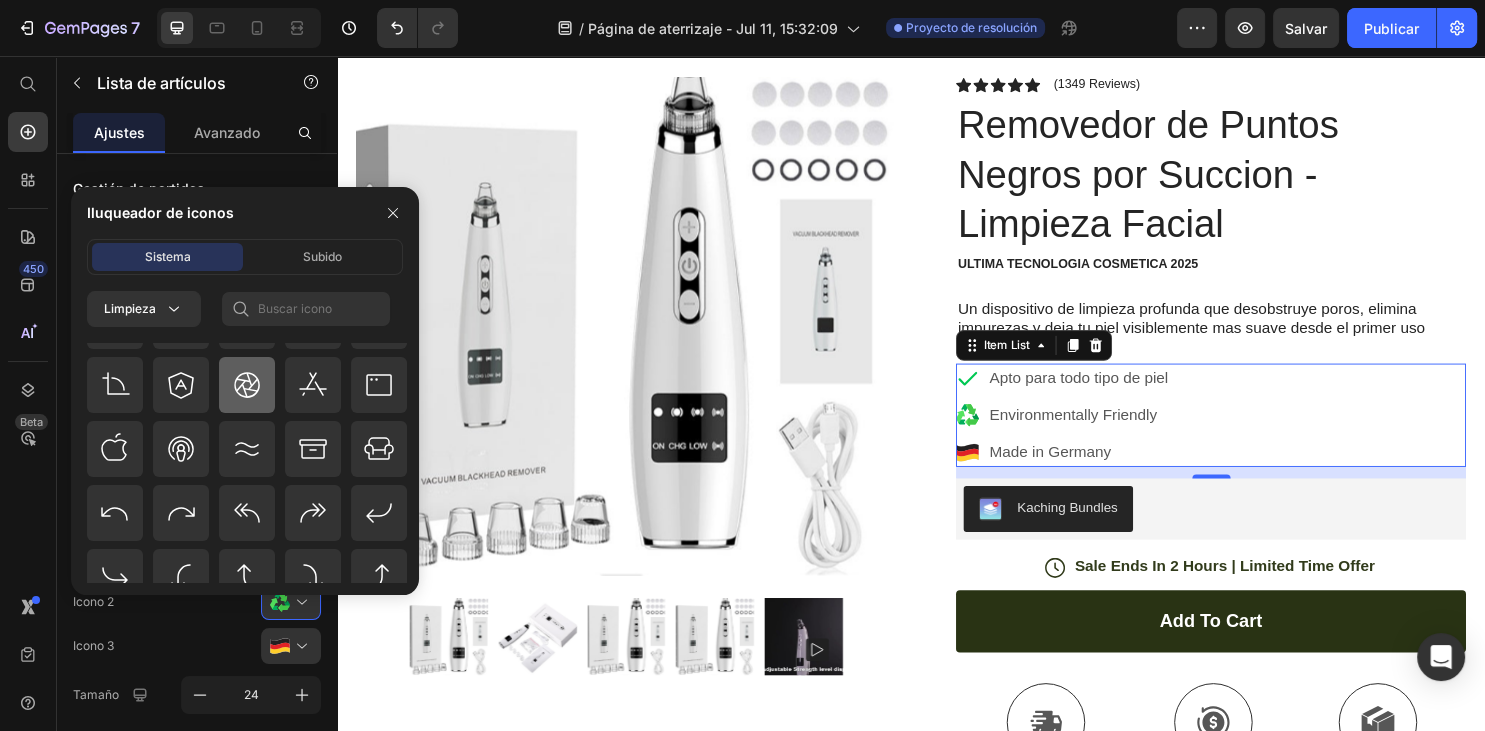 click 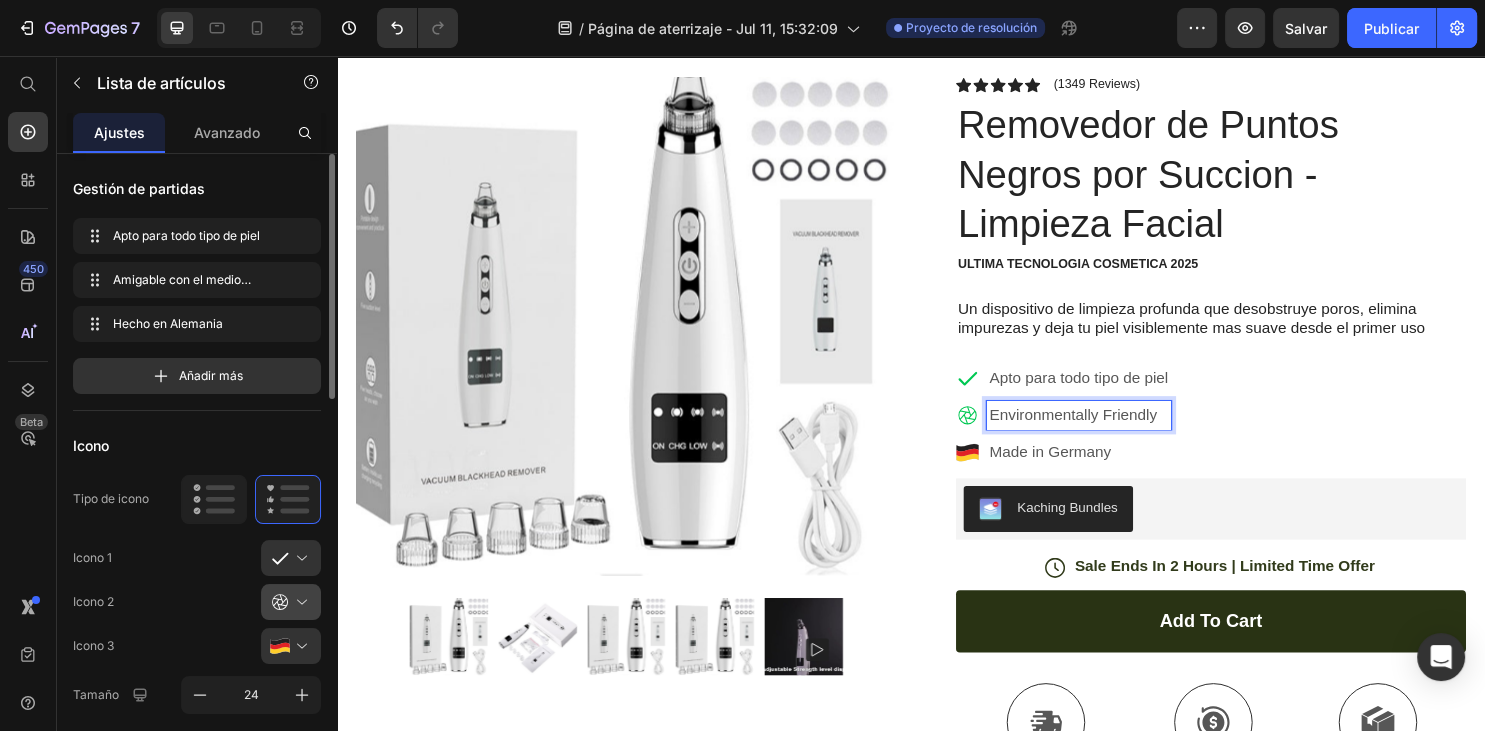 click at bounding box center (299, 602) 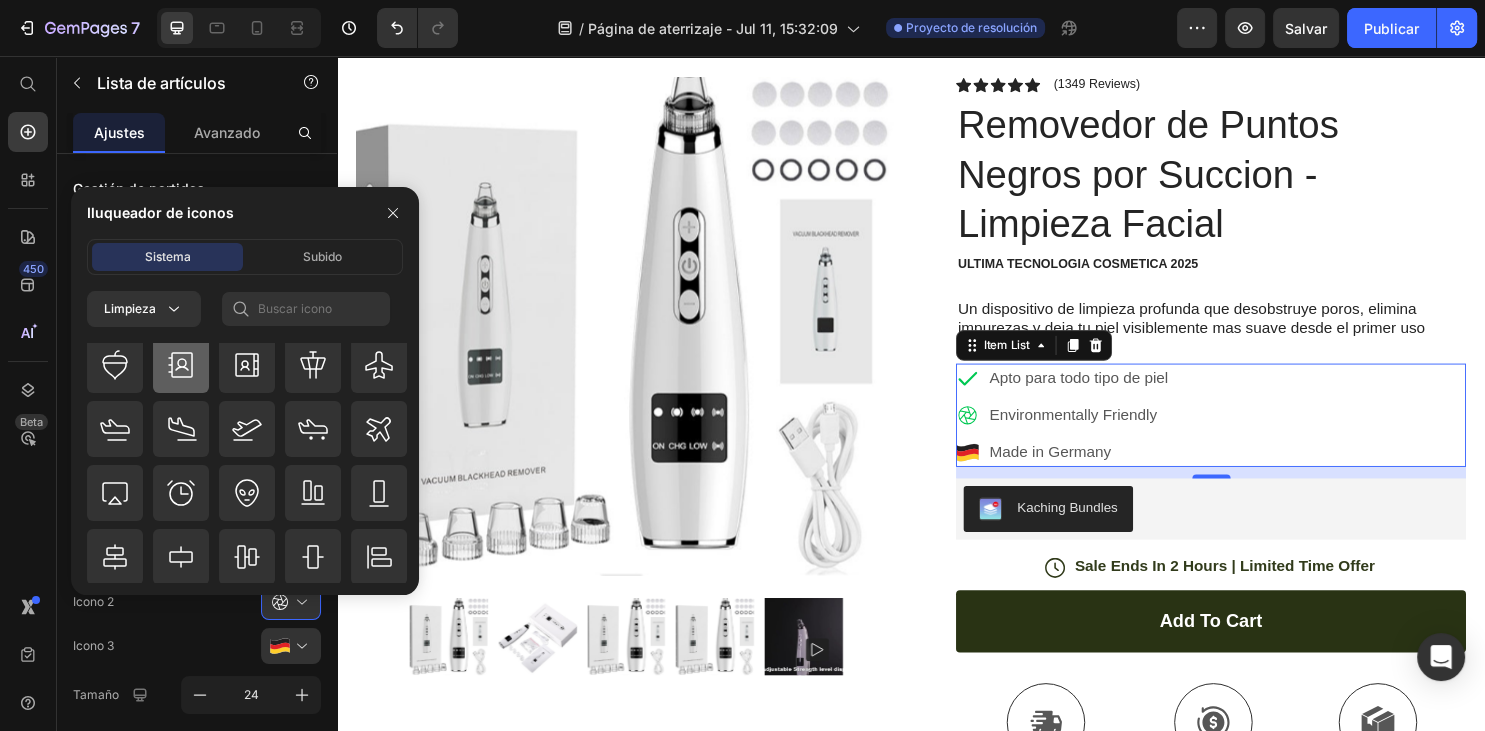 scroll, scrollTop: 0, scrollLeft: 0, axis: both 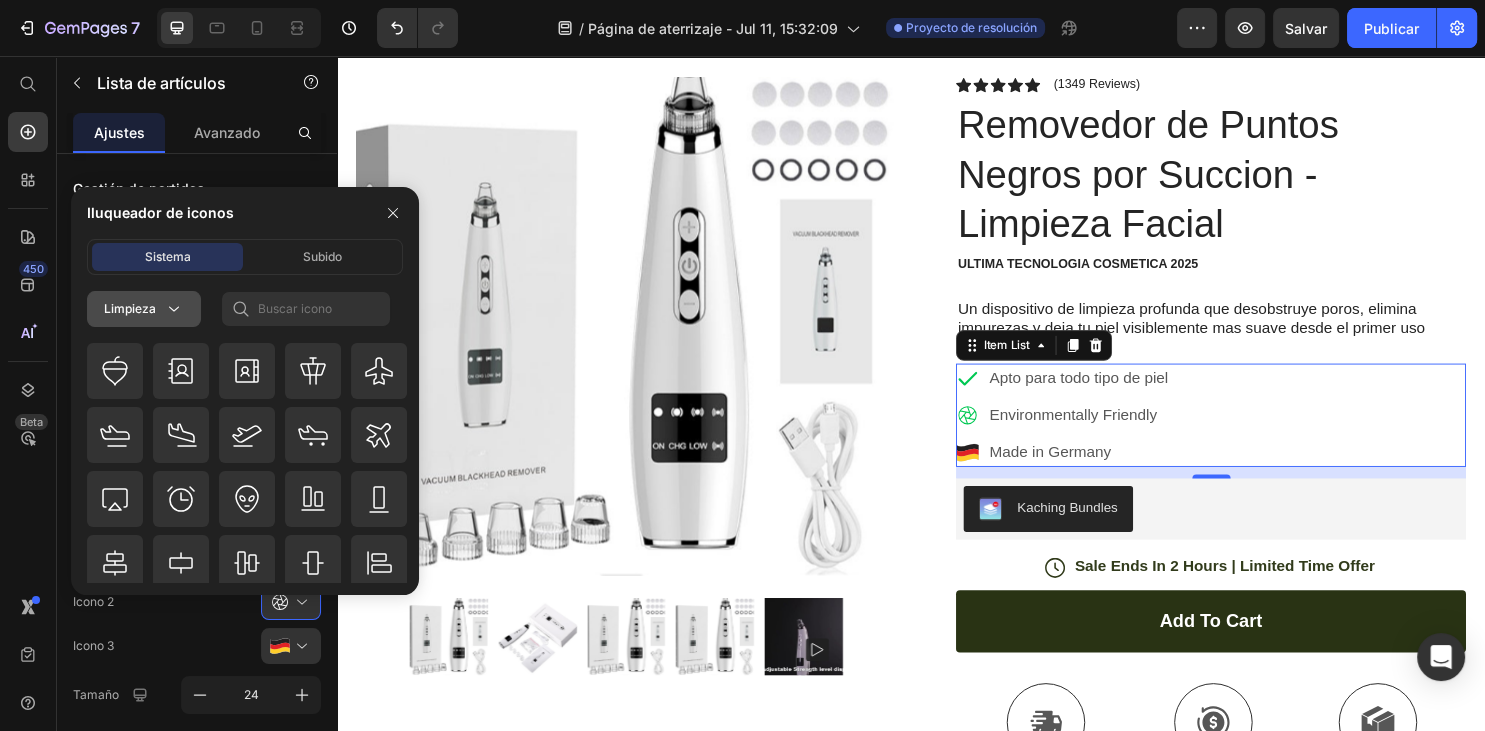click on "Limpieza" at bounding box center [144, 309] 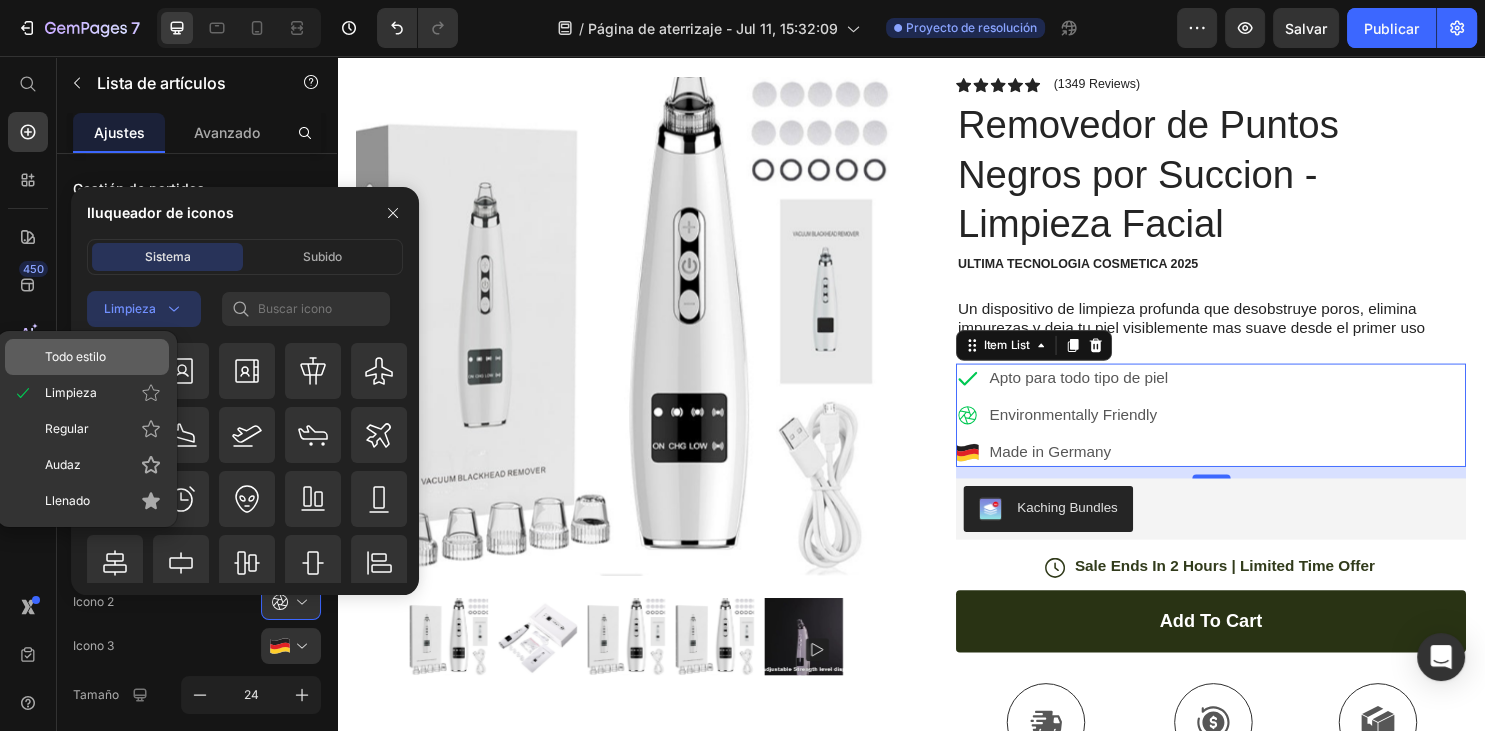 click on "Todo estilo" at bounding box center (103, 357) 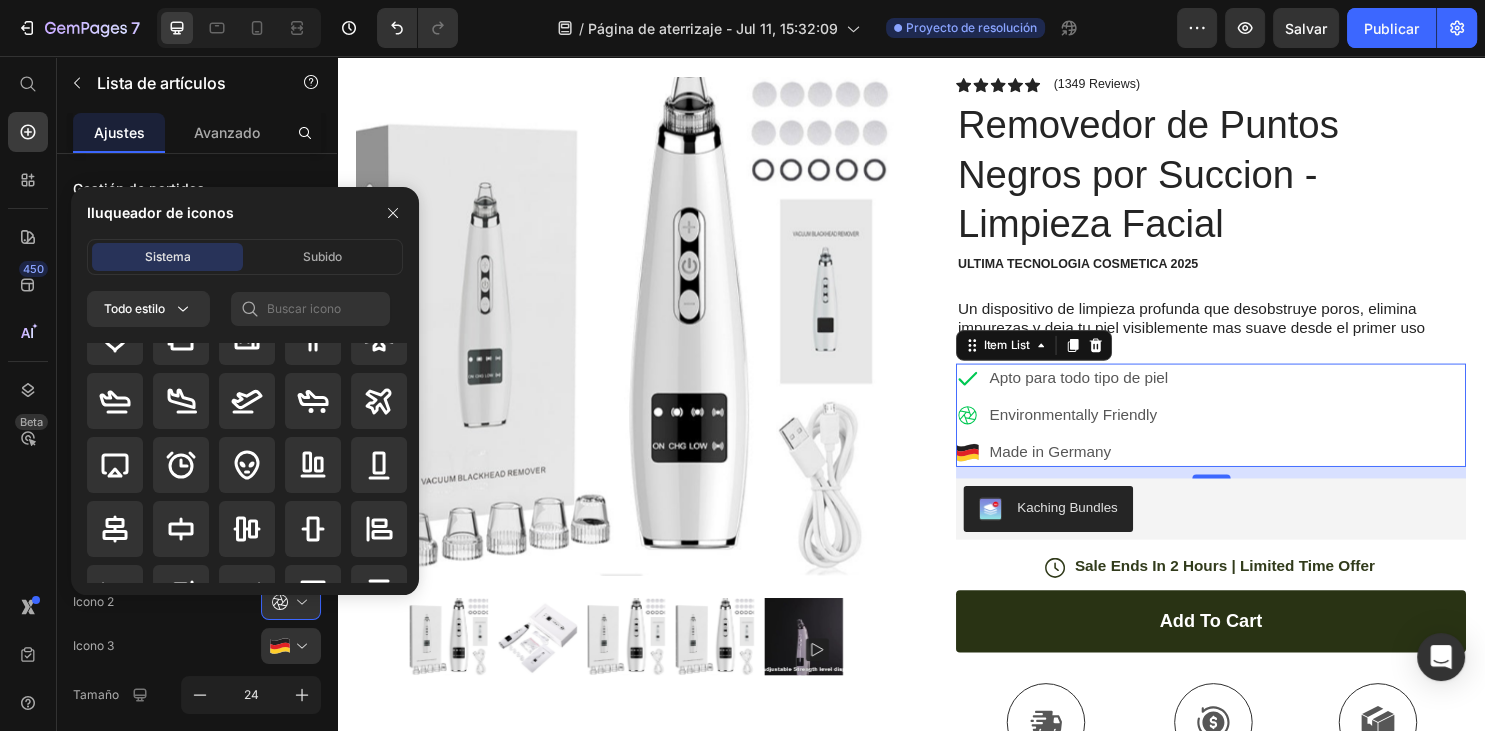 scroll, scrollTop: 0, scrollLeft: 0, axis: both 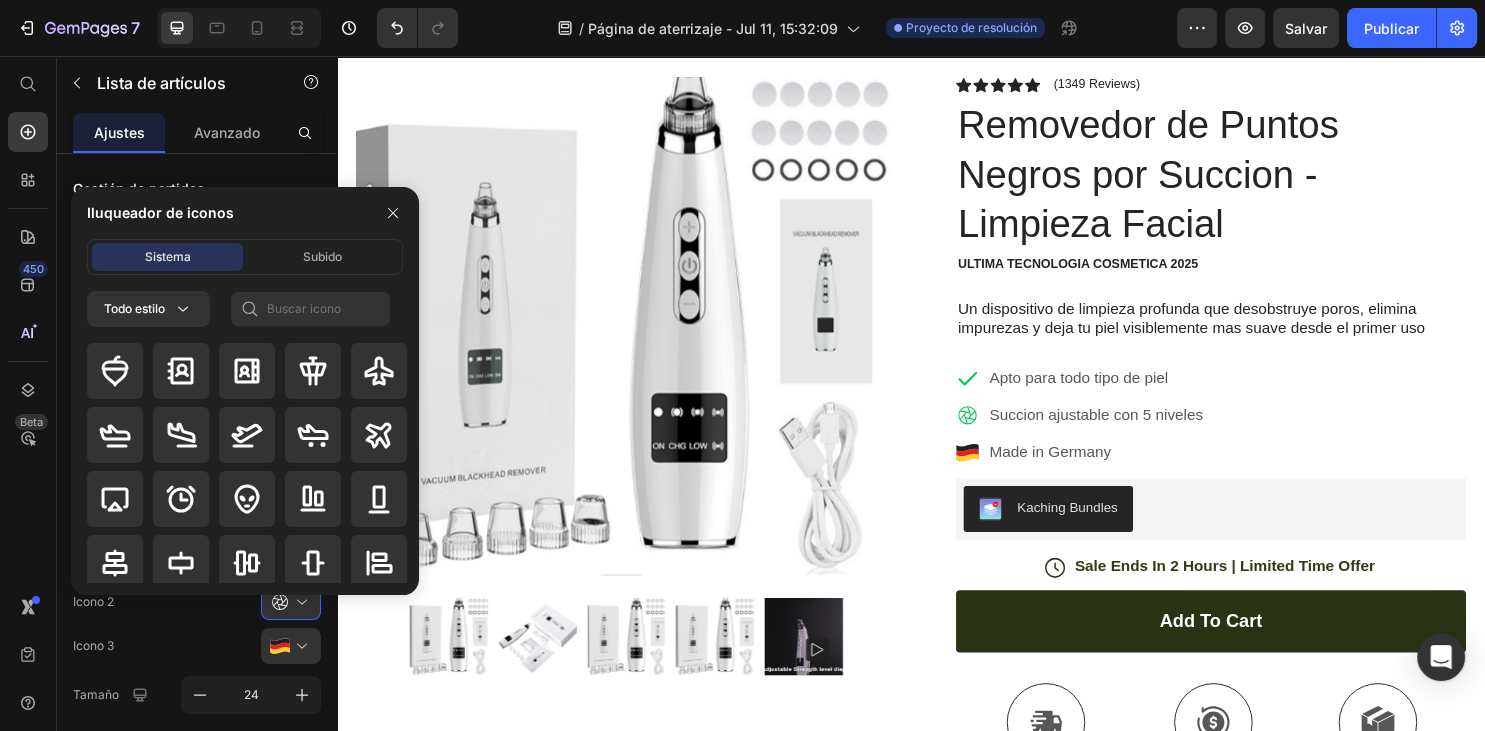 click on "Made in Germany" at bounding box center [1130, 470] 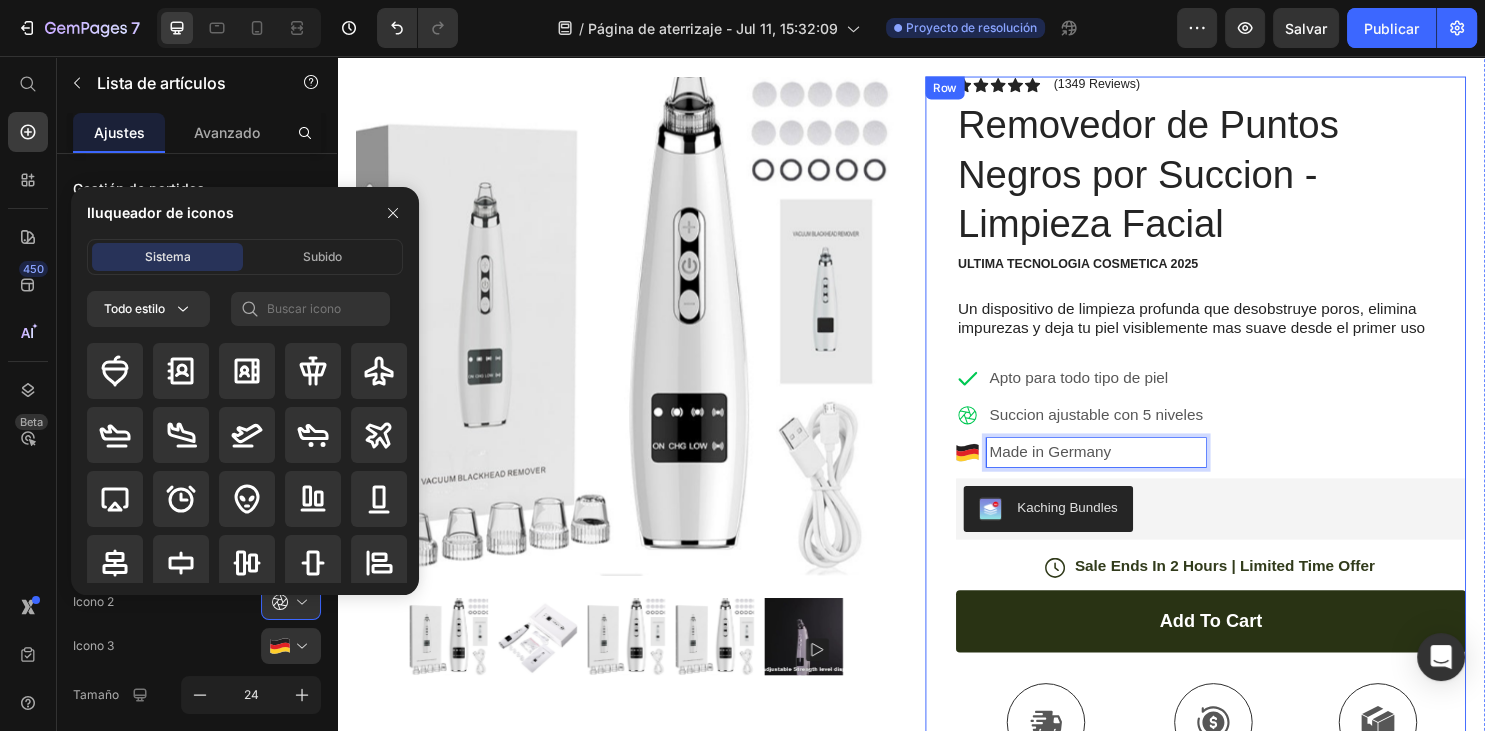 click on "Icon Icon Icon Icon Icon Icon List (1349 Reviews) Text Block Row Removedor de Puntos Negros por Succion - Limpieza Facial Product Title ULTIMA TECNOLOGIA COSMETICA 2025 Text Block Un dispositivo de limpieza profunda que desobstruye poros, elimina impurezas y deja tu piel visiblemente mas suave desde el primer uso Text Block
Apto para todo tipo de piel
Succion ajustable con 5 niveles
Made in Germany Item List   12 Kaching Bundles Kaching Bundles
Icon Sale Ends In 2 Hours | Limited Time Offer Text Block Row add to cart Add to Cart
Icon Free Shipping Text Block
Icon Money-Back Text Block
Icon Easy Returns Text Block Row Image Icon Icon Icon Icon Icon Icon List “This skin cream is a game-changer! It has transformed my dry, lackluster skin into a hydrated and radiant complexion. I love how it absorbs quickly and leaves no greasy residue. Highly recommend” Text Block
Icon Text Block Row" at bounding box center (1234, 623) 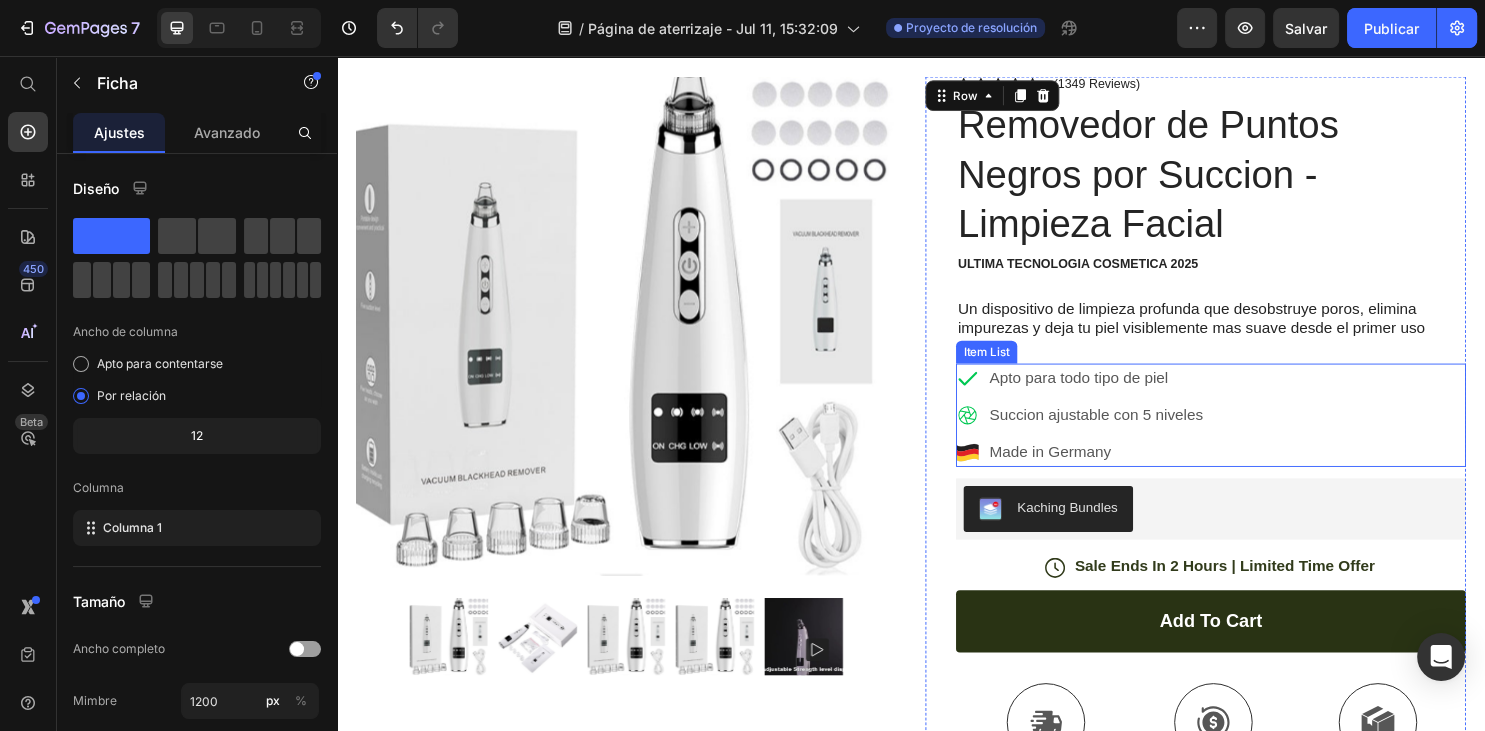 click 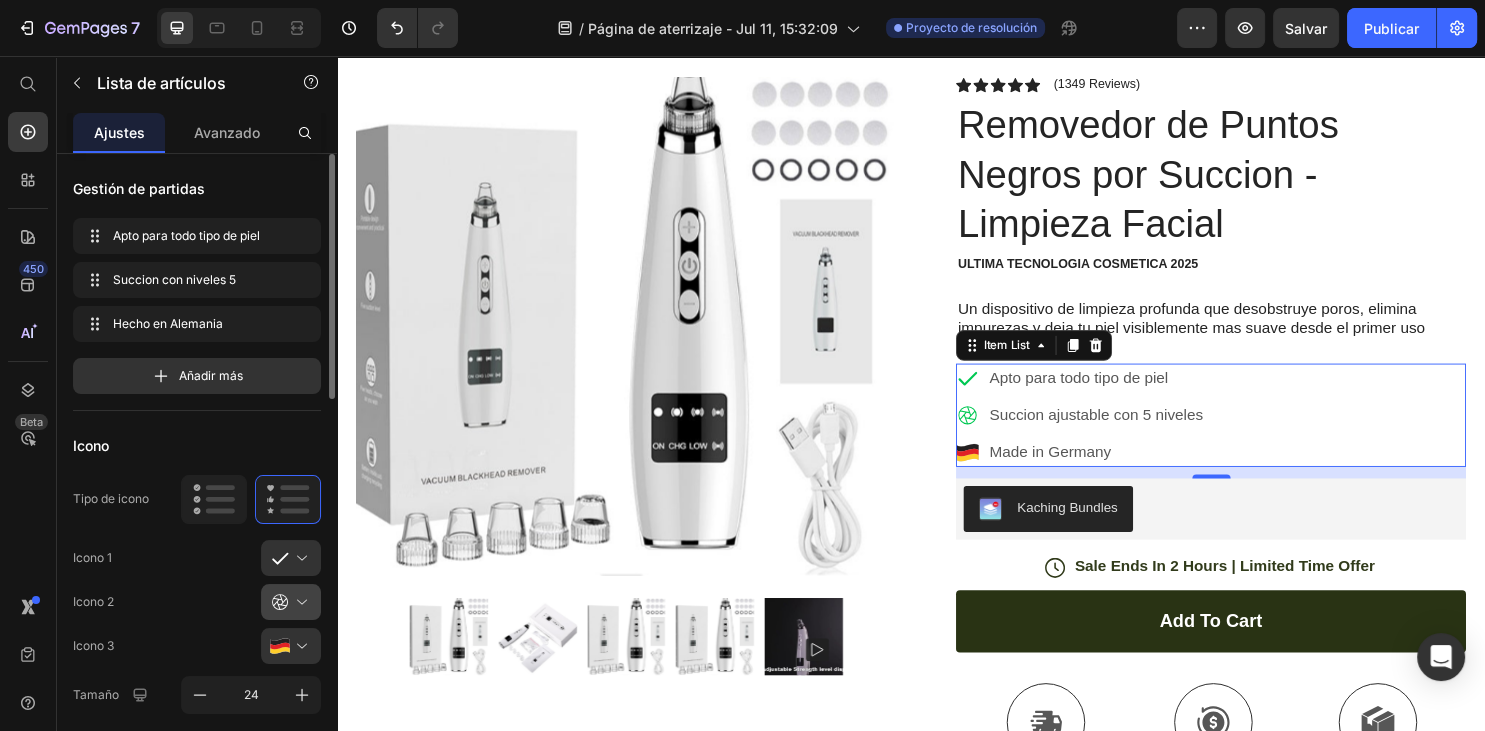 click at bounding box center (299, 602) 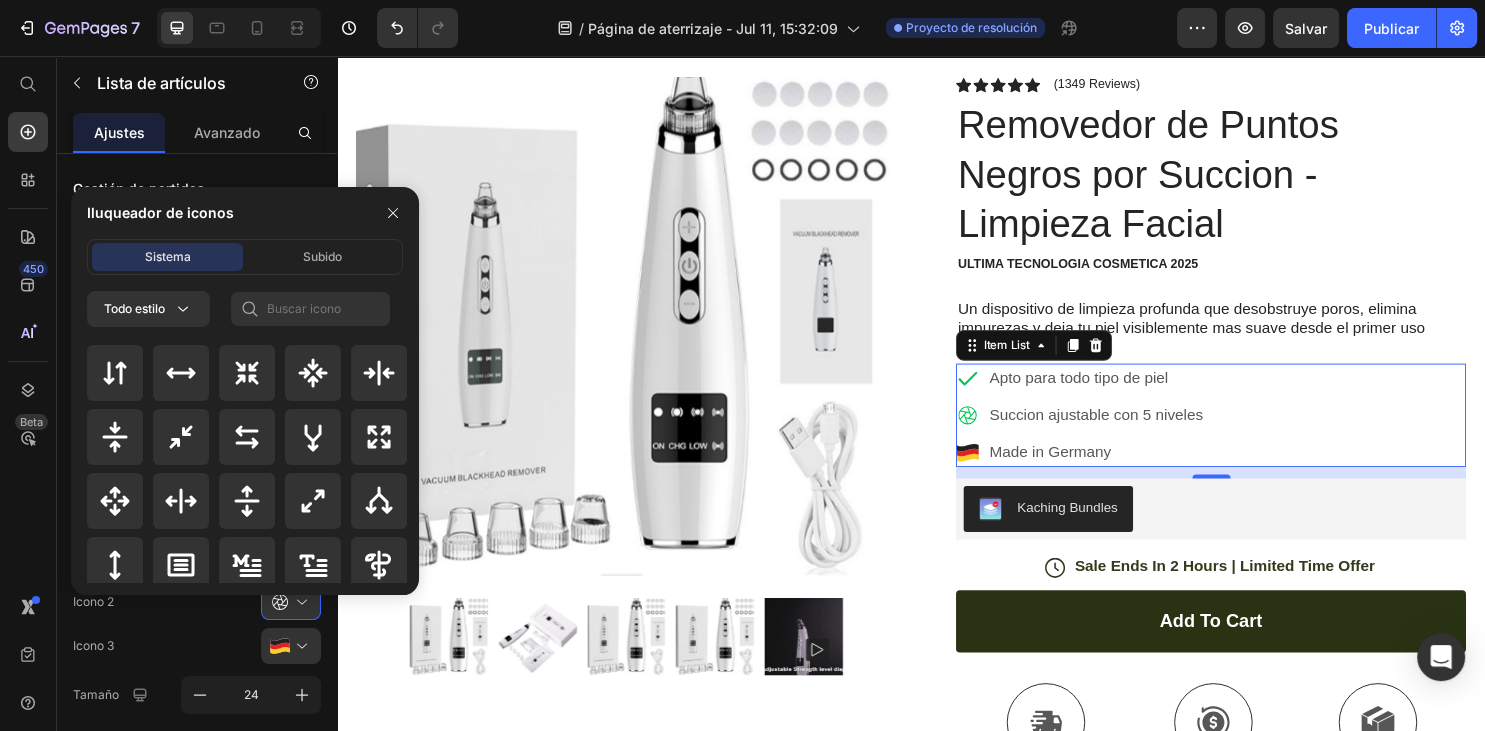 scroll, scrollTop: 1267, scrollLeft: 0, axis: vertical 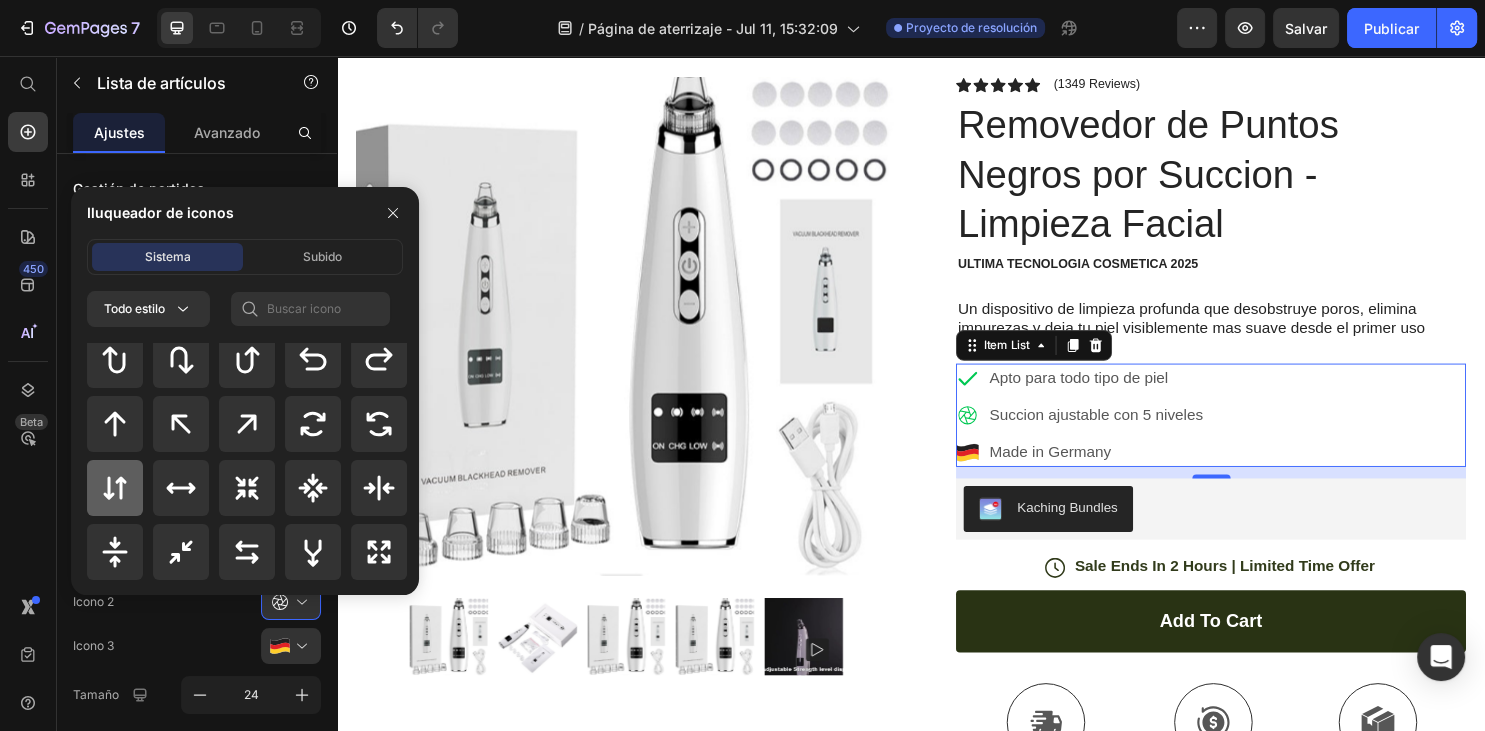 click 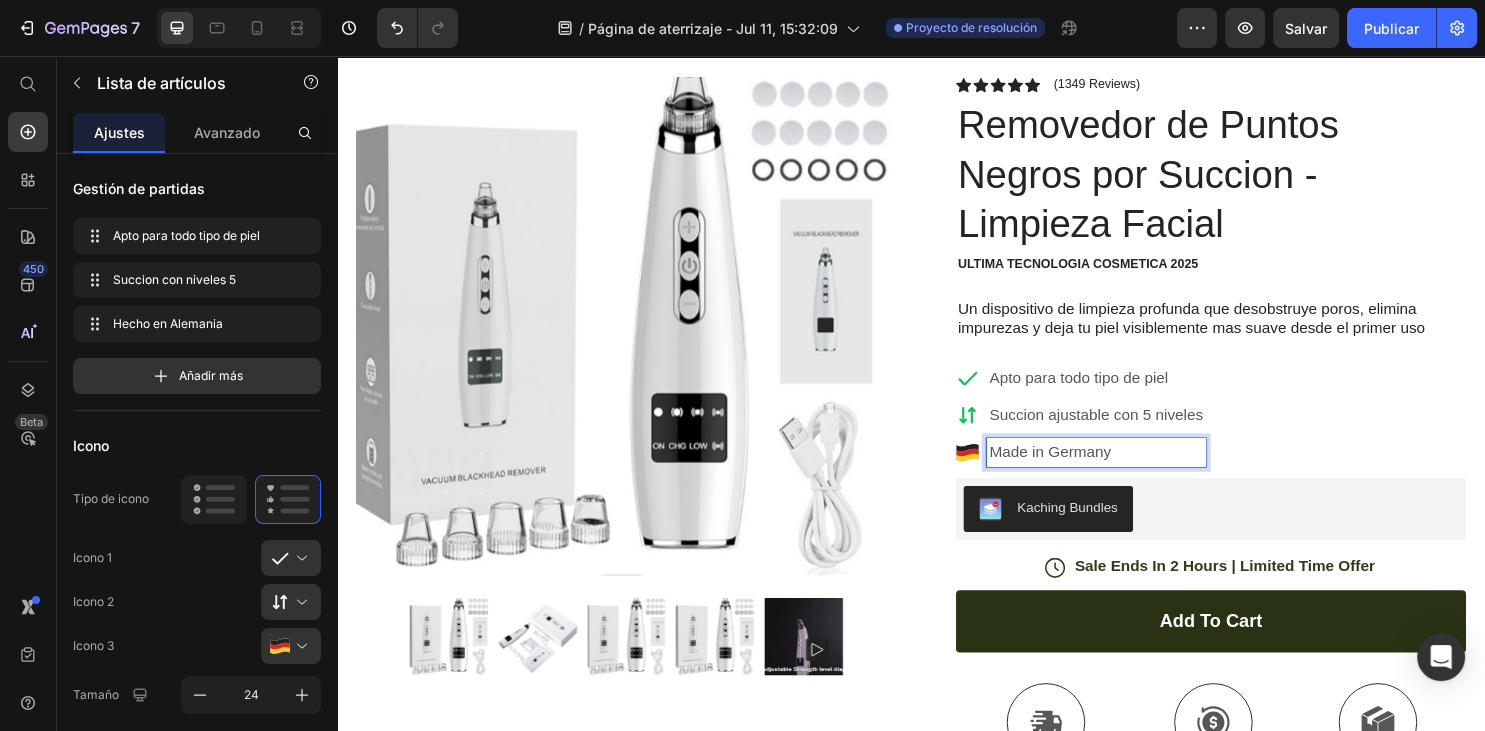 click on "Made in Germany" at bounding box center [1130, 470] 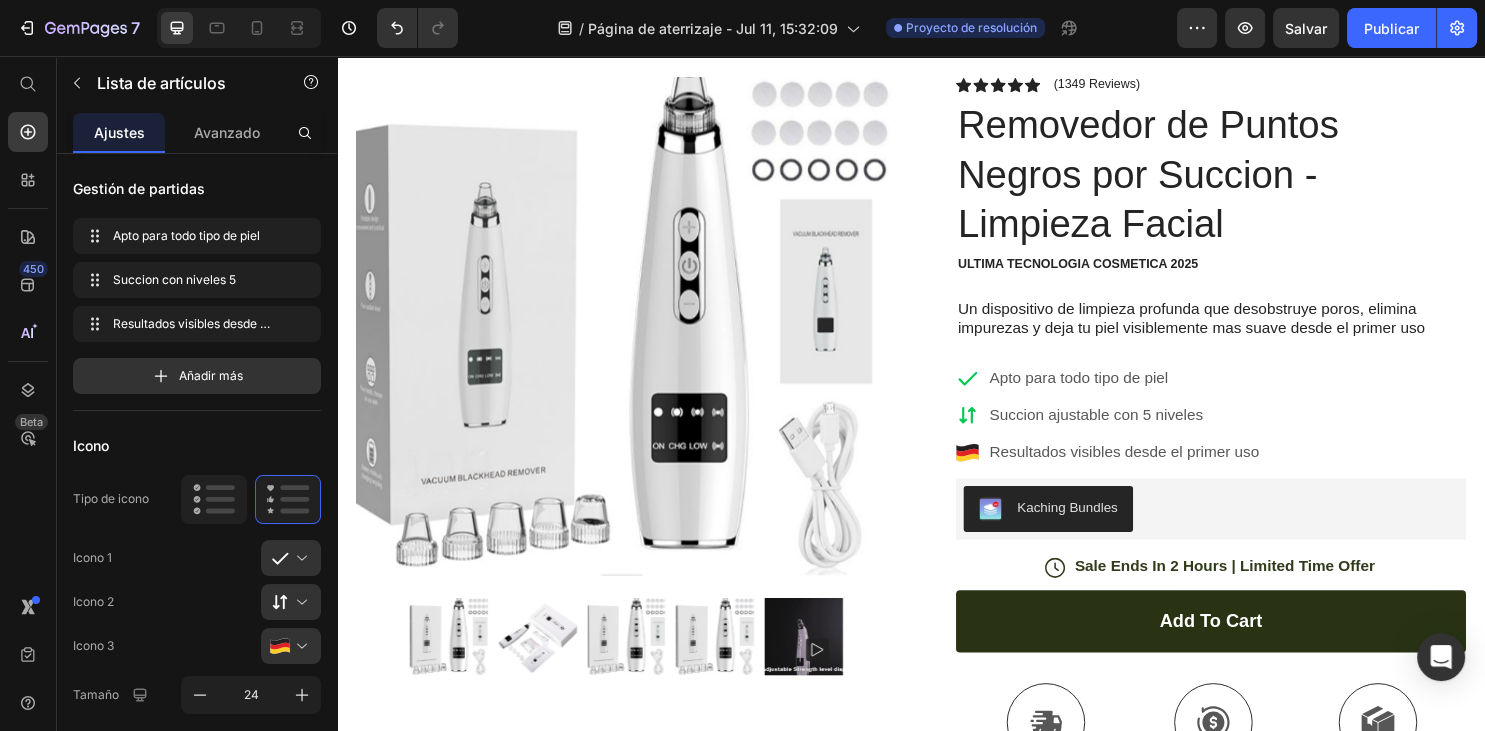 click 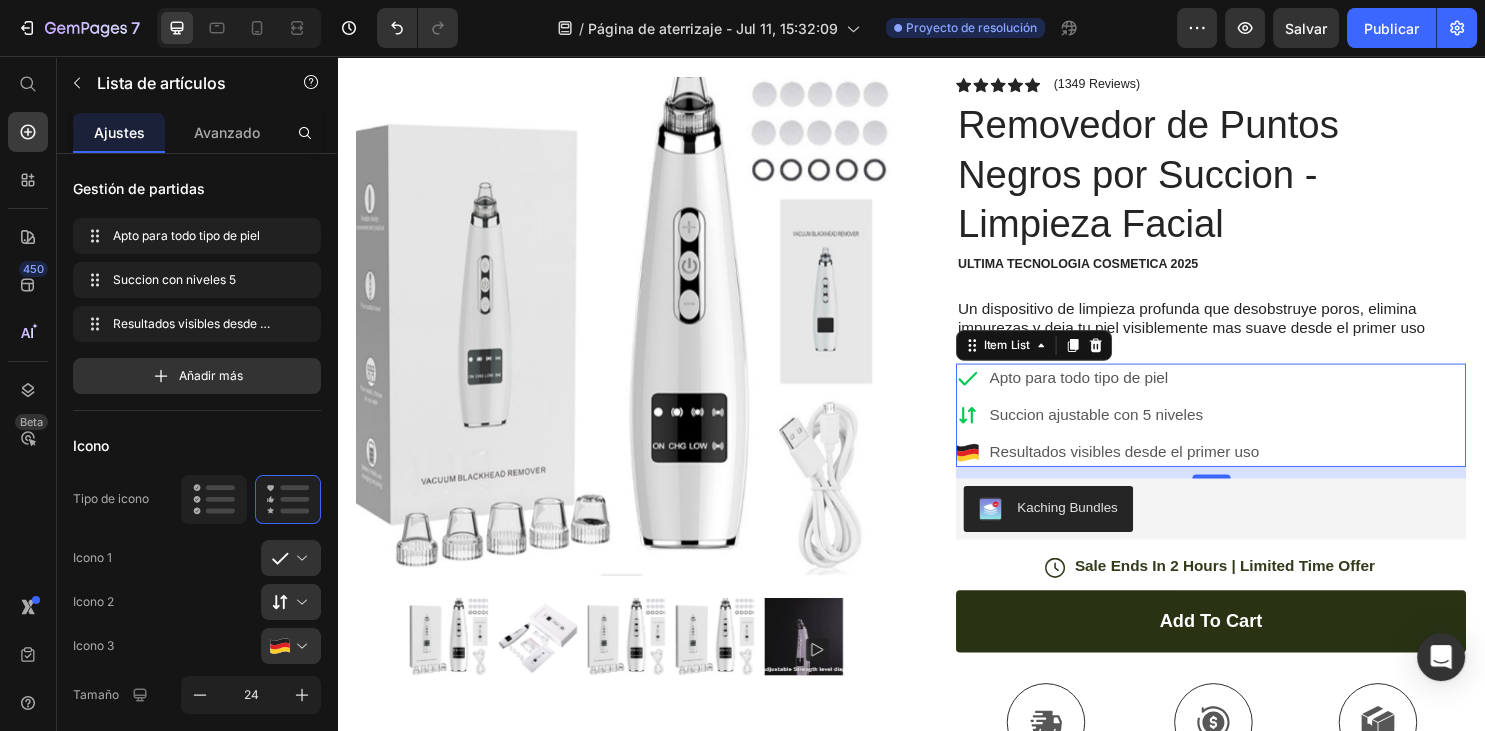 click 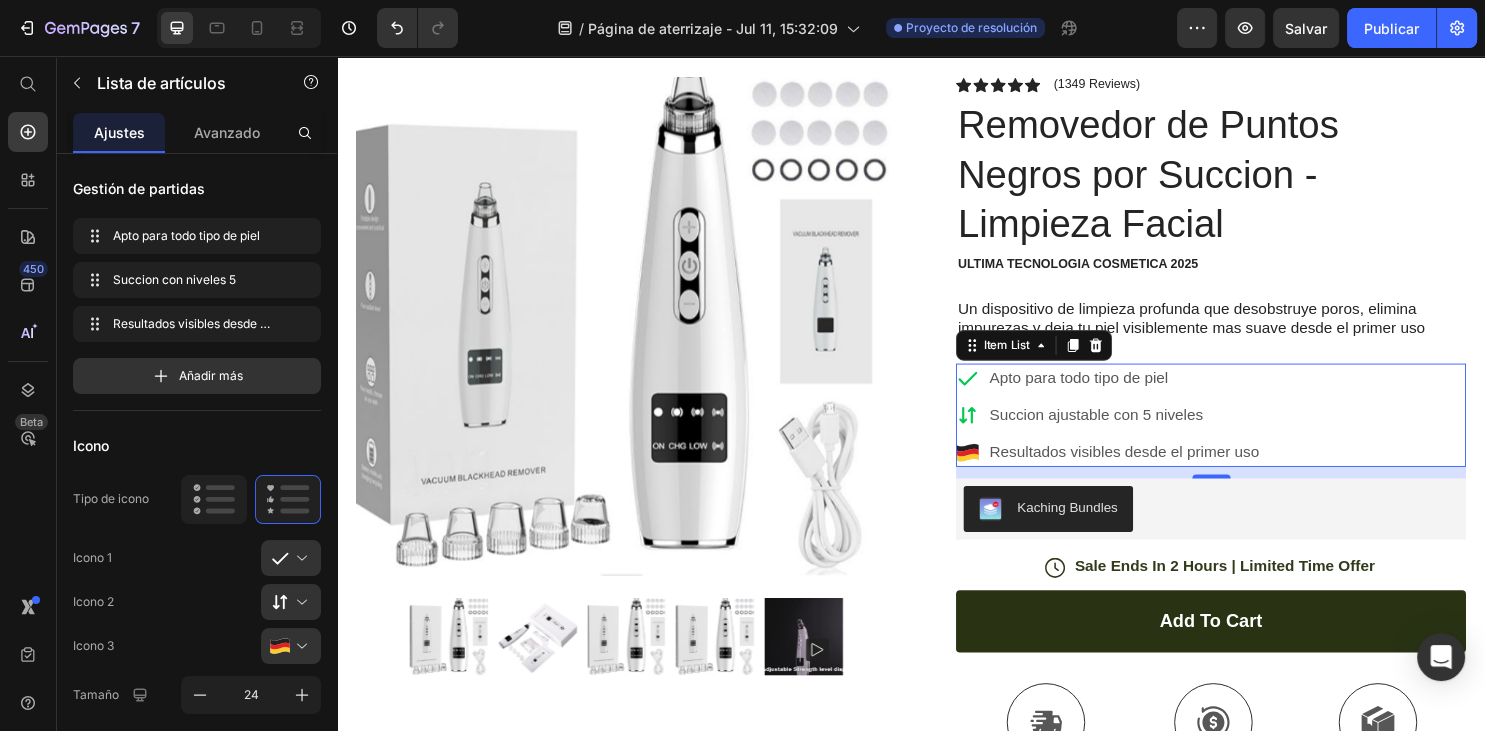 click 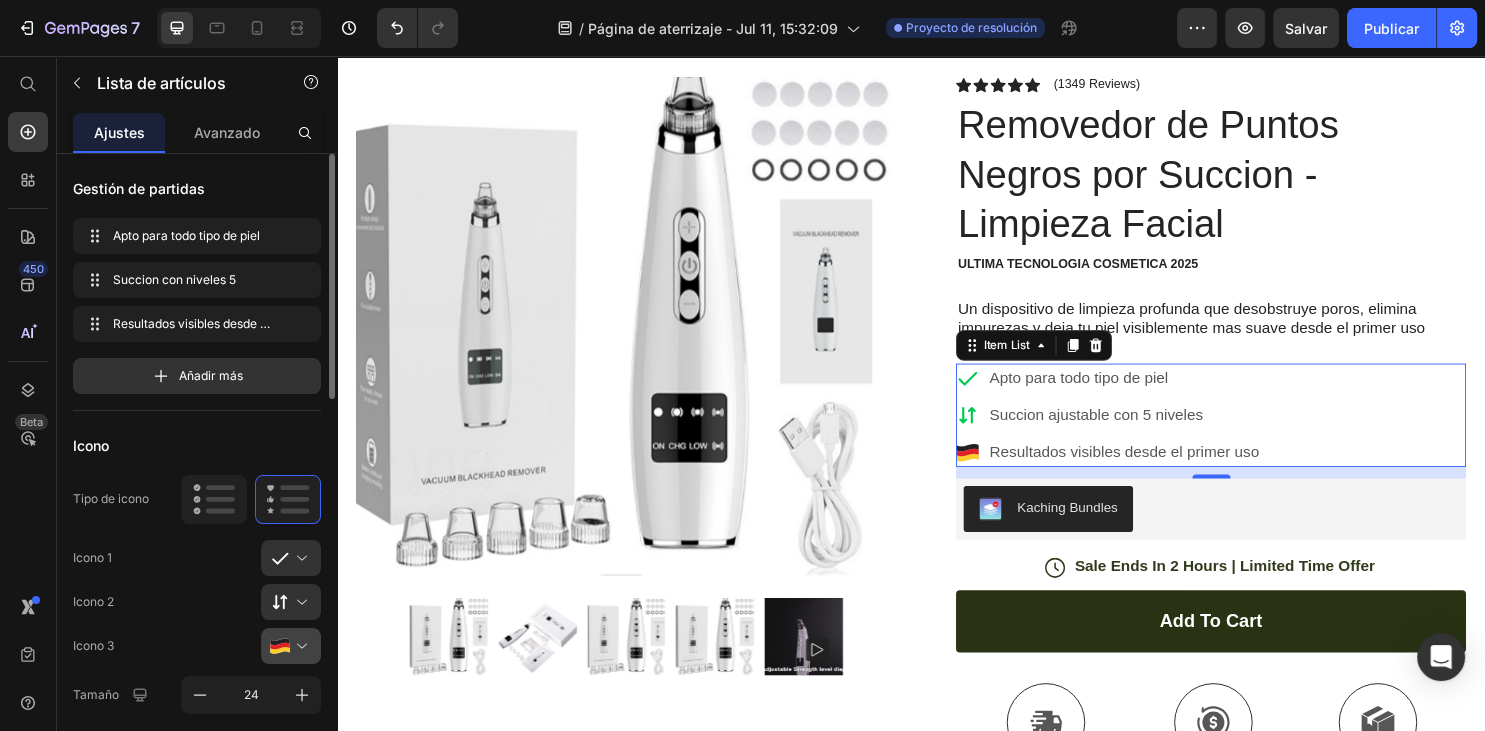 click at bounding box center (299, 646) 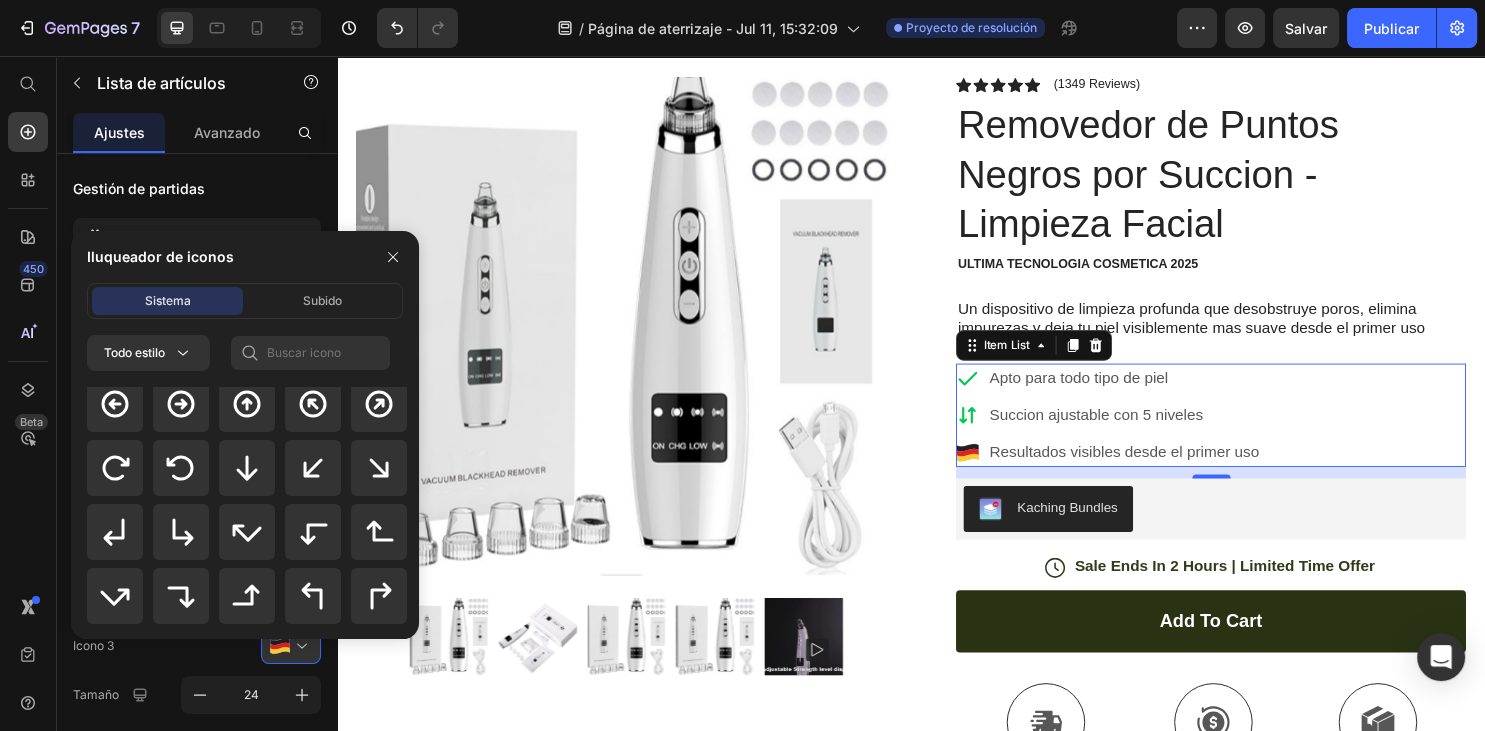scroll, scrollTop: 461, scrollLeft: 0, axis: vertical 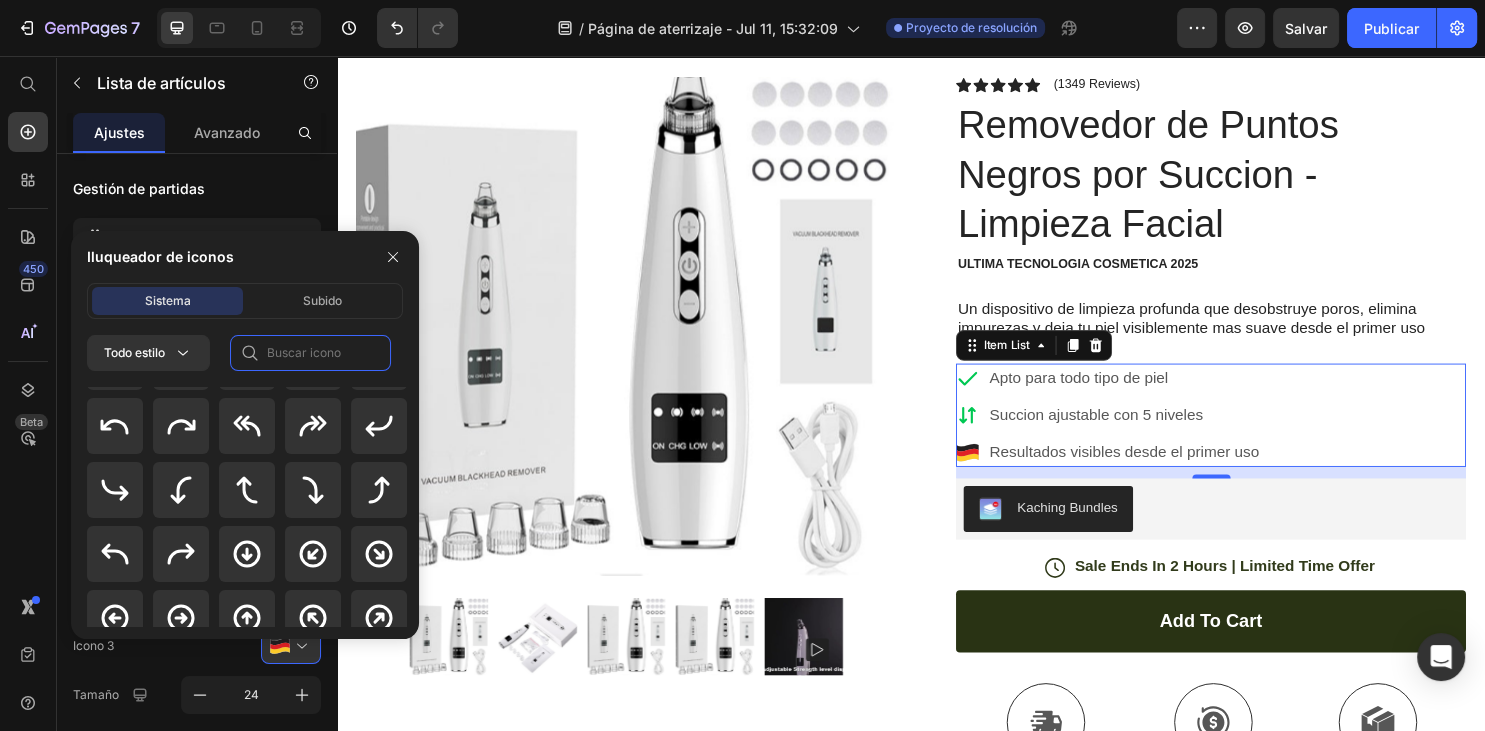 click 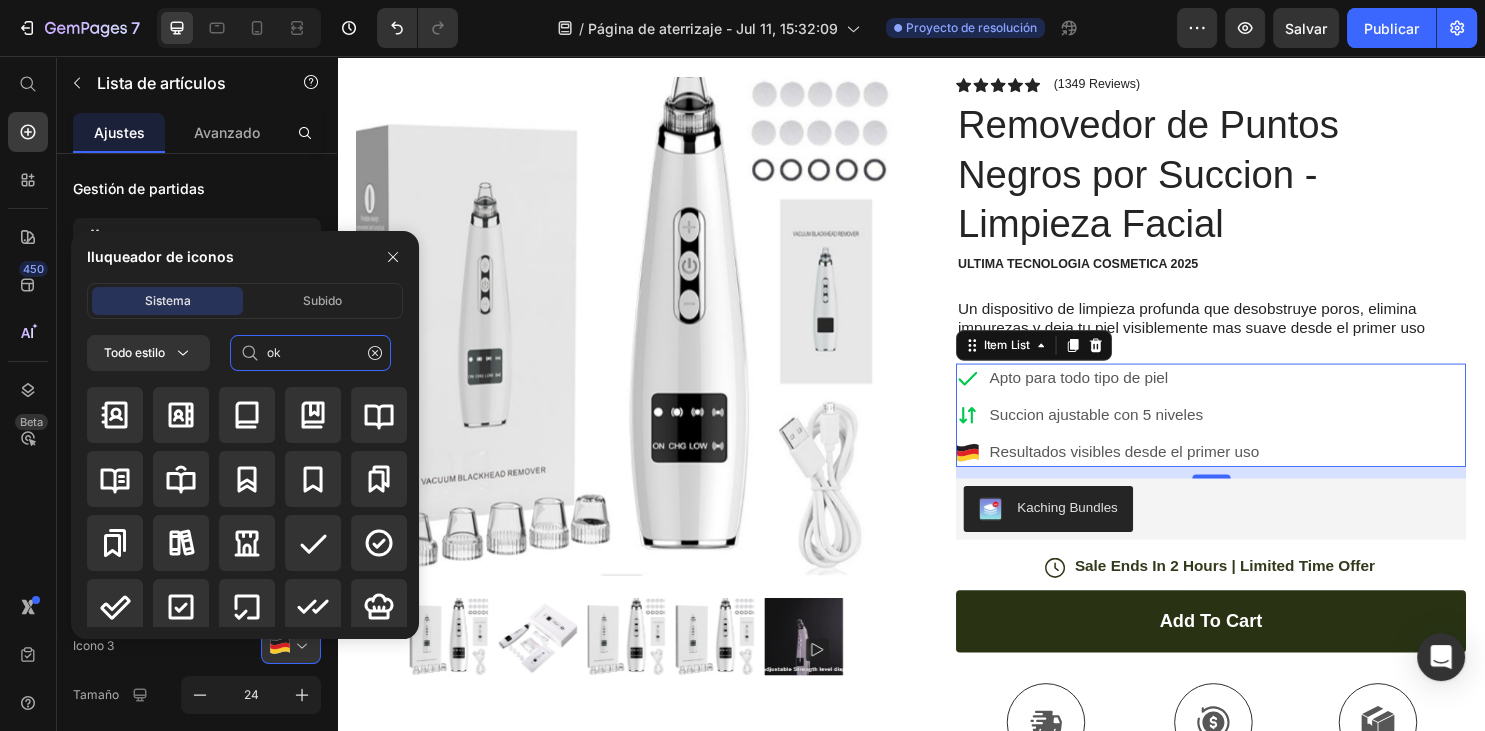 scroll, scrollTop: 115, scrollLeft: 0, axis: vertical 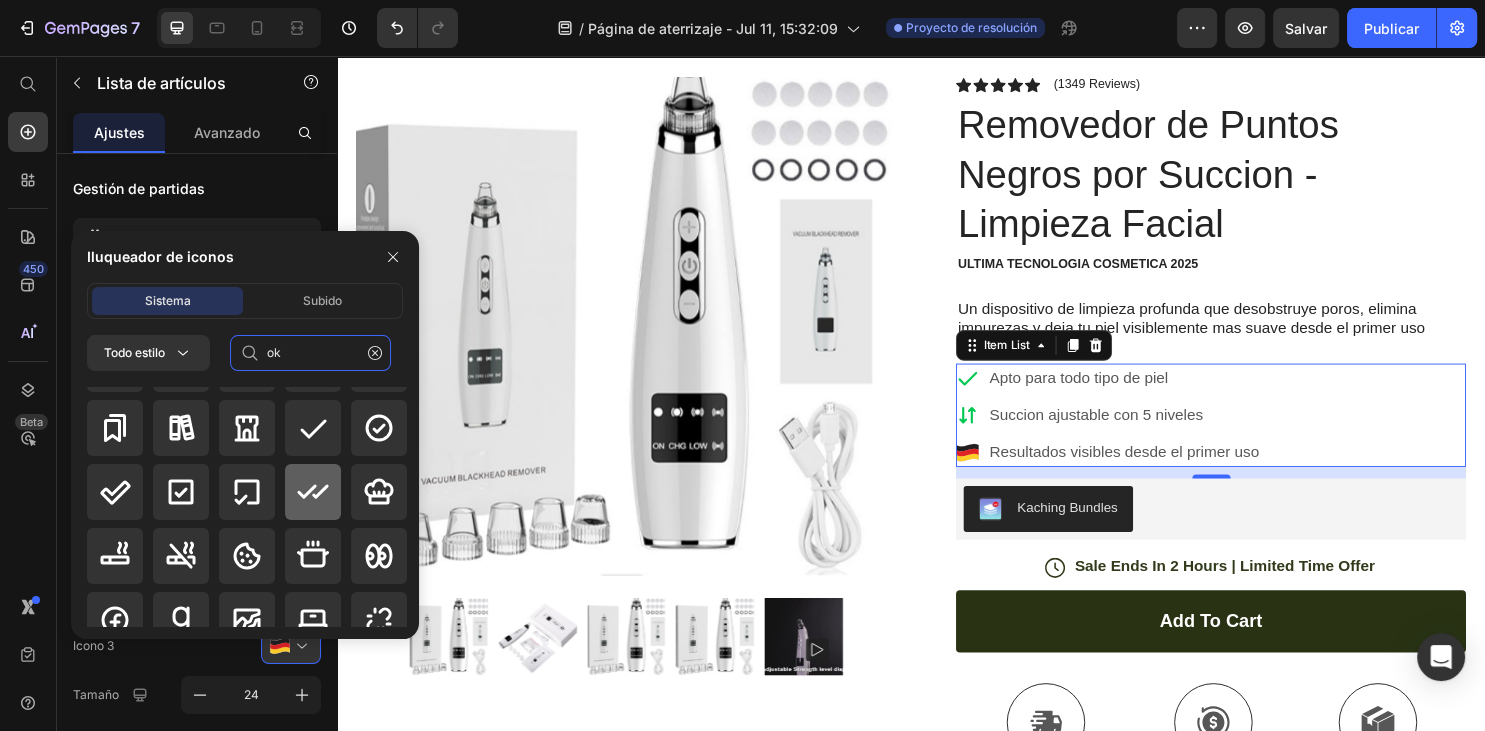 type on "ok" 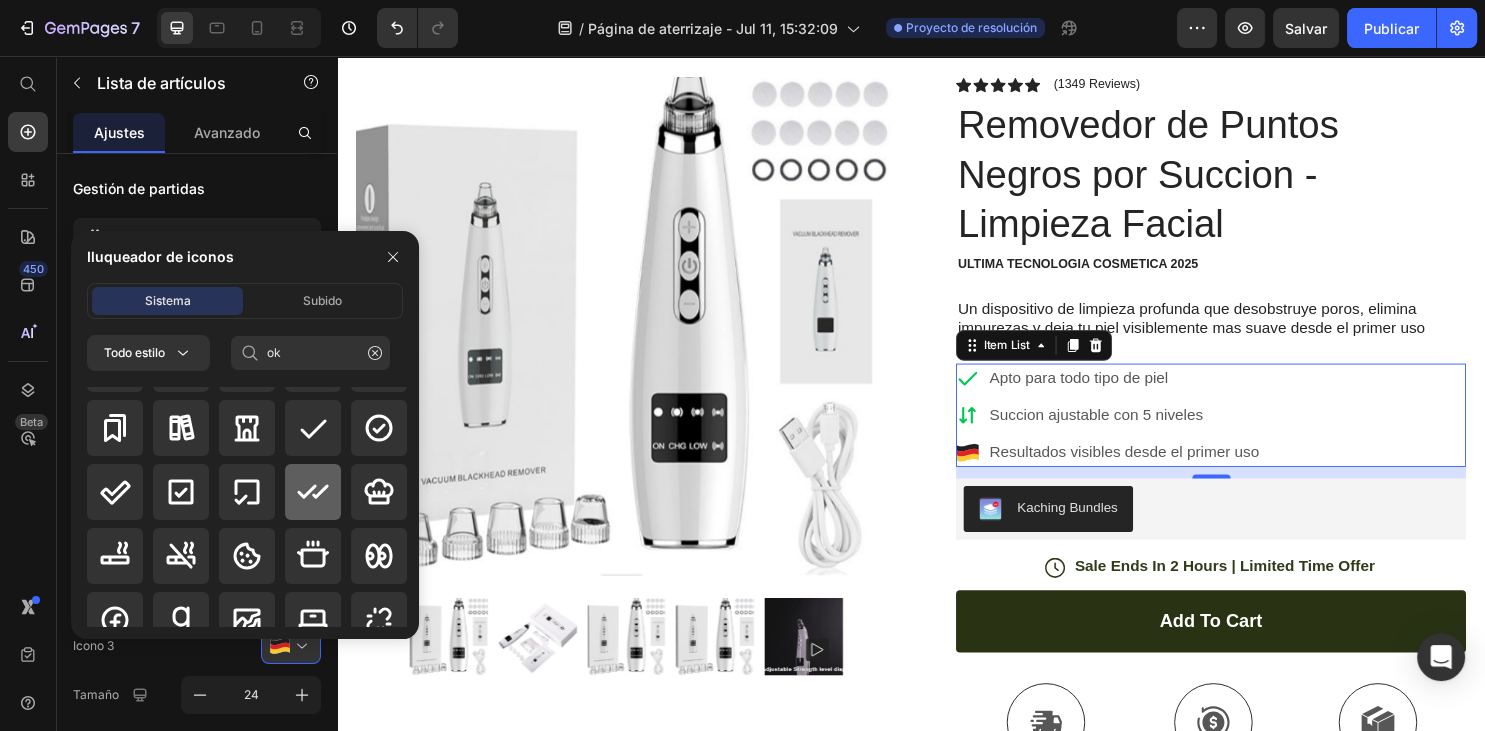 click 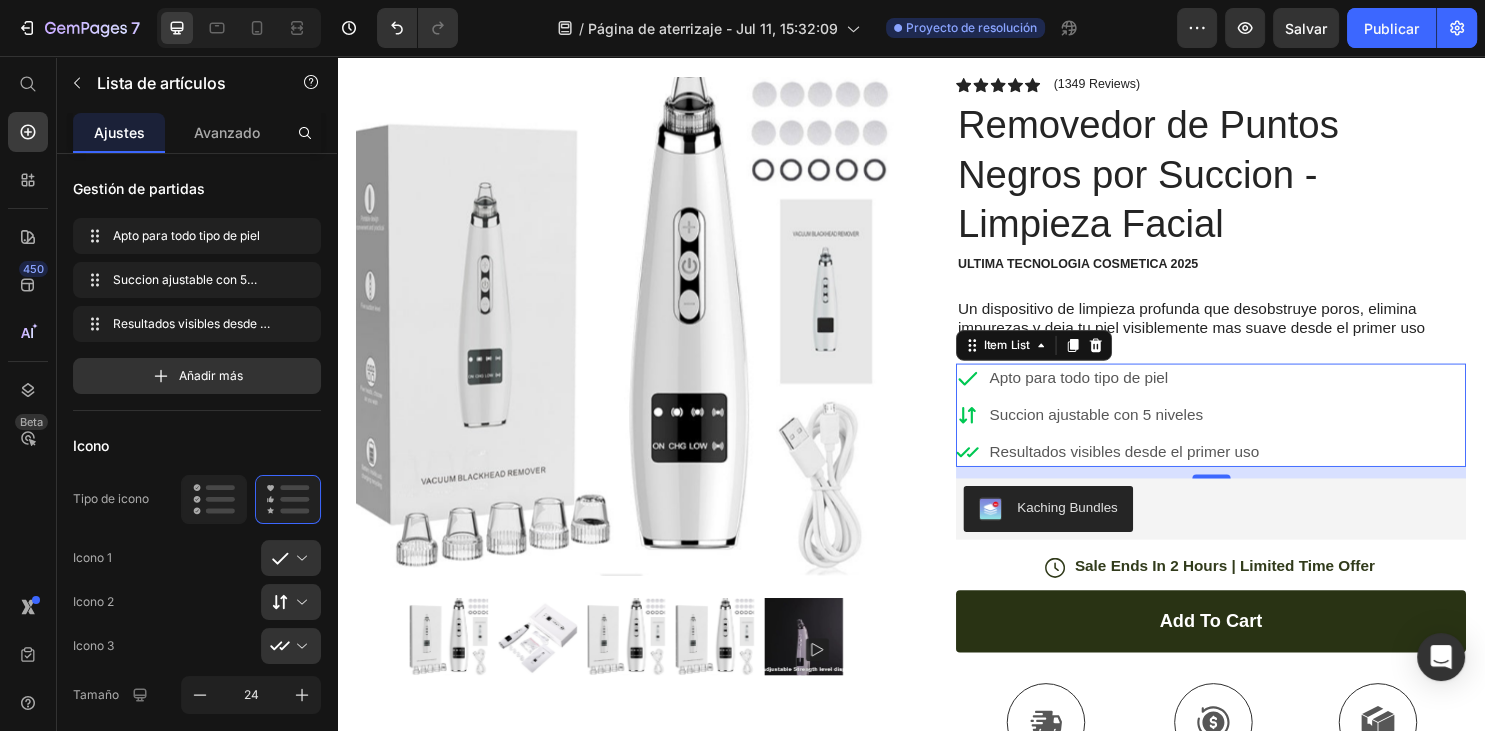 scroll, scrollTop: 0, scrollLeft: 0, axis: both 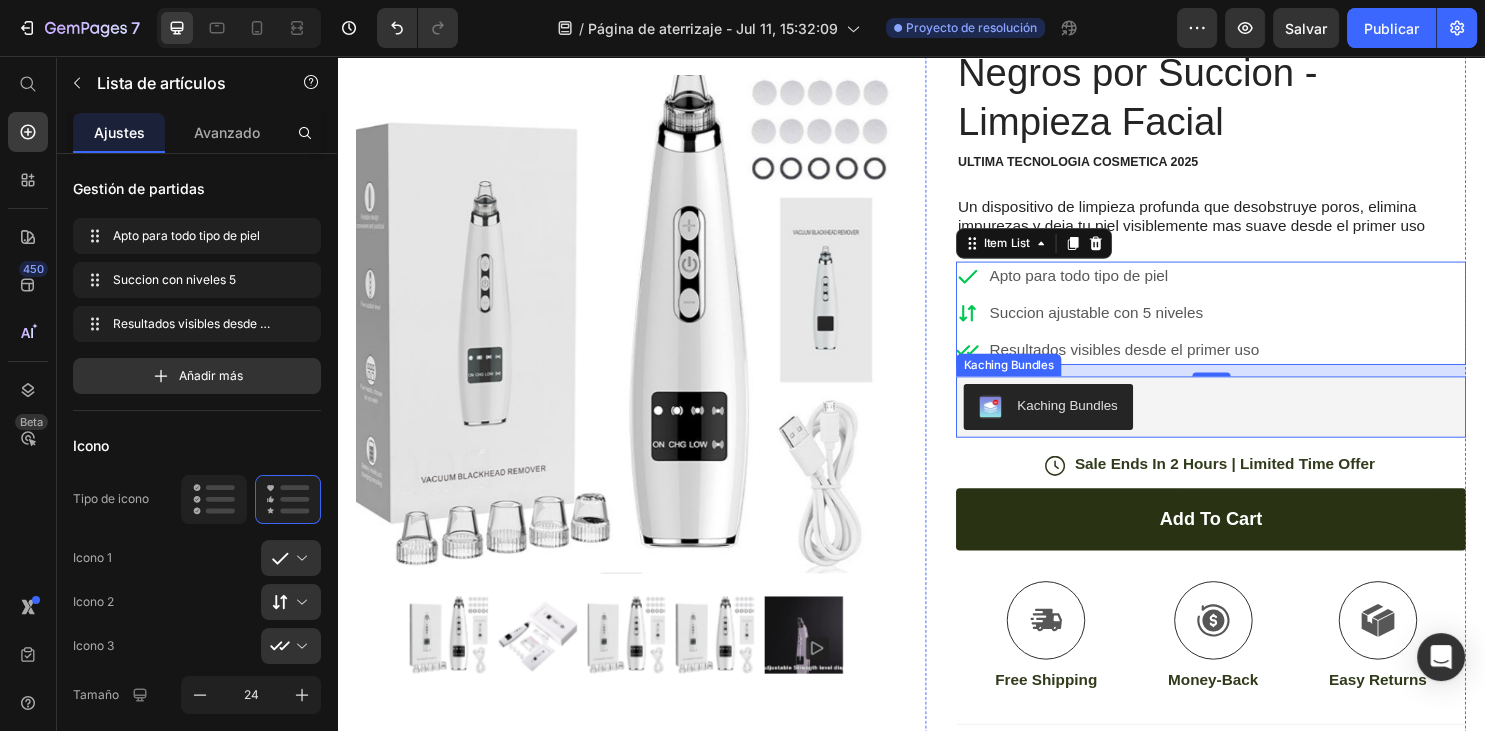 click on "Kaching Bundles" at bounding box center [1080, 423] 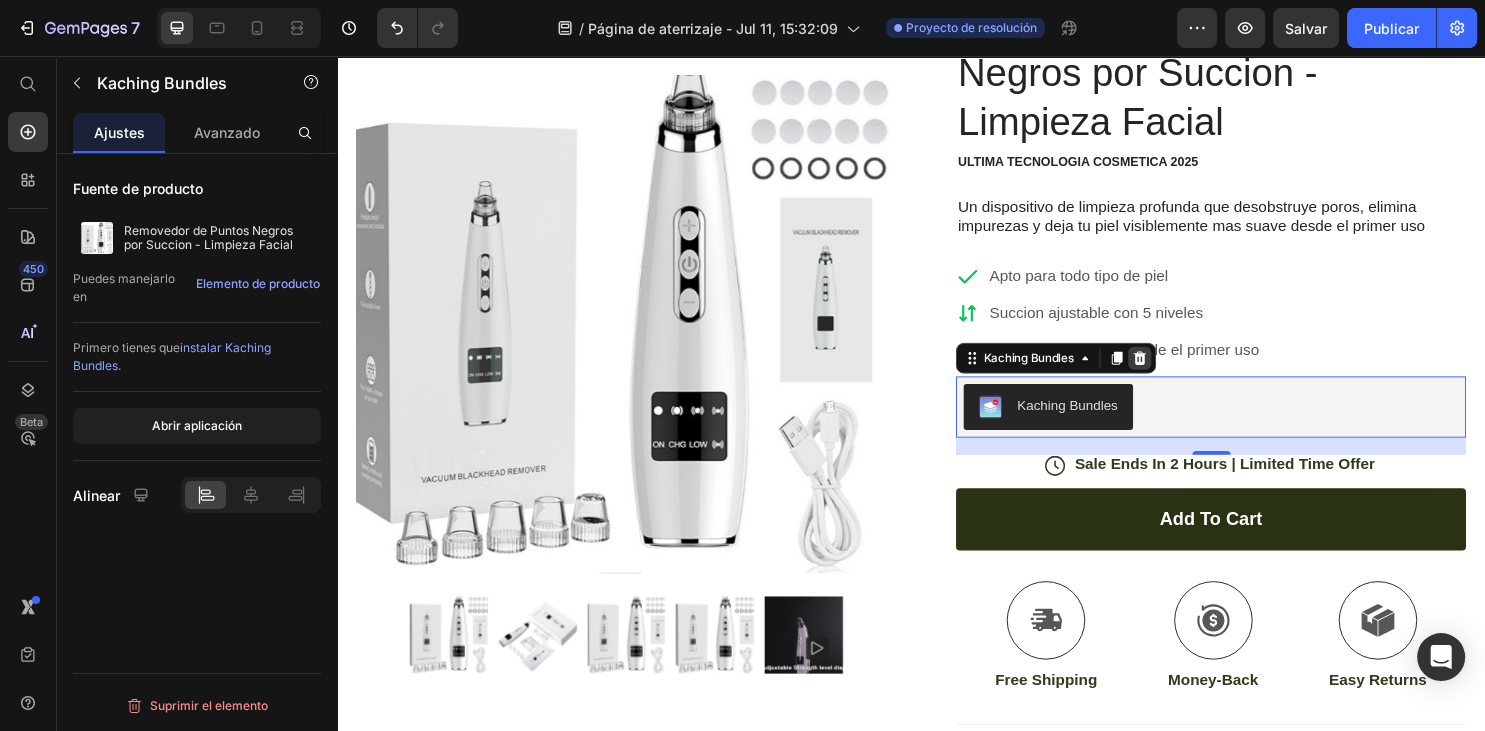click 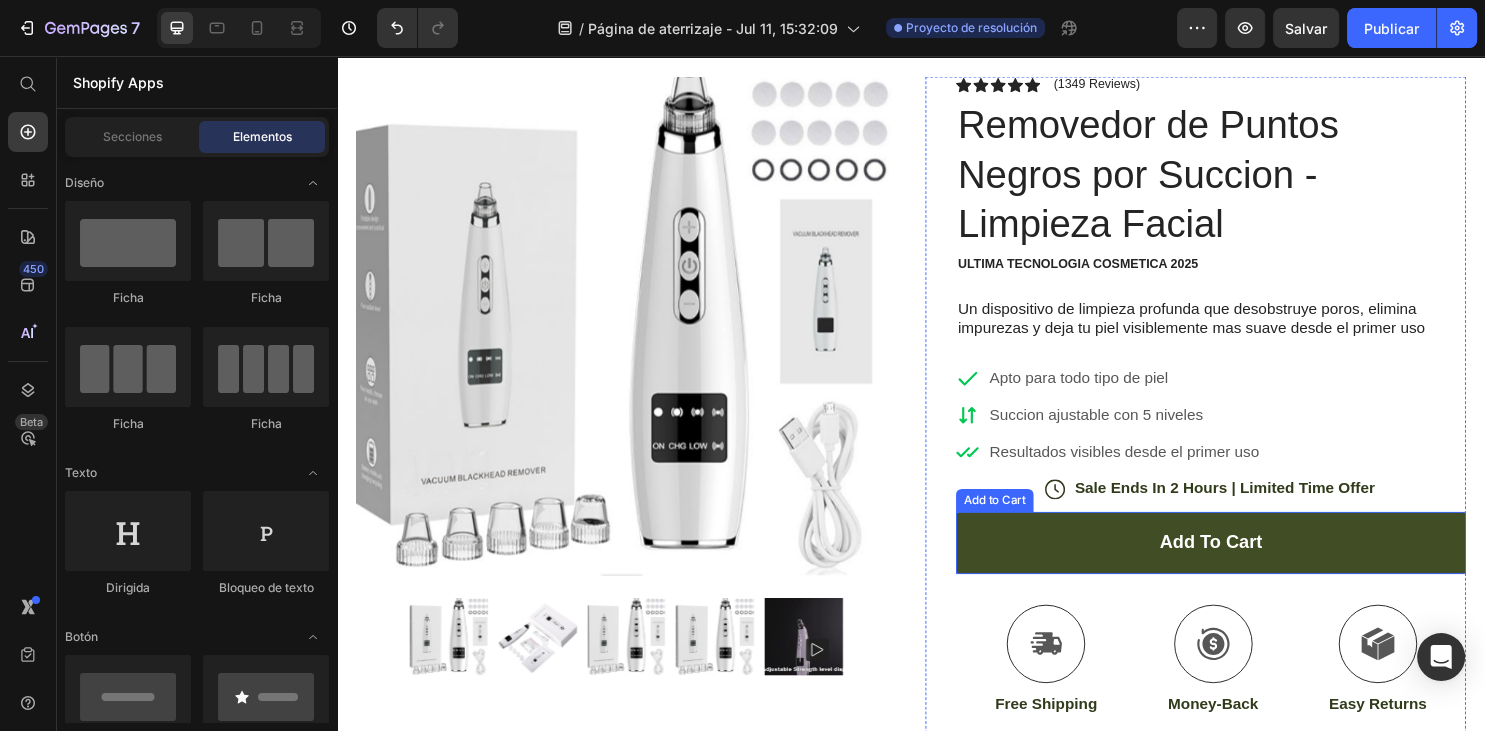 scroll, scrollTop: 211, scrollLeft: 0, axis: vertical 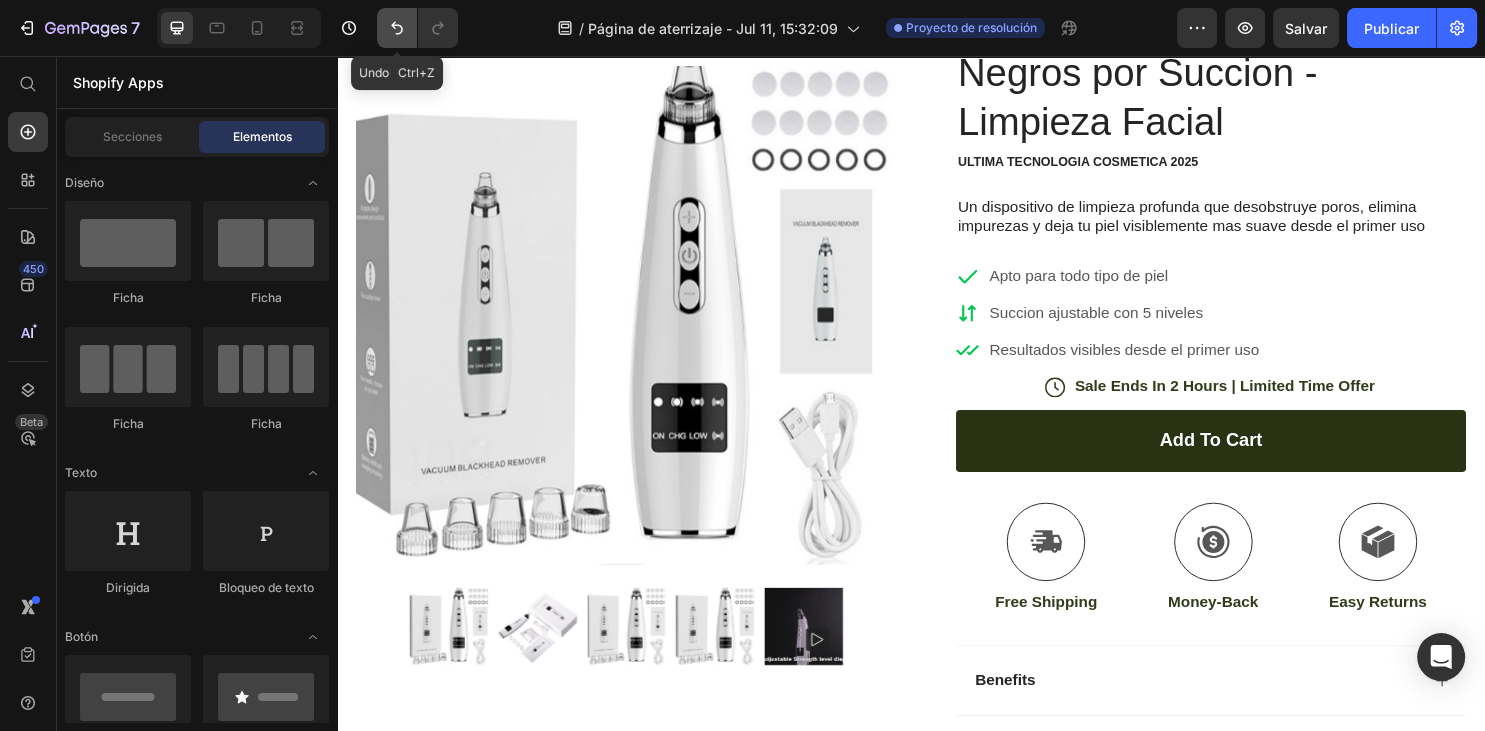 click 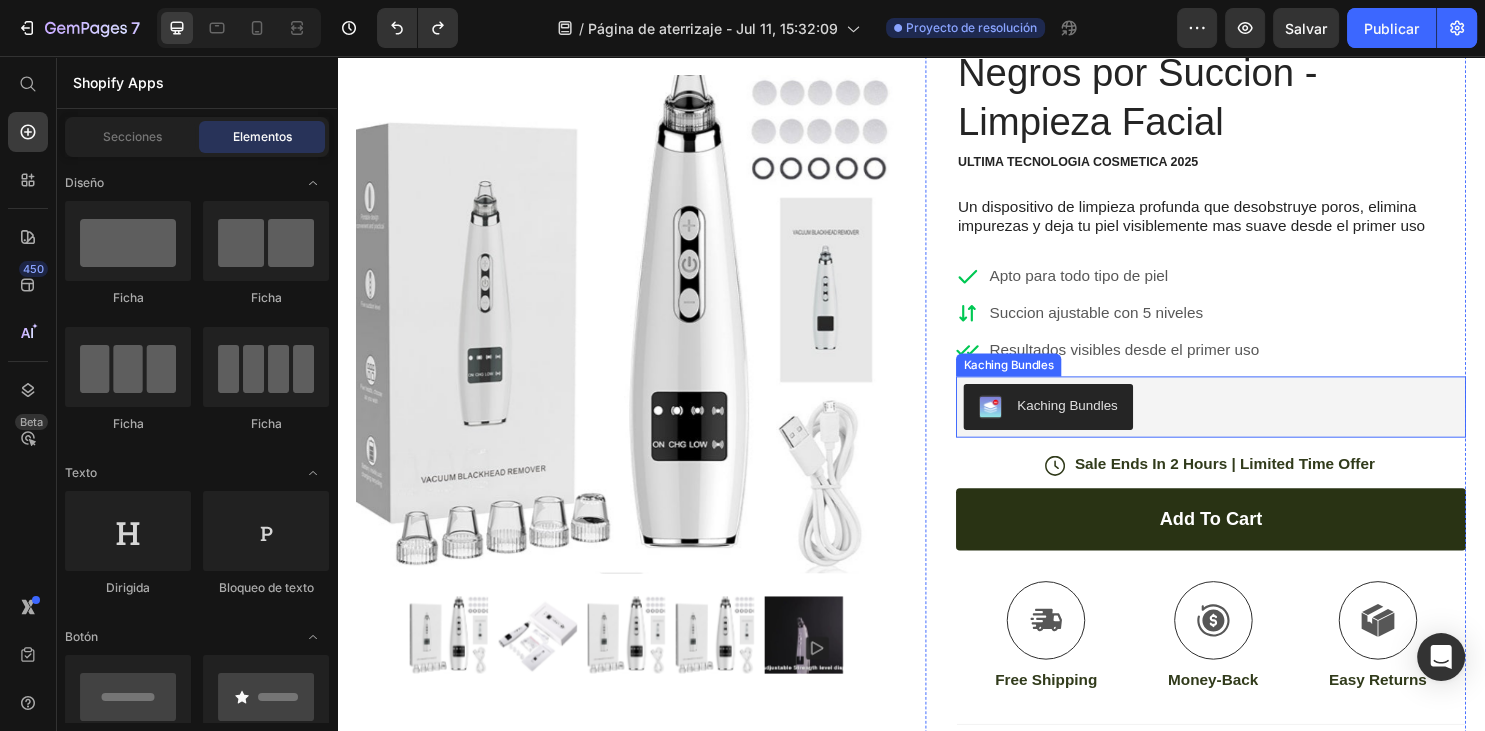 click on "Kaching Bundles" at bounding box center [1100, 421] 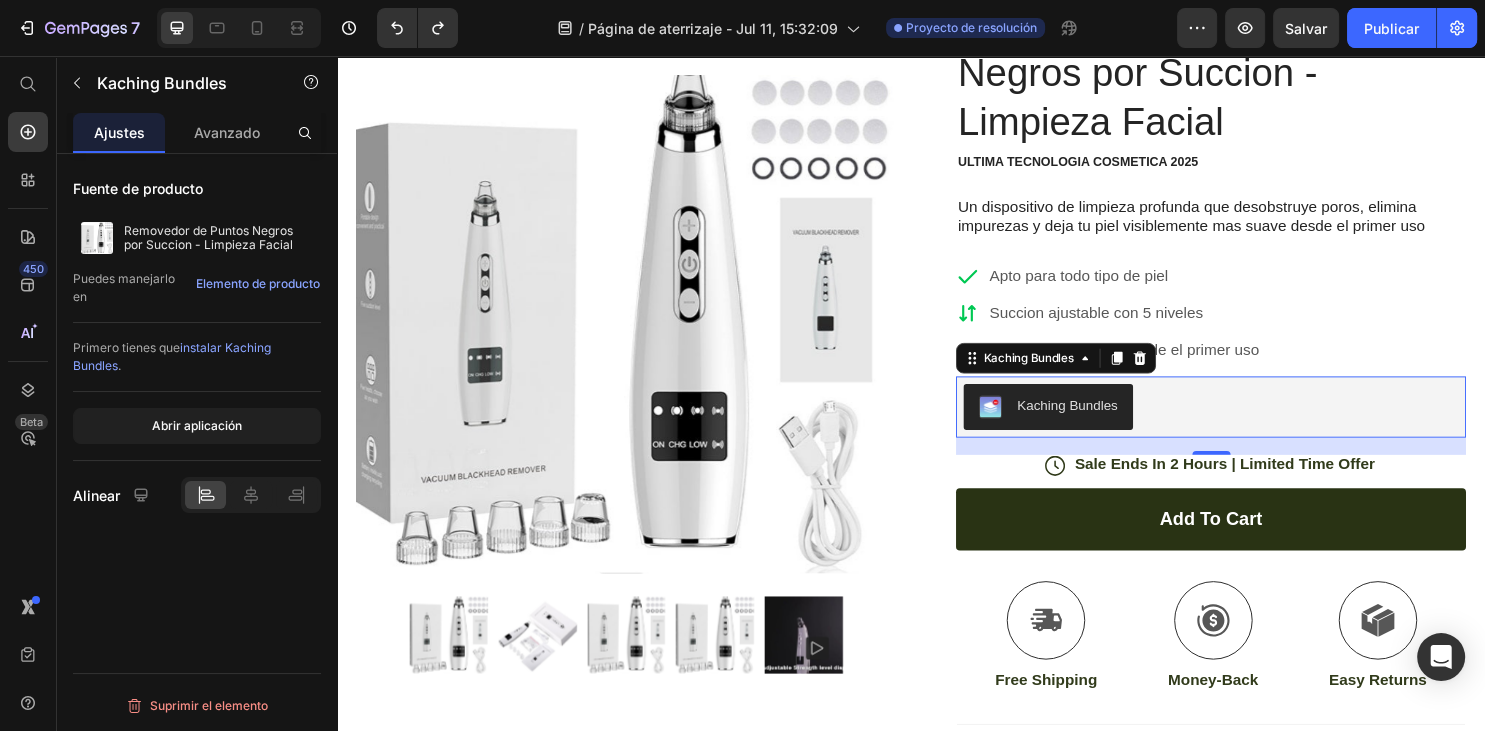 type 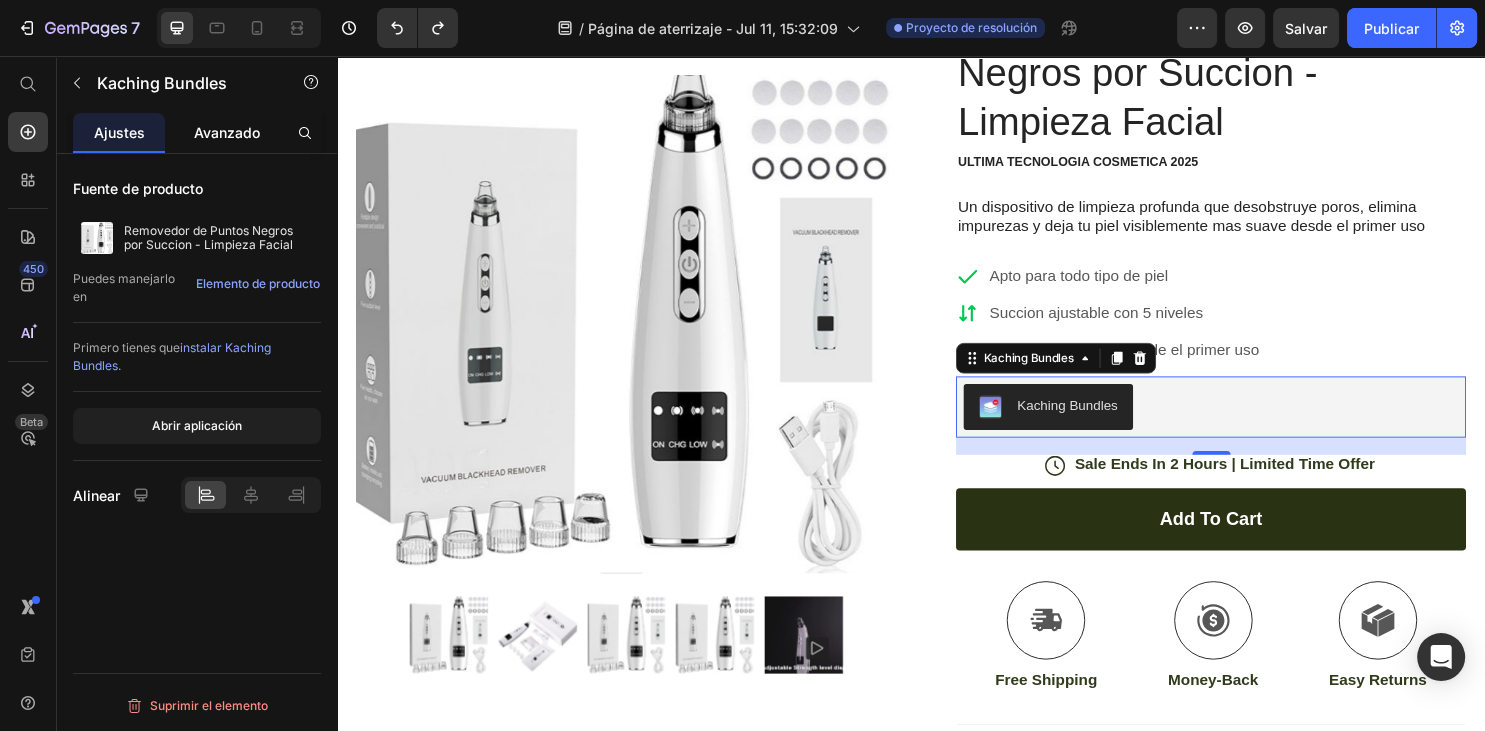 click on "Avanzado" 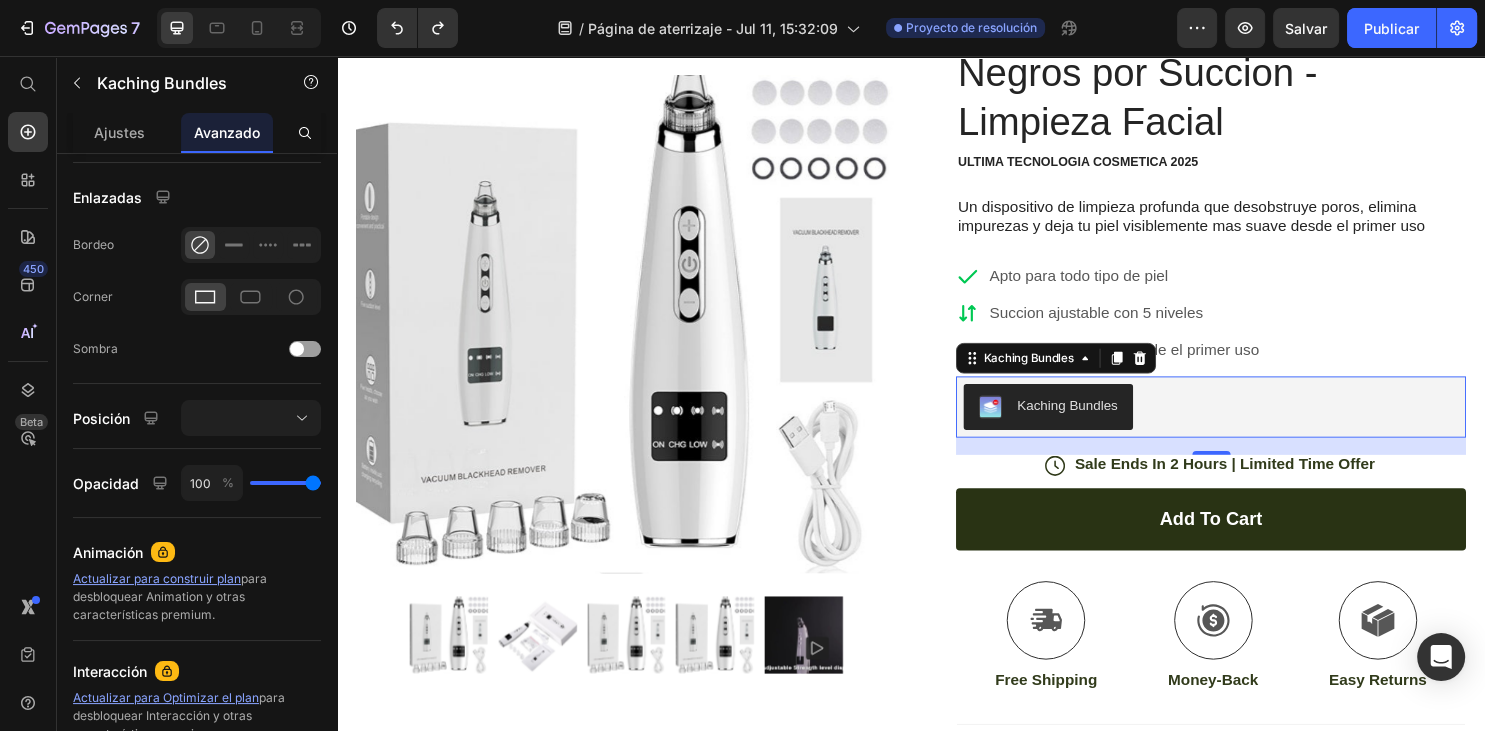 scroll, scrollTop: 0, scrollLeft: 0, axis: both 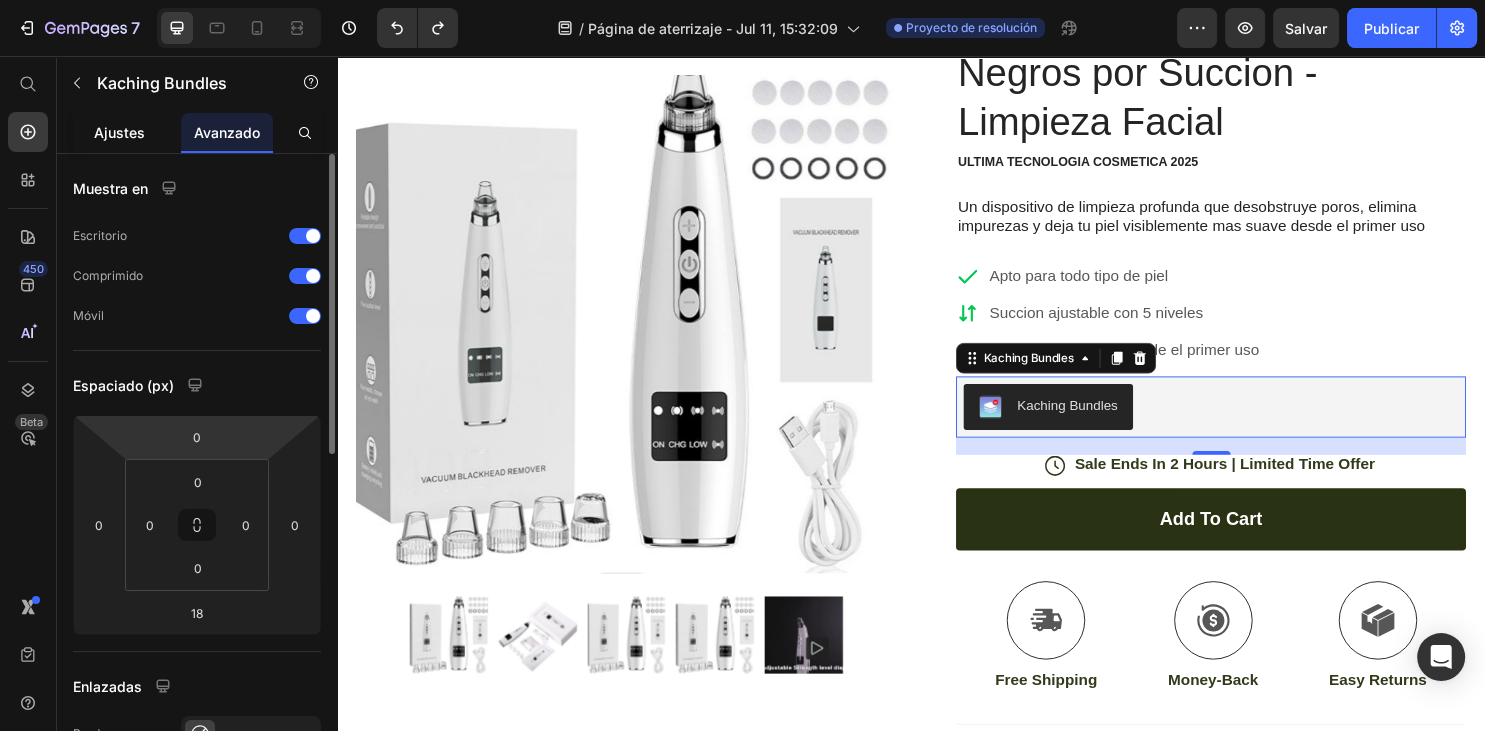 click on "Ajustes" at bounding box center (119, 132) 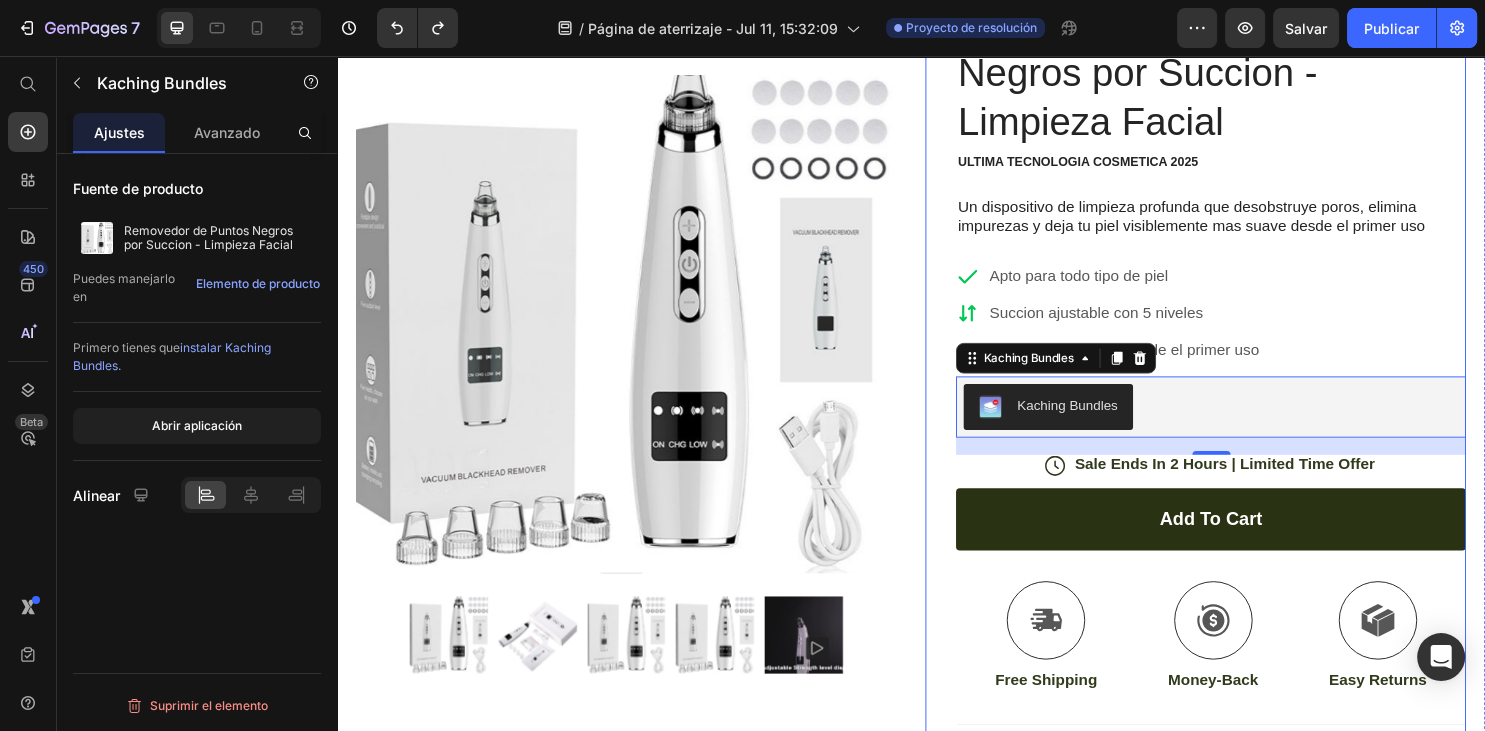 click on "Icon Icon Icon Icon Icon Icon List (1349 Reviews) Text Block Row Removedor de Puntos Negros por Succion - Limpieza Facial Product Title ULTIMA TECNOLOGIA COSMETICA 2025 Text Block   24 Hydrate, rejuvenate, and glow with our revolutionary cream. Unleash your skin's potential today. Text Block
Intense Hydration
Environmentally Friendly
Made in Germany Item List Kaching Bundles Kaching Bundles
Icon Sale Ends In 2 Hours | Limited Time Offer Text Block Row add to cart Add to Cart
Icon Free Shipping Text Block
Icon Money-Back Text Block
Icon Easy Returns Text Block Row Image Icon Icon Icon Icon Icon Icon List “This skin cream is a game-changer! It has transformed my dry, lackluster skin into a hydrated and radiant complexion. I love how it absorbs quickly and leaves no greasy residue. Highly recommend” Text Block Icon" at bounding box center (1234, 517) 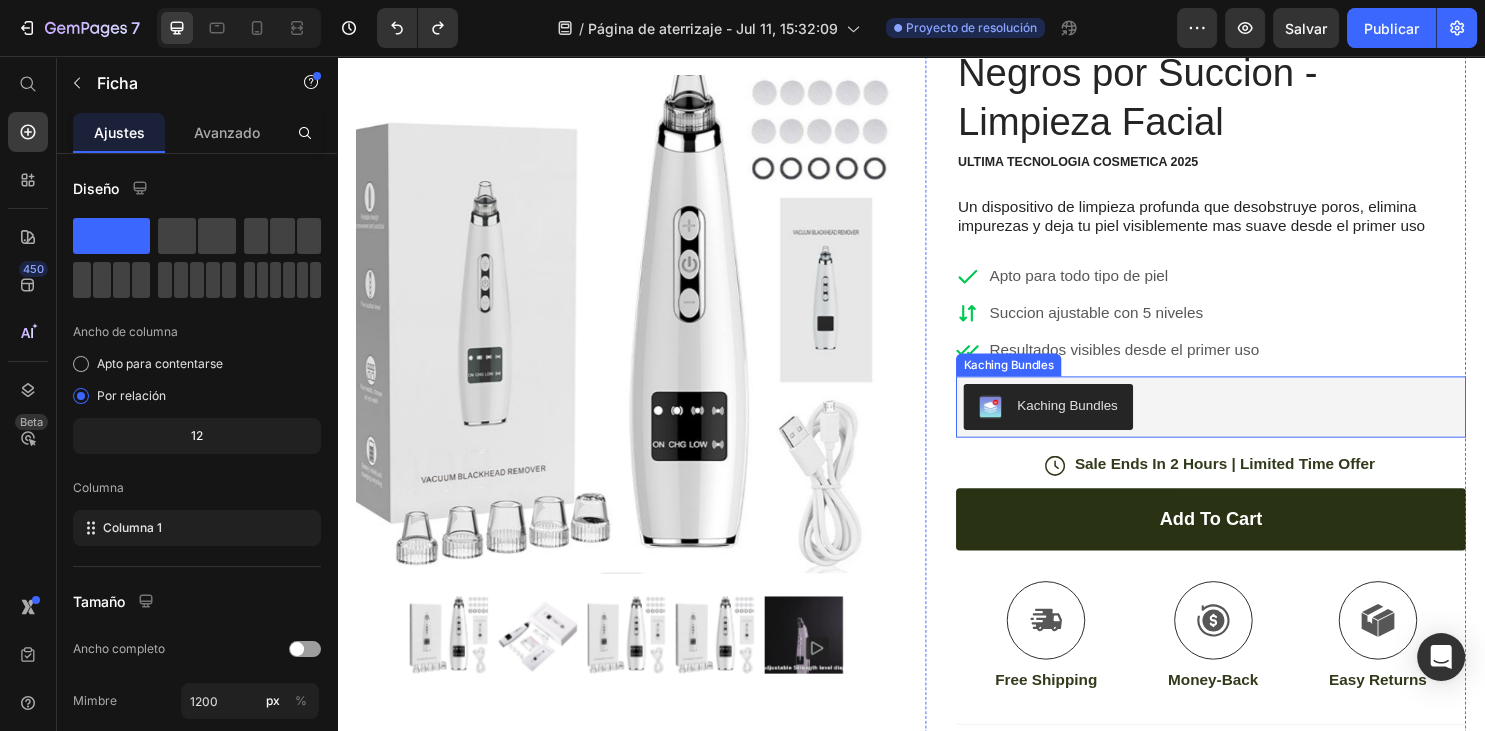 click at bounding box center [1020, 423] 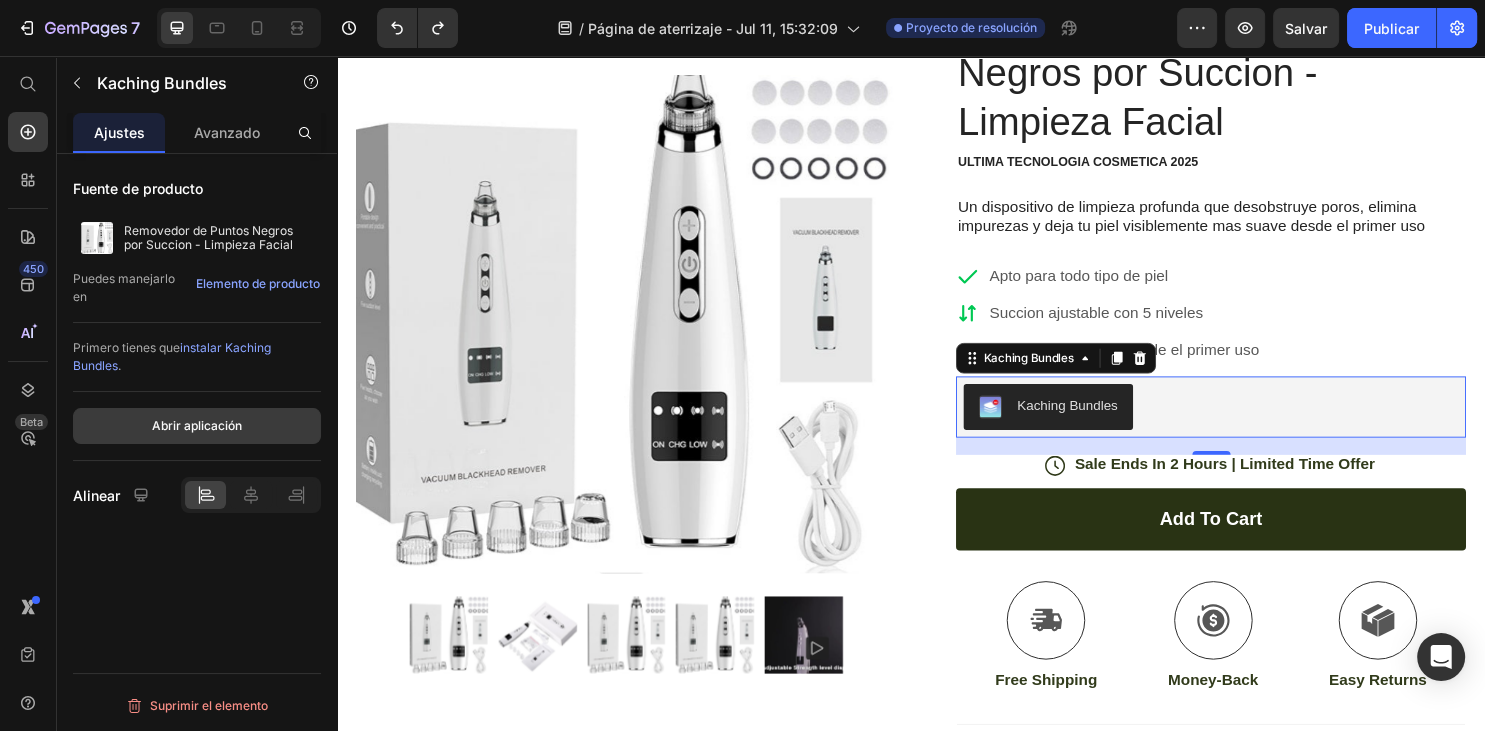 click on "Abrir aplicación" at bounding box center (197, 426) 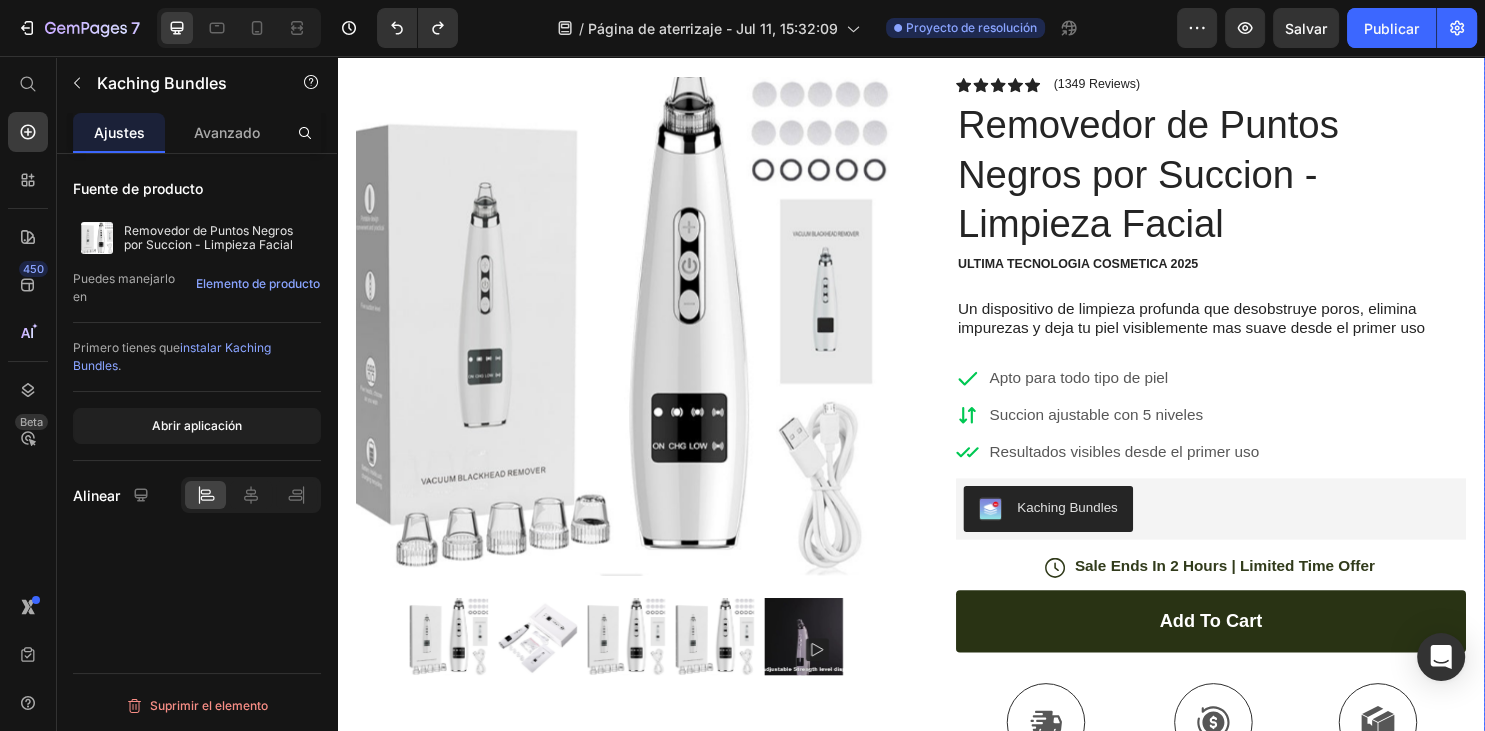 scroll, scrollTop: 0, scrollLeft: 0, axis: both 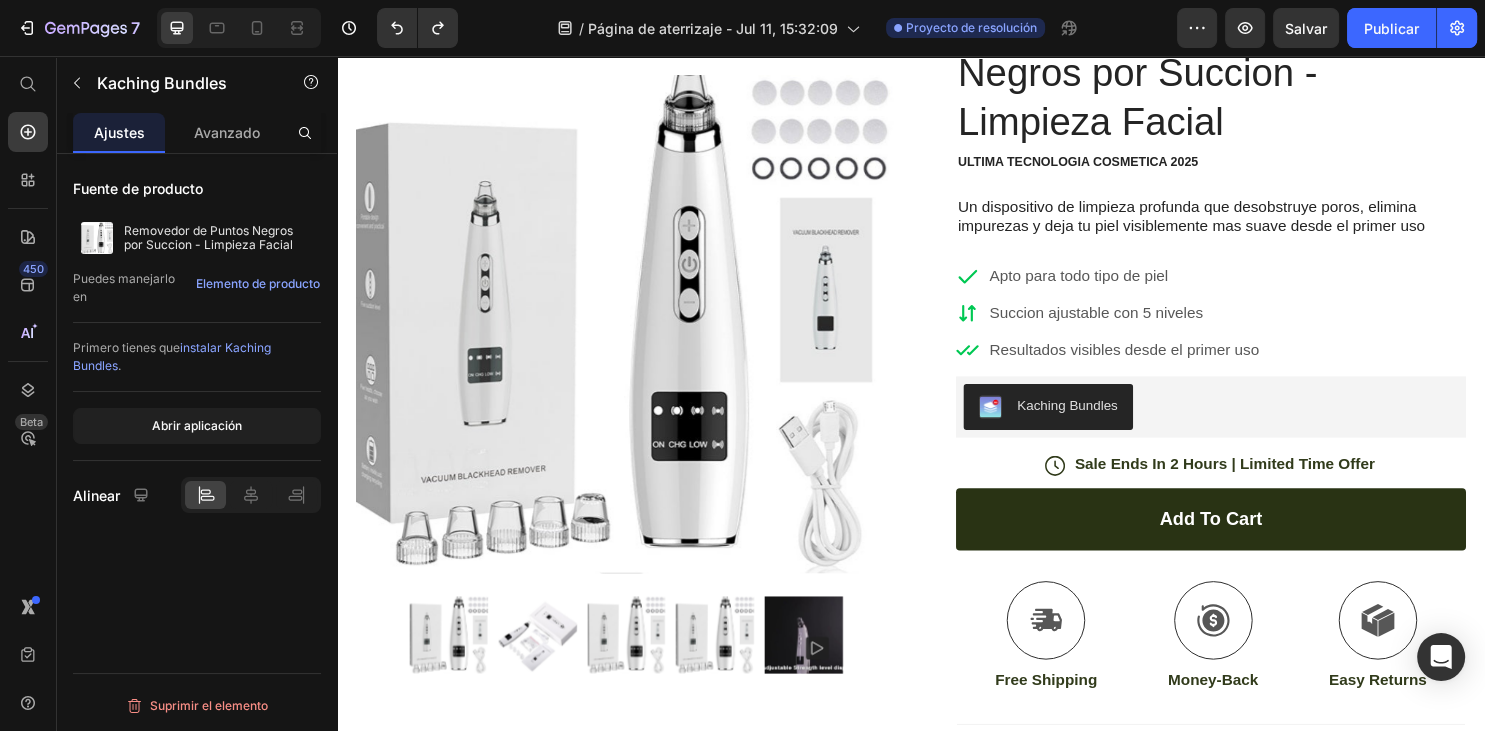 click on "Kaching Bundles" at bounding box center [1080, 423] 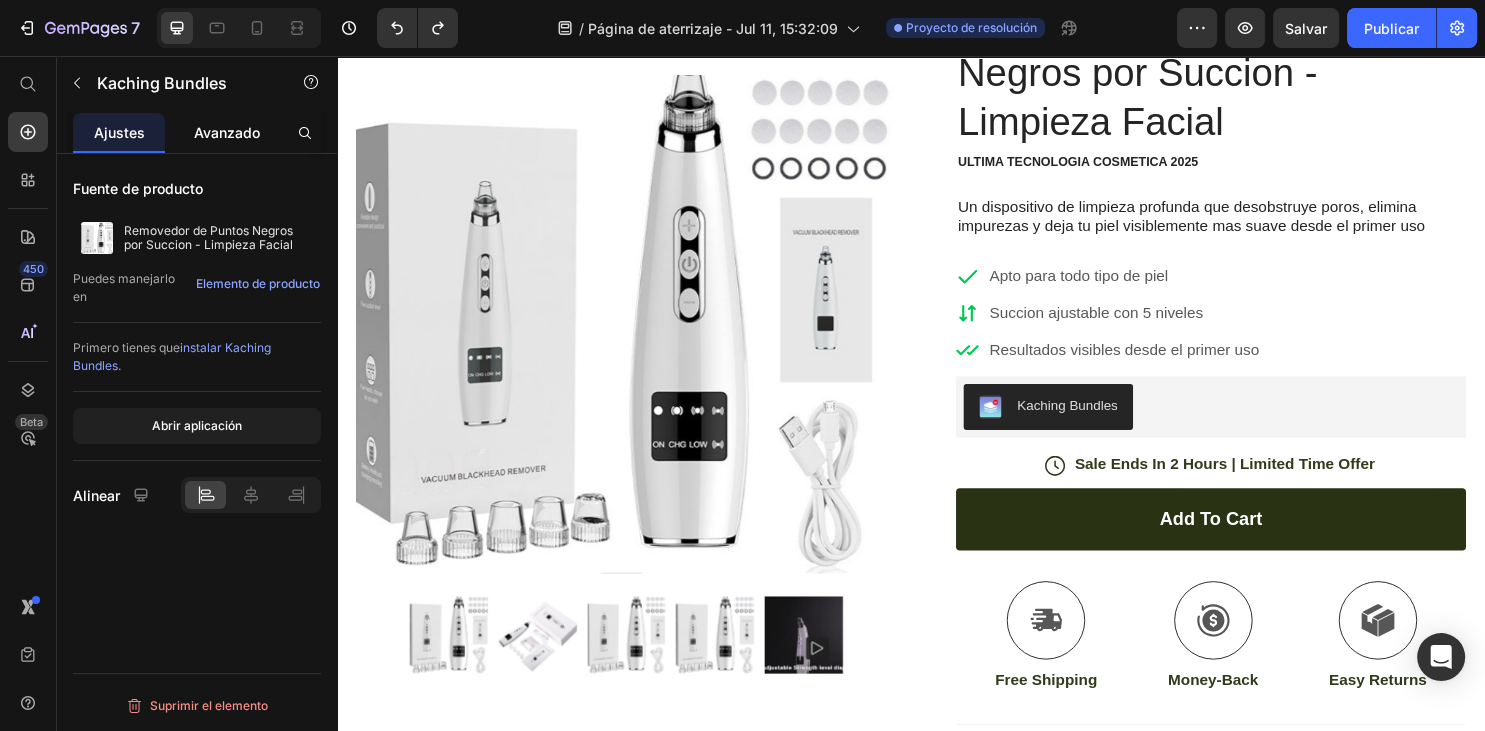 click on "Avanzado" 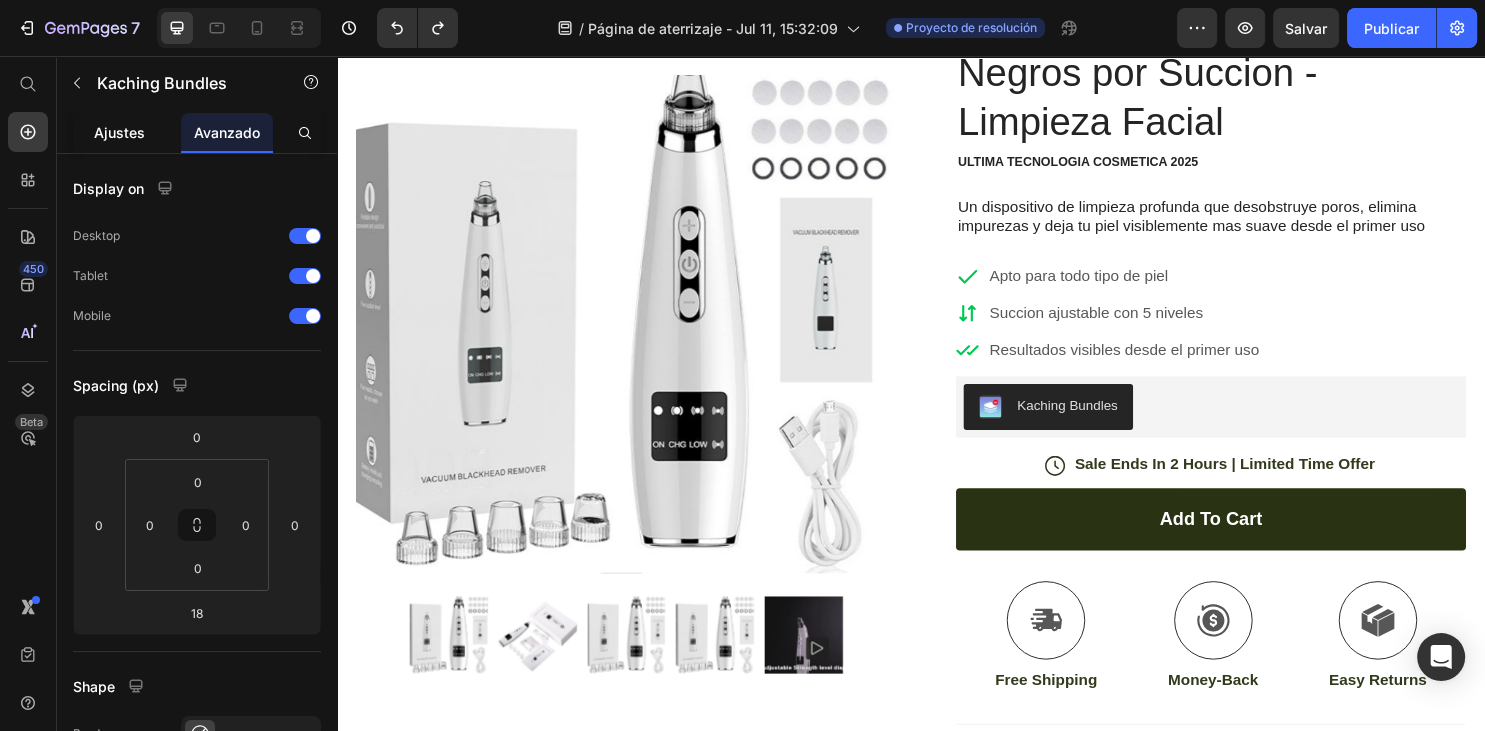 click on "Ajustes" at bounding box center [119, 132] 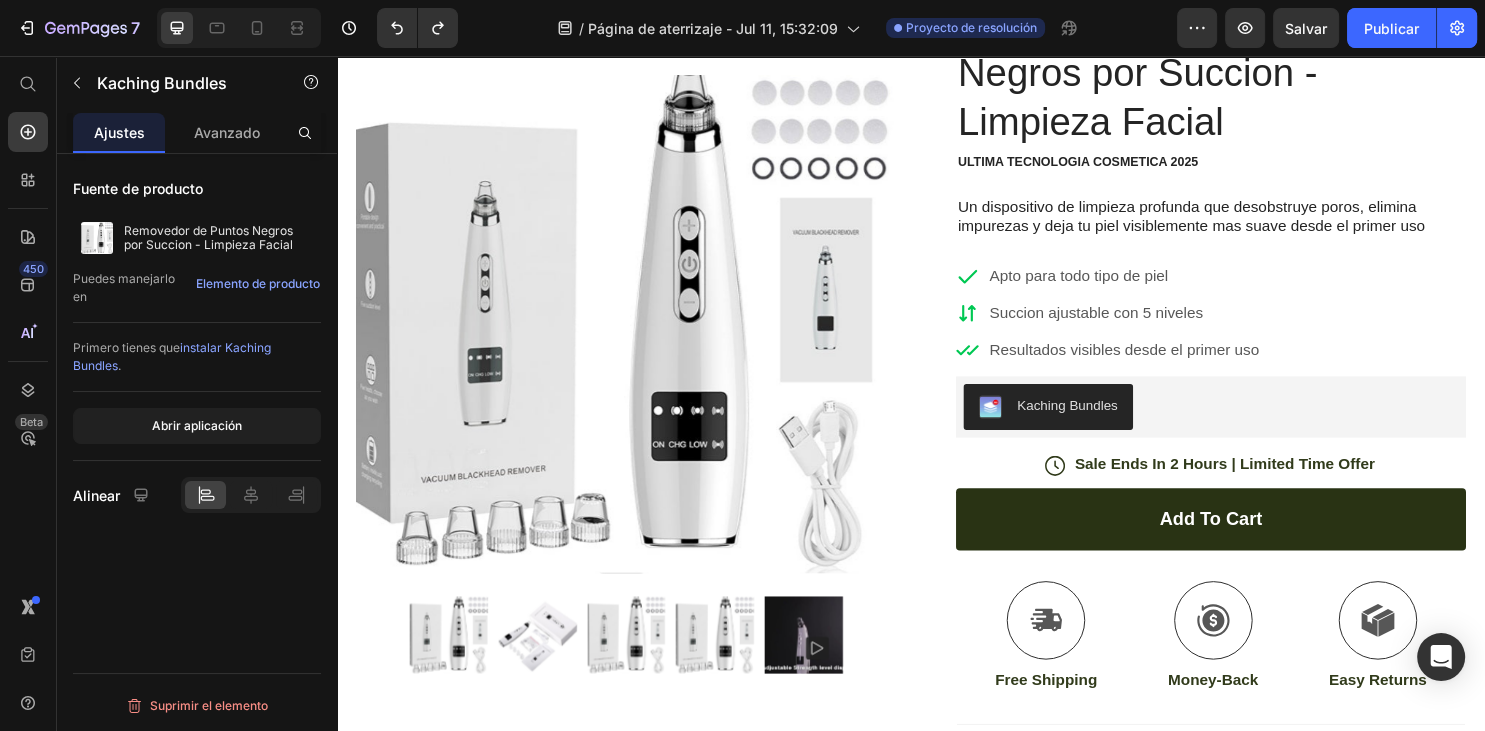 click on "Icon Icon Icon Icon Icon Icon List (1349 Reviews) Text Block Row Removedor de Puntos Negros por Succion - Limpieza Facial Product Title ULTIMA TECNOLOGIA COSMETICA 2025 Text Block   24 Hydrate, rejuvenate, and glow with our revolutionary cream. Unleash your skin's potential today. Text Block
Intense Hydration
Environmentally Friendly
Made in Germany Item List Kaching Bundles Kaching Bundles
Icon Sale Ends In 2 Hours | Limited Time Offer Text Block Row add to cart Add to Cart
Icon Free Shipping Text Block
Icon Money-Back Text Block
Icon Easy Returns Text Block Row Image Icon Icon Icon Icon Icon Icon List “This skin cream is a game-changer! It has transformed my dry, lackluster skin into a hydrated and radiant complexion. I love how it absorbs quickly and leaves no greasy residue. Highly recommend” Text Block Icon Row" at bounding box center (1250, 517) 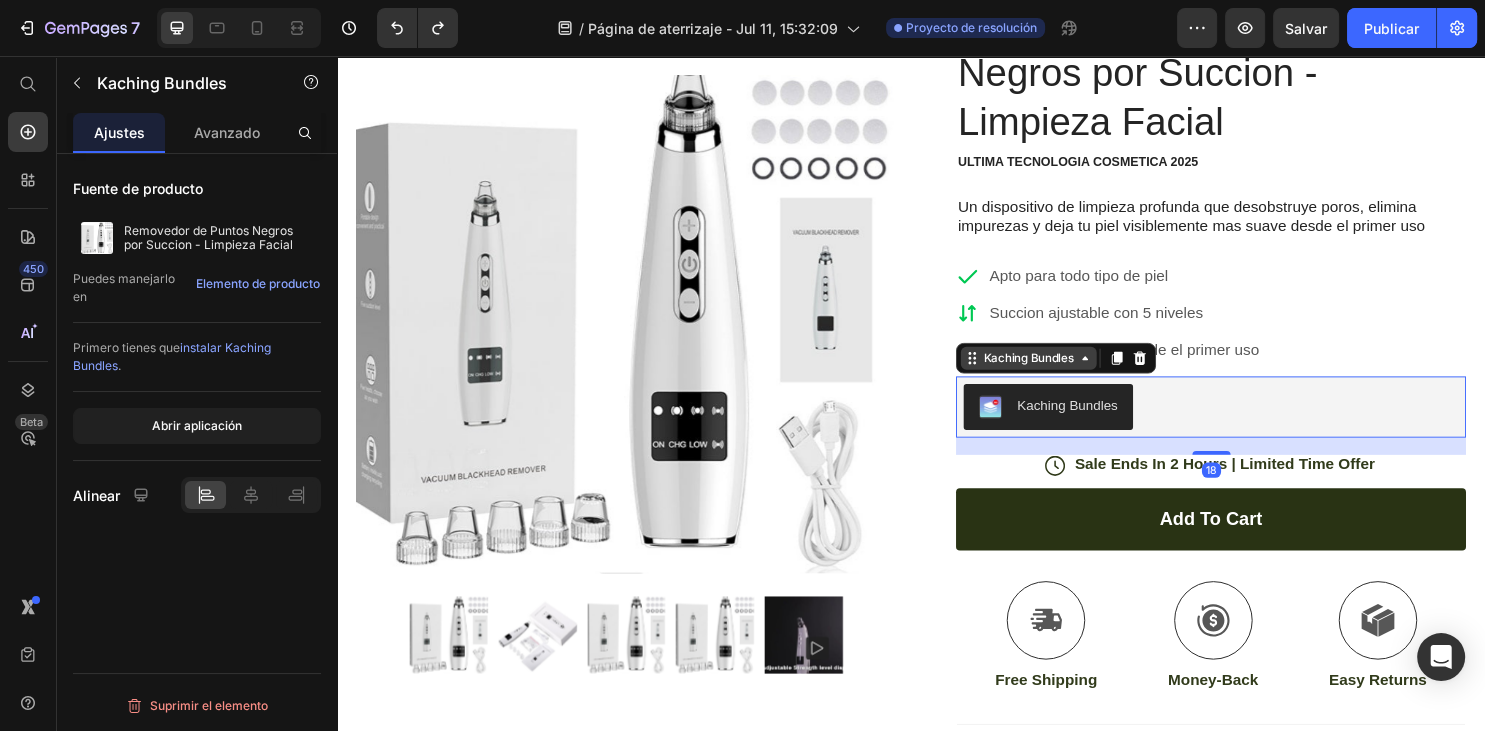 click on "Kaching Bundles" at bounding box center [1060, 372] 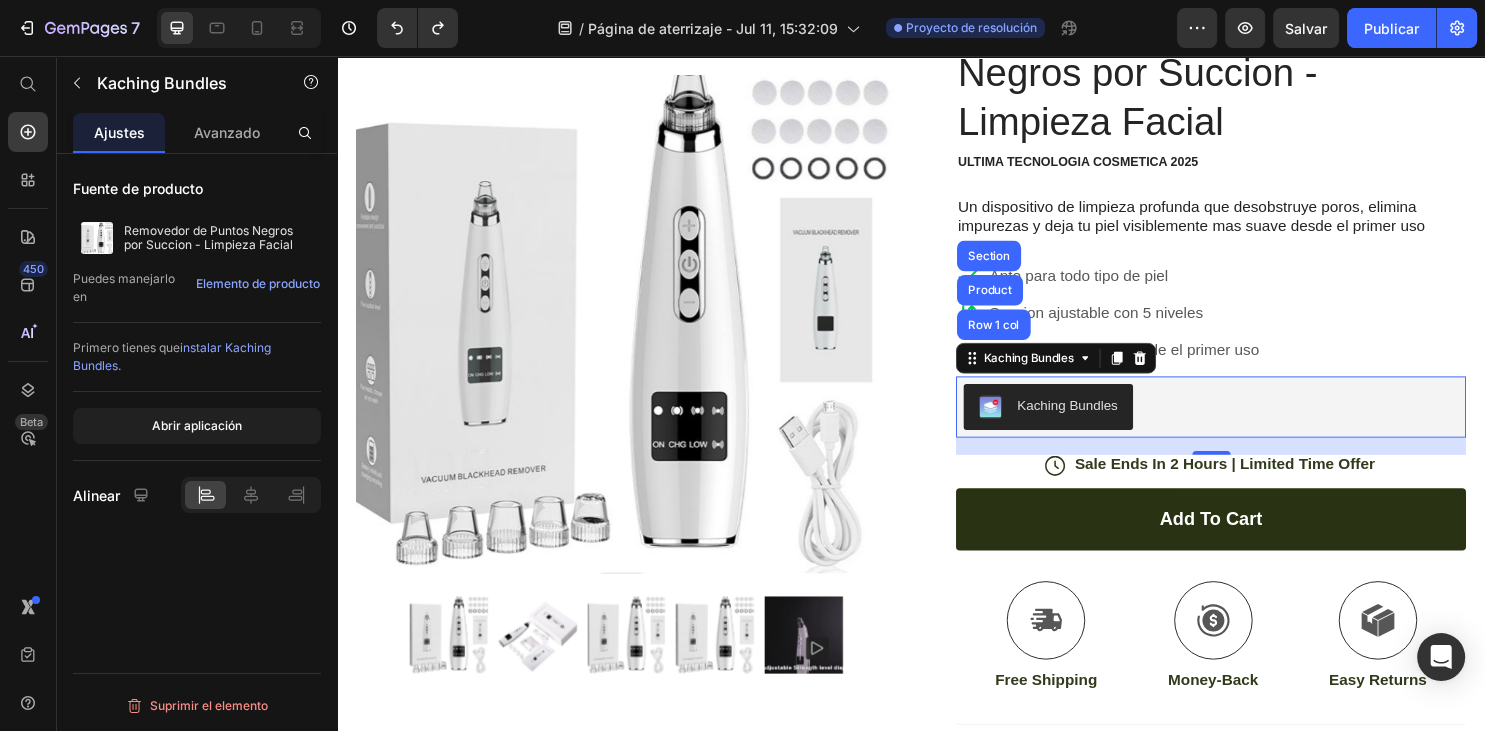 click on "Kaching Bundles" at bounding box center (1080, 423) 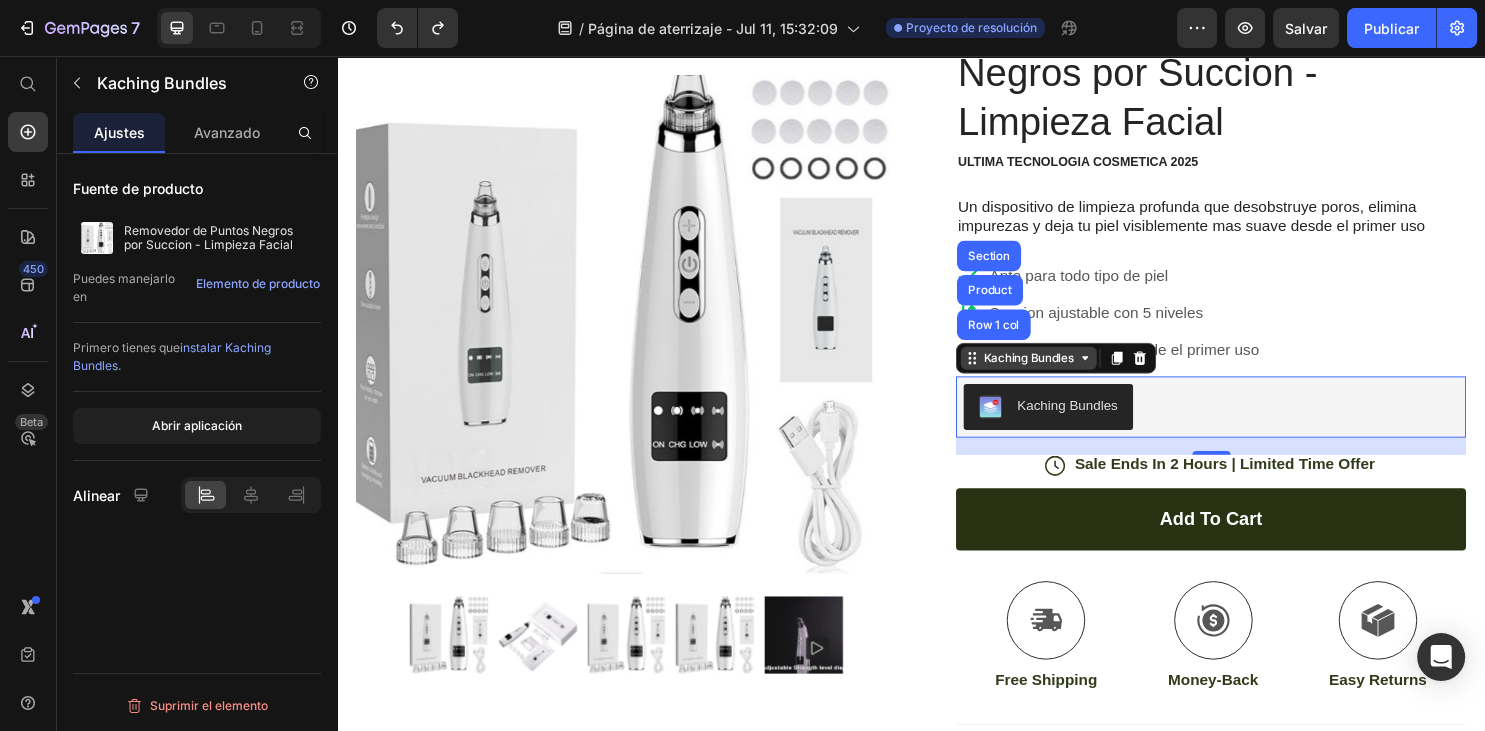 click on "Kaching Bundles" at bounding box center [1060, 372] 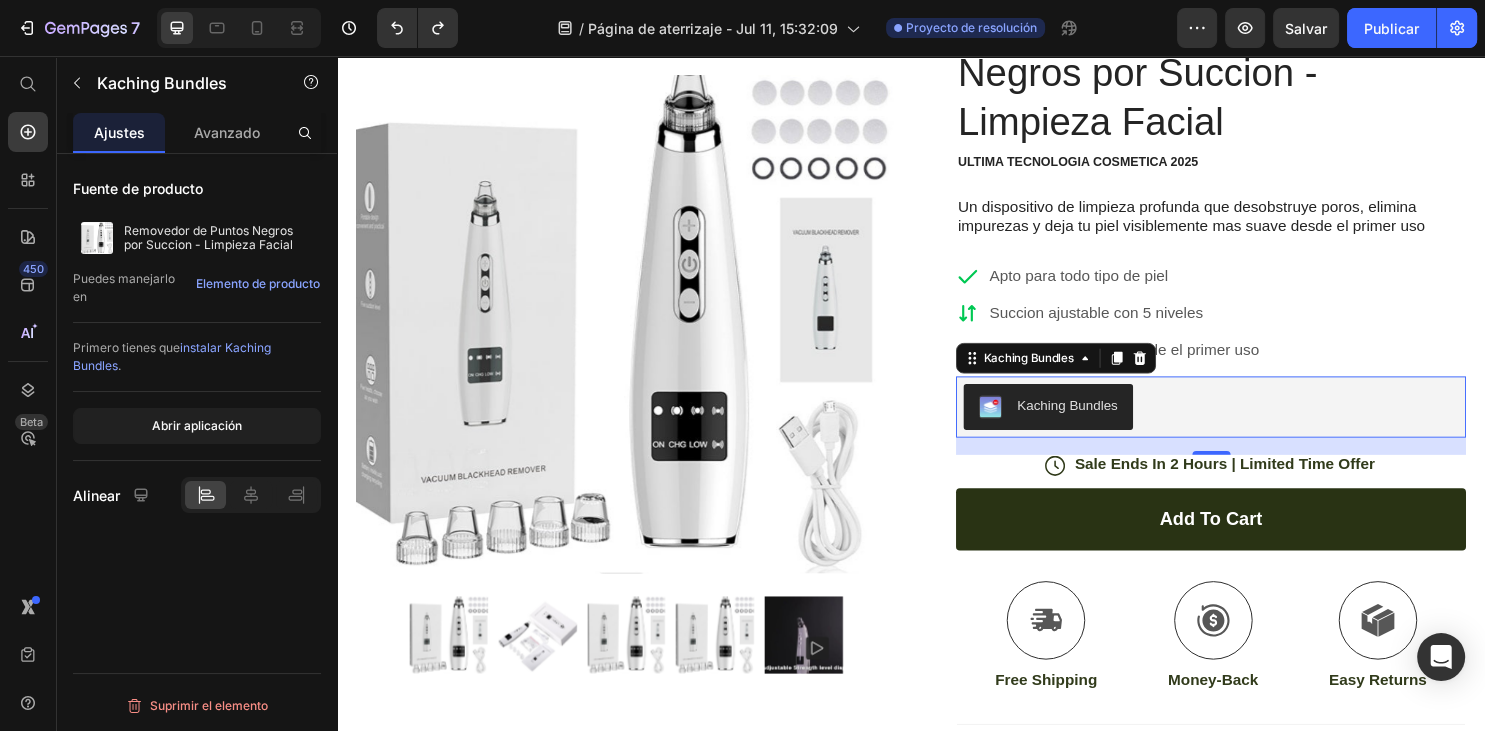 click on "Kaching Bundles" at bounding box center (1100, 421) 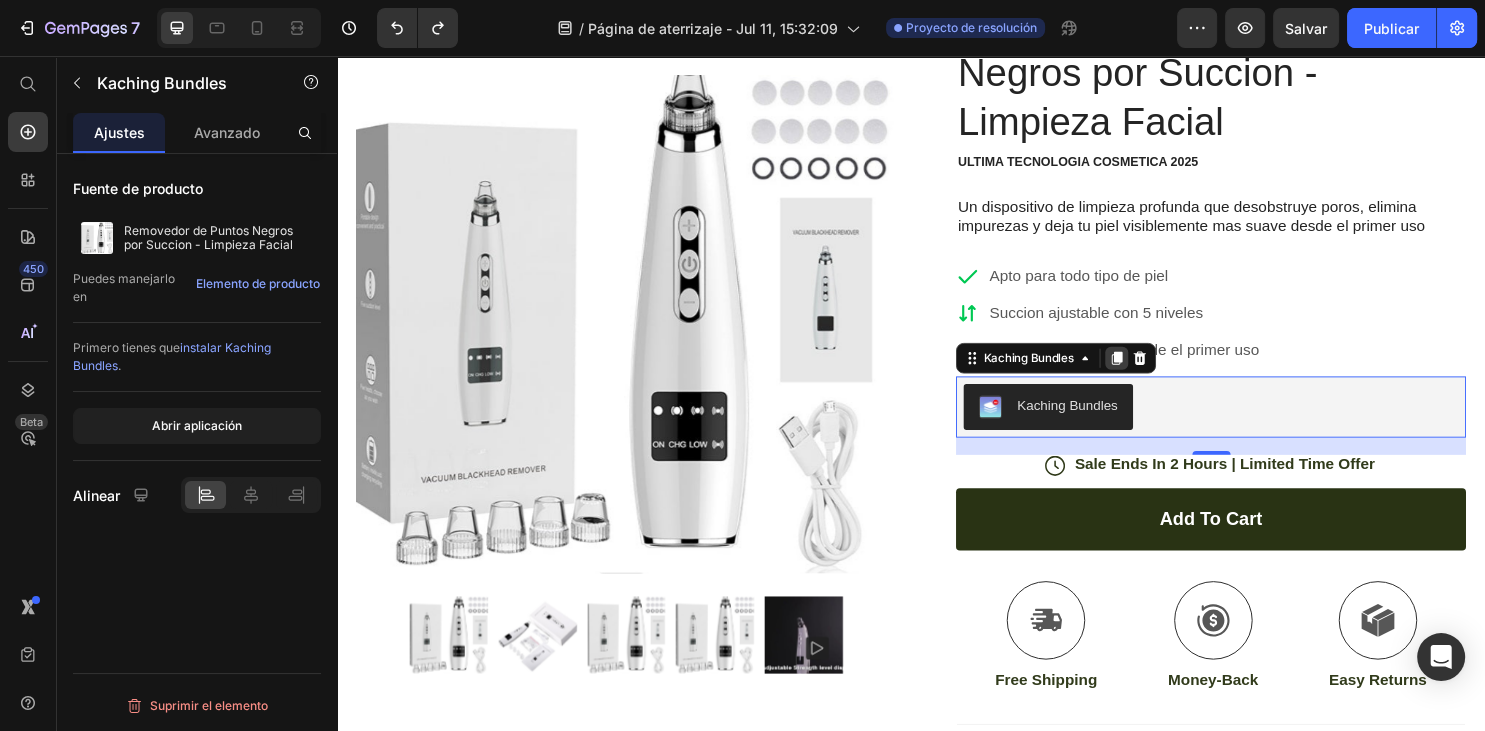 click 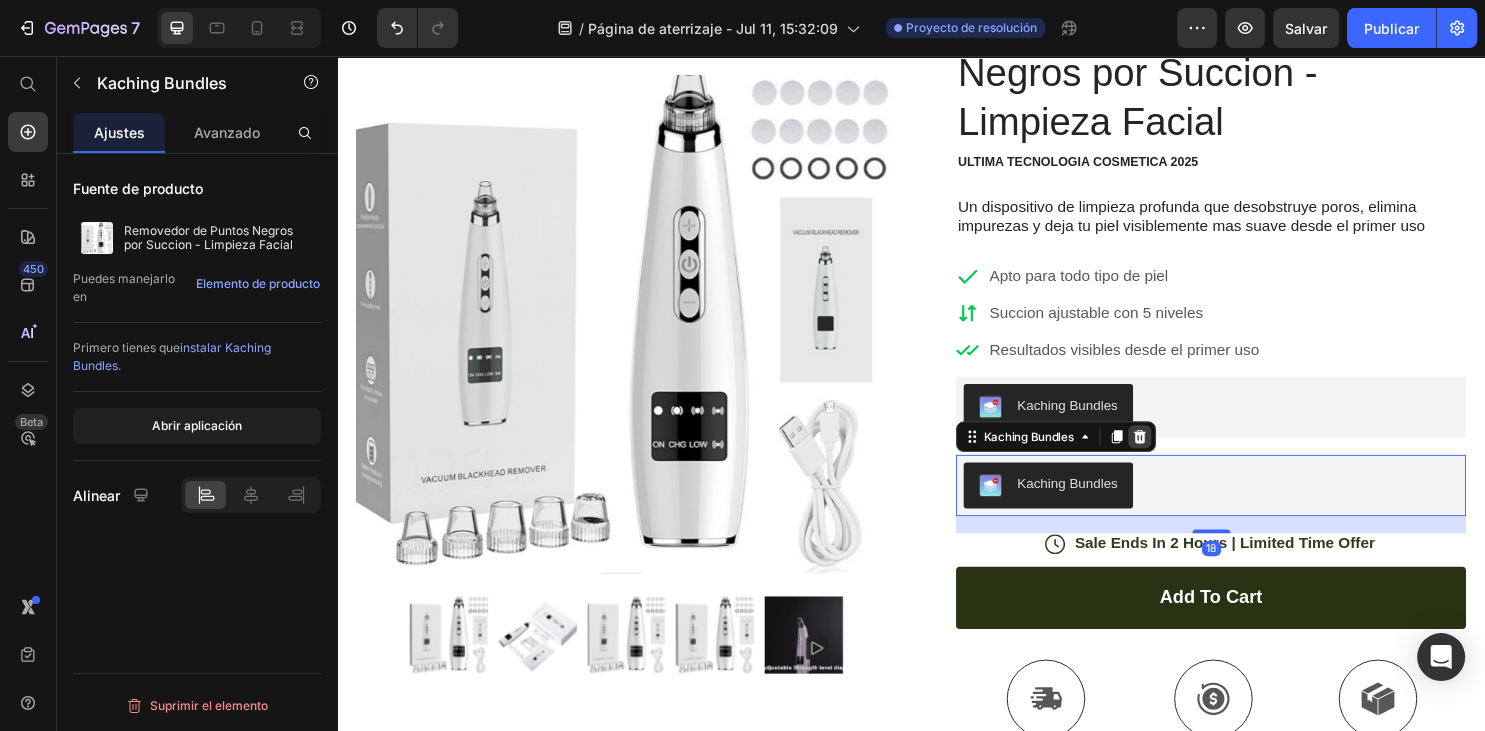 click 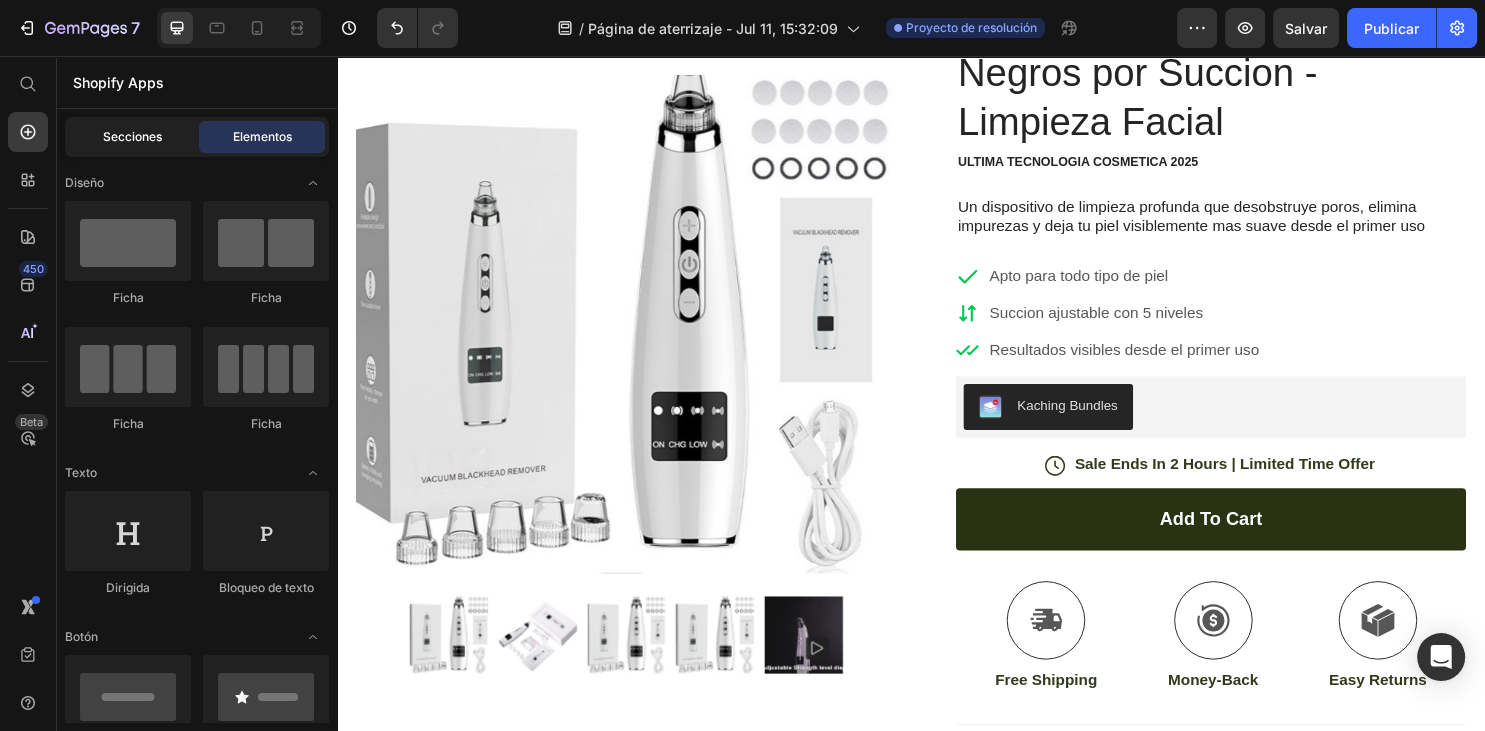 click on "Secciones" at bounding box center (132, 137) 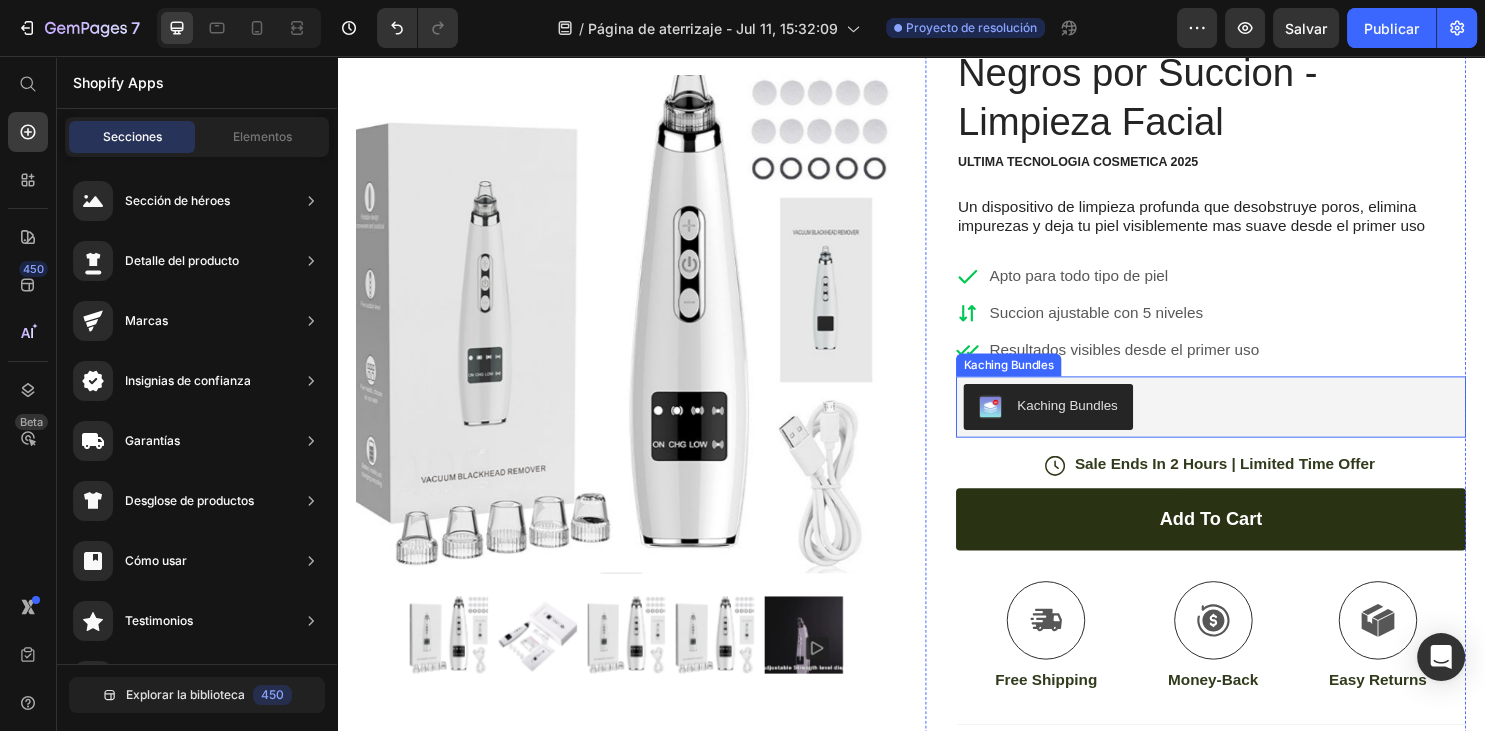 click on "Kaching Bundles" at bounding box center (1100, 421) 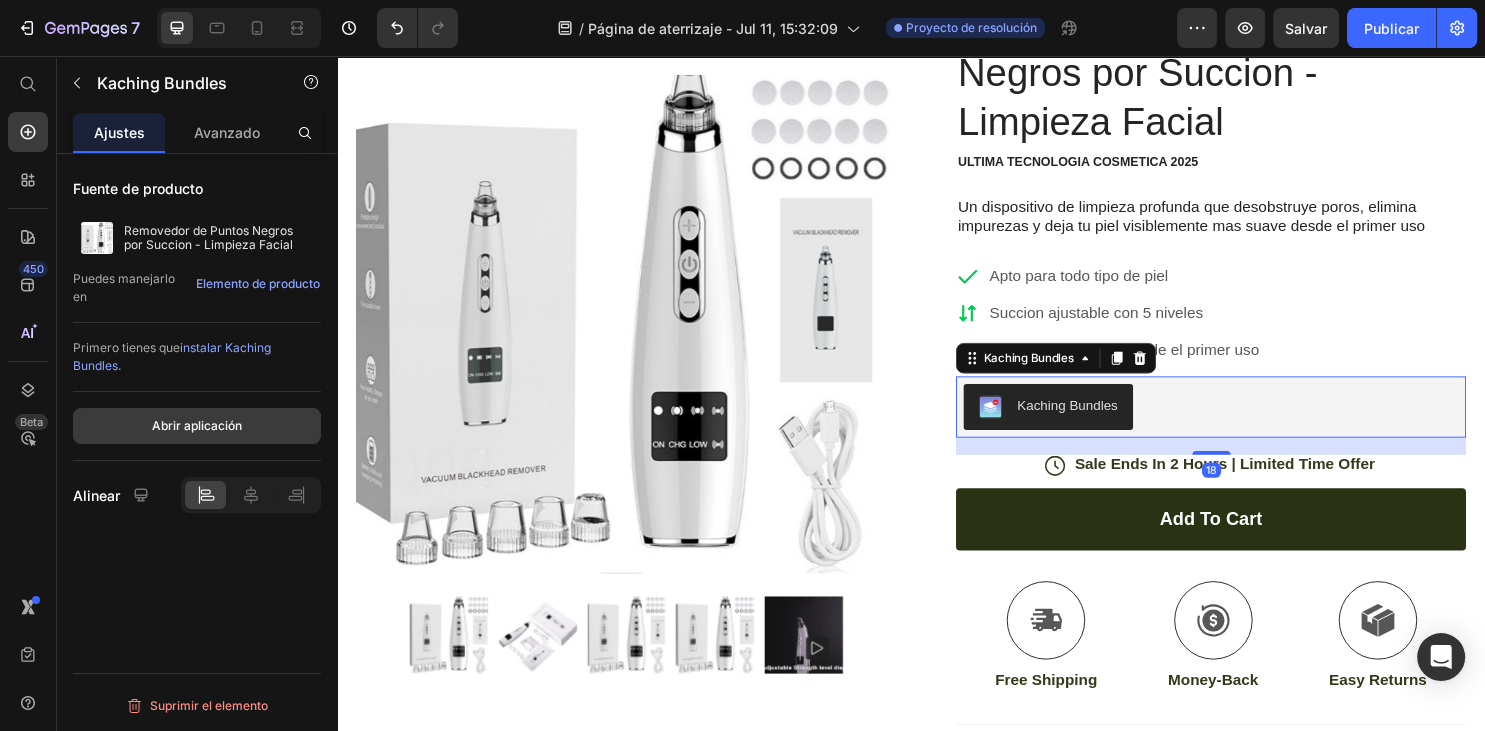 click on "Abrir aplicación" at bounding box center (197, 426) 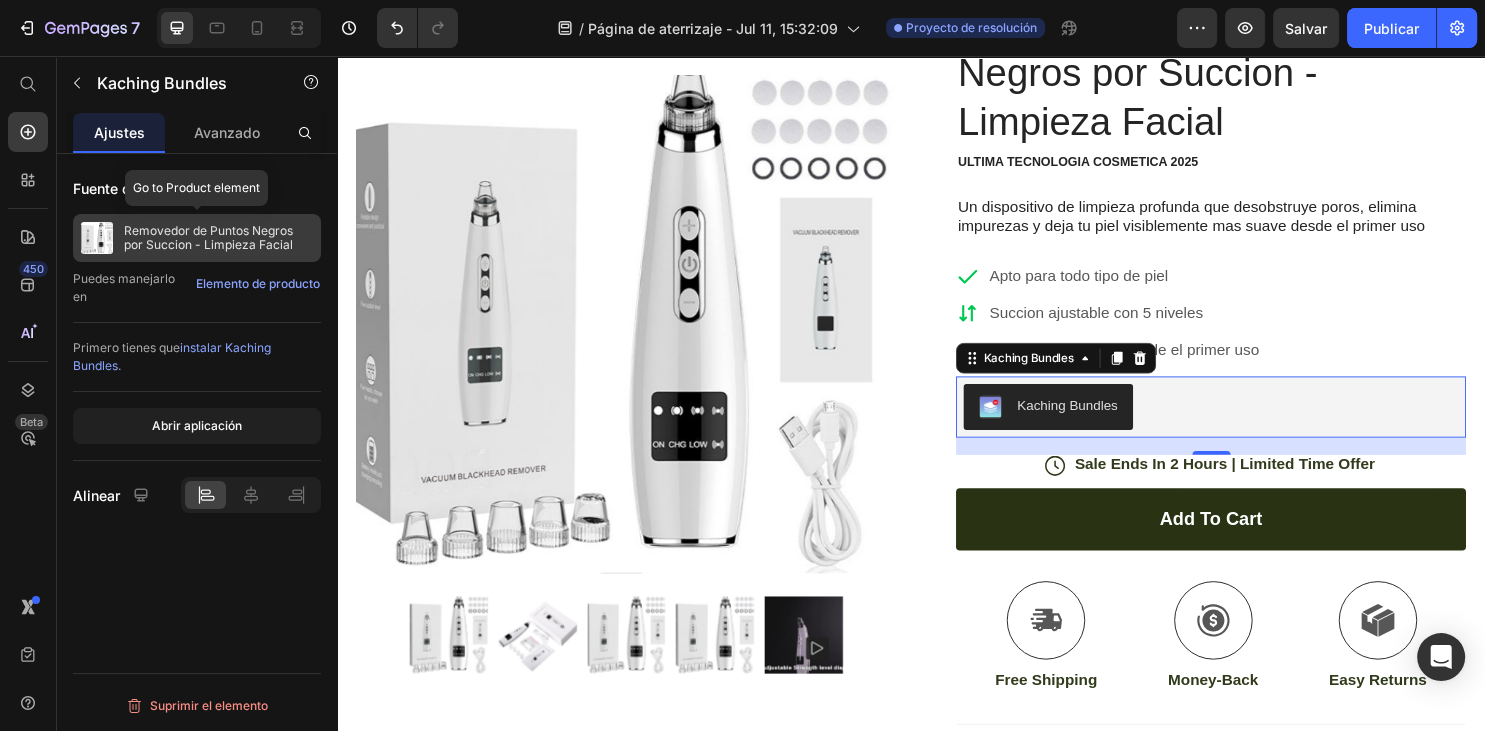click on "Removedor de Puntos Negros por Succion - Limpieza Facial" at bounding box center (218, 238) 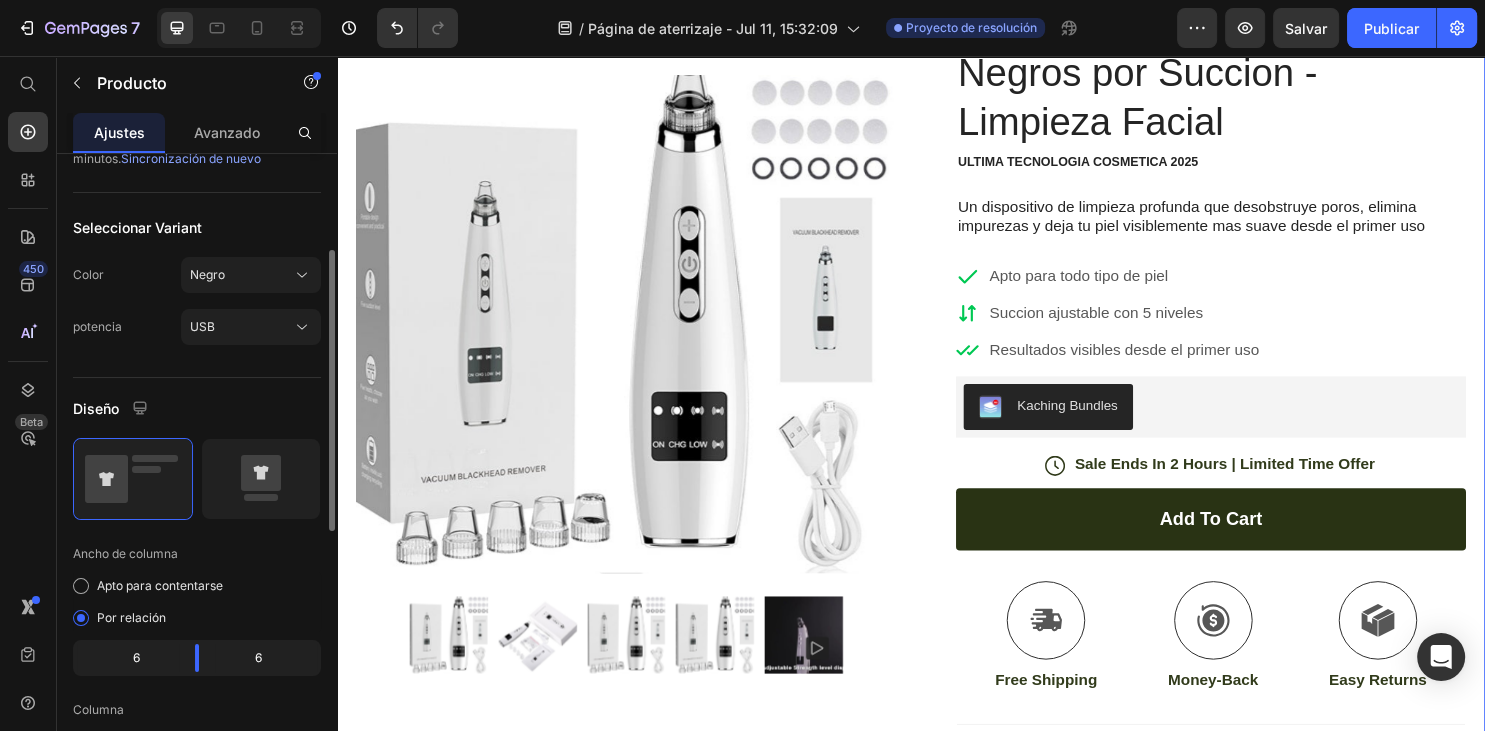 scroll, scrollTop: 0, scrollLeft: 0, axis: both 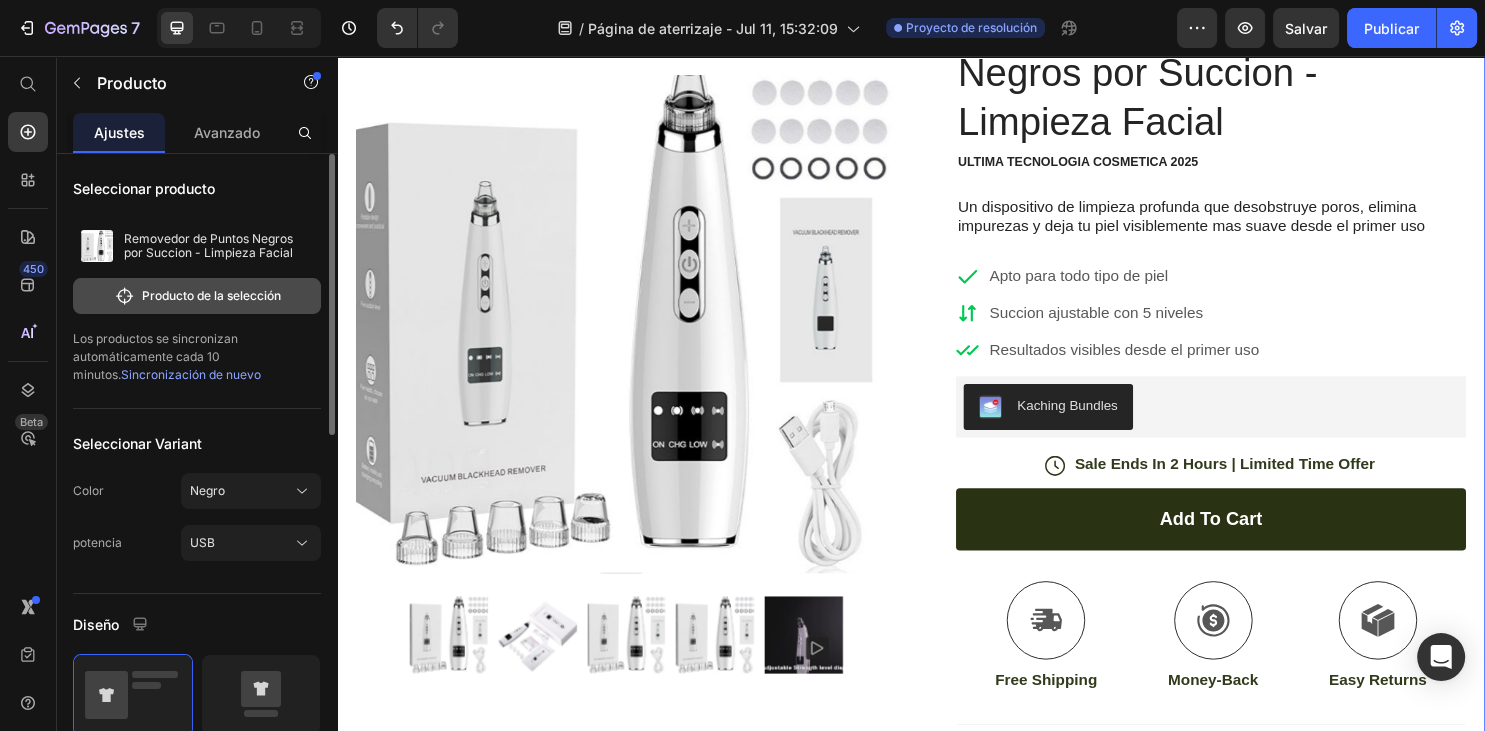 click on "Producto de la selección" at bounding box center (197, 296) 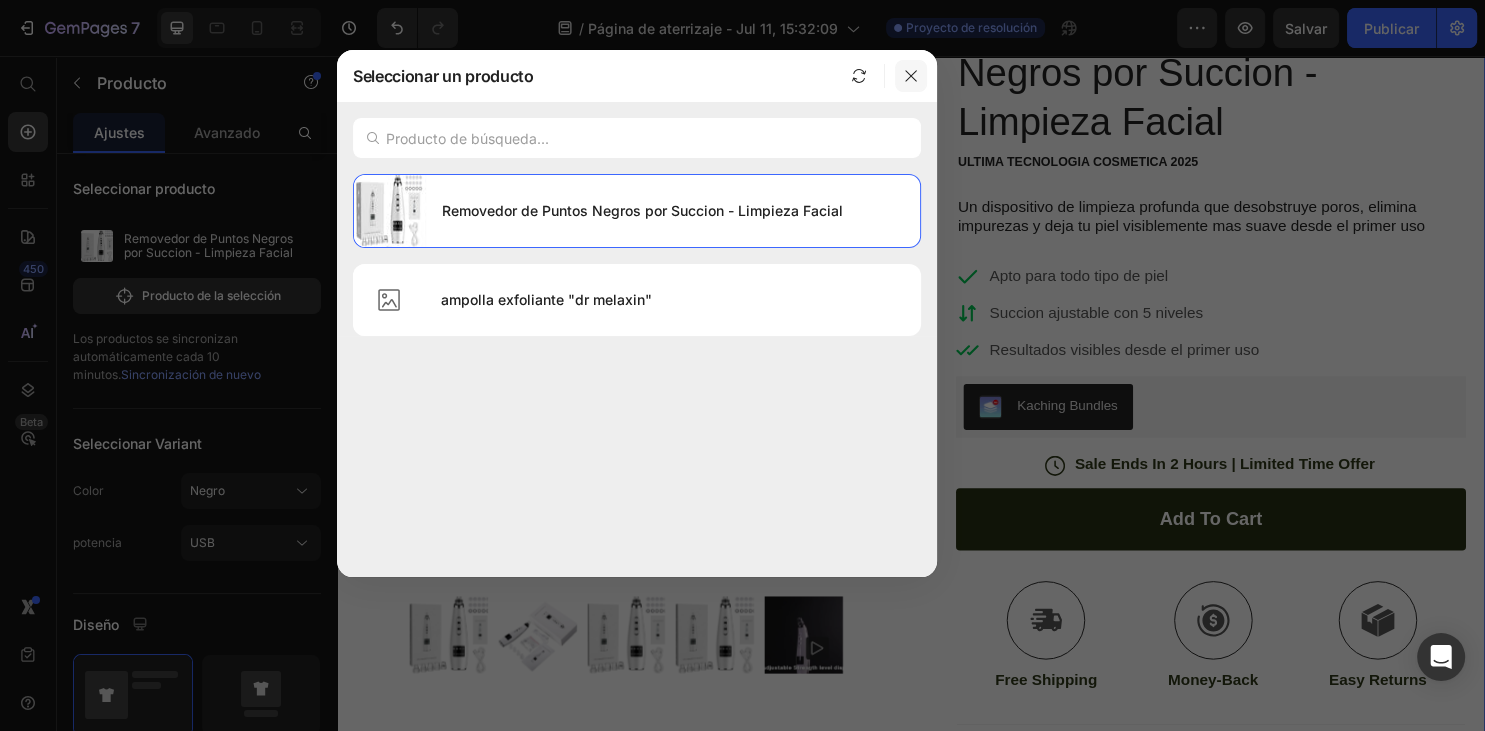 click at bounding box center [911, 76] 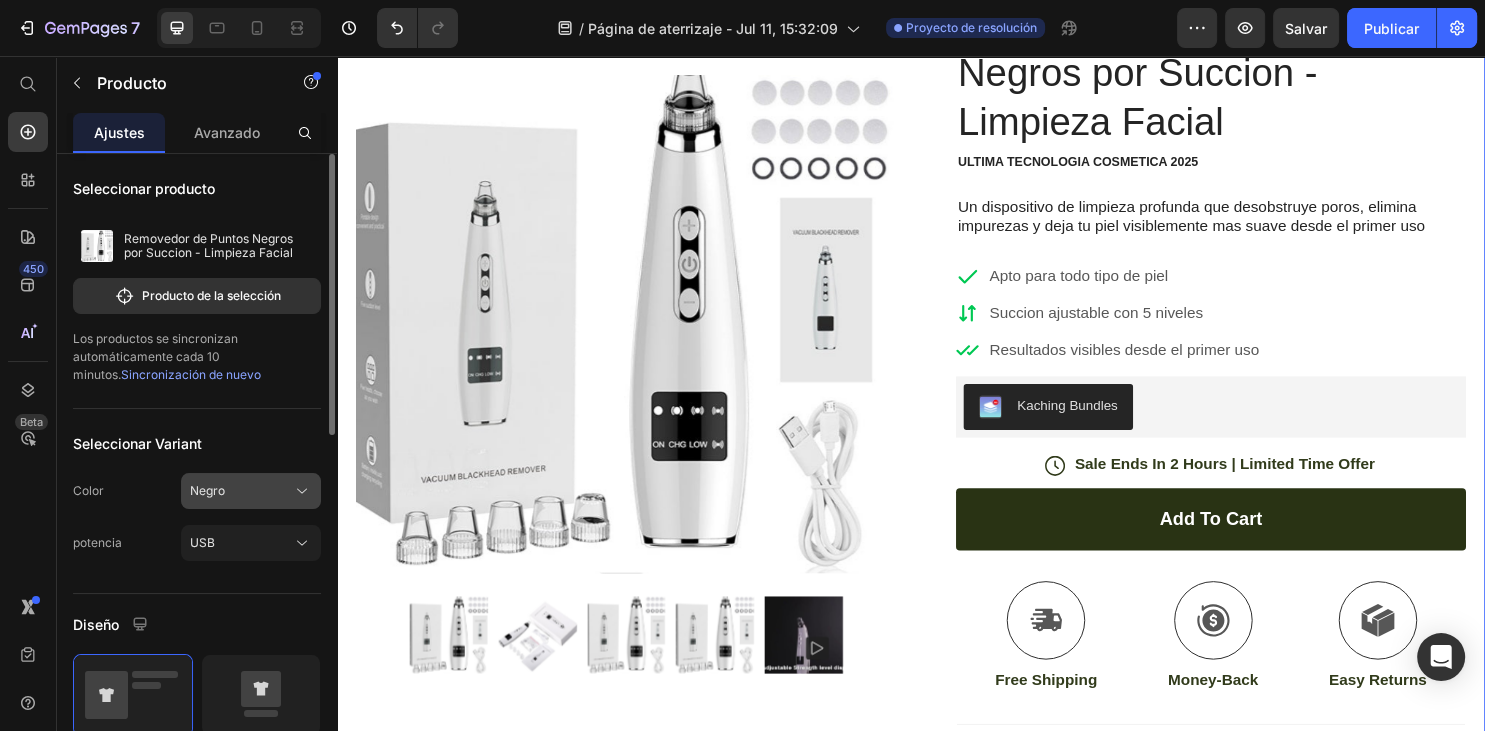 click on "Negro" 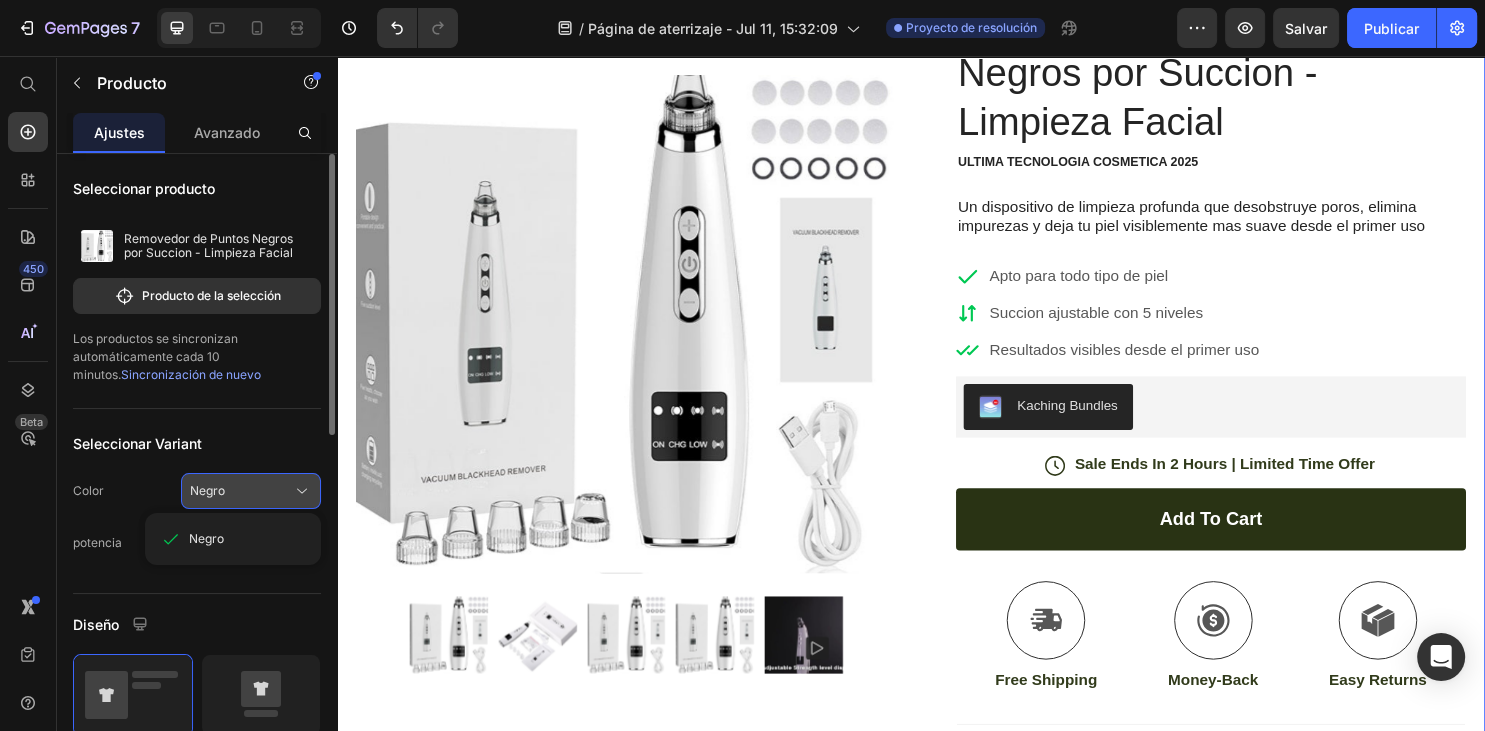 click on "Negro" 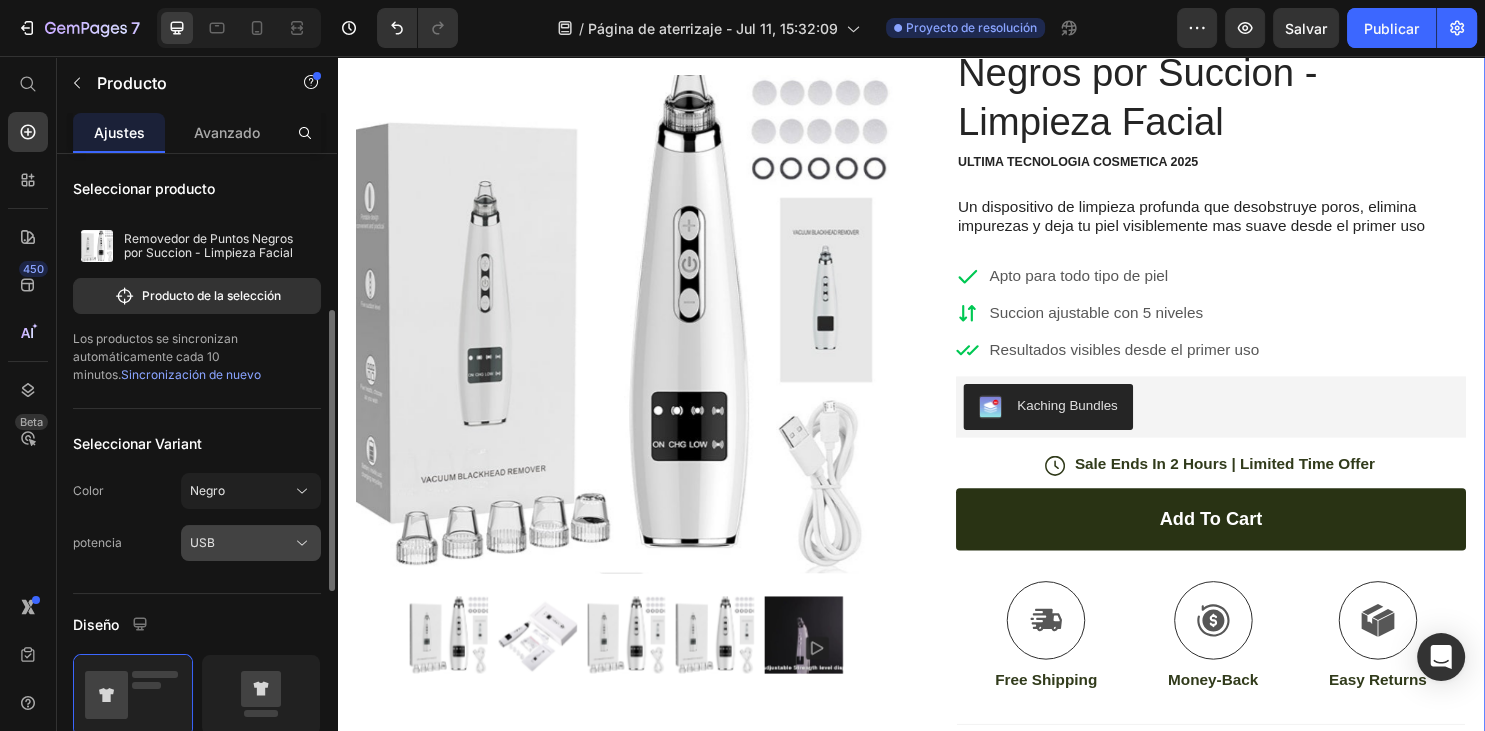 scroll, scrollTop: 216, scrollLeft: 0, axis: vertical 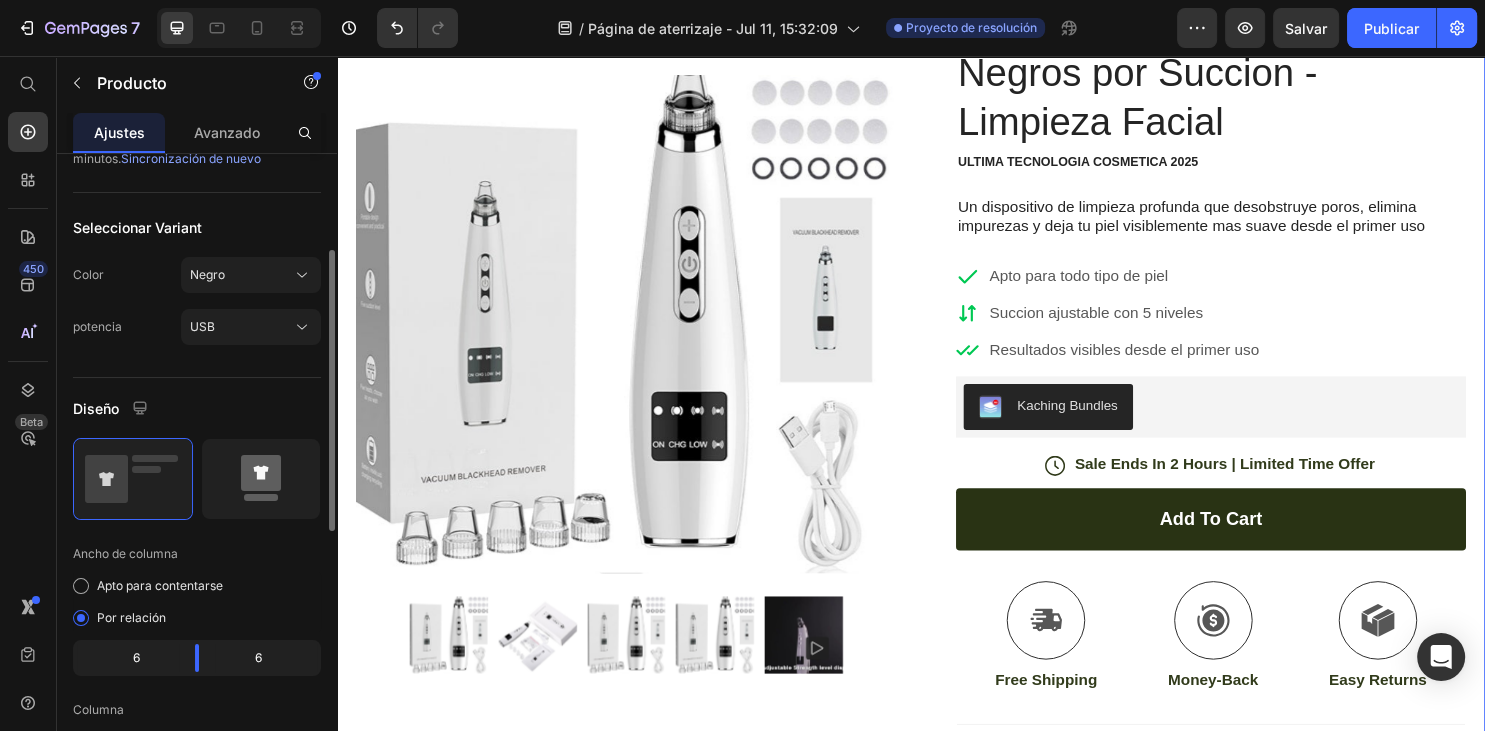 click 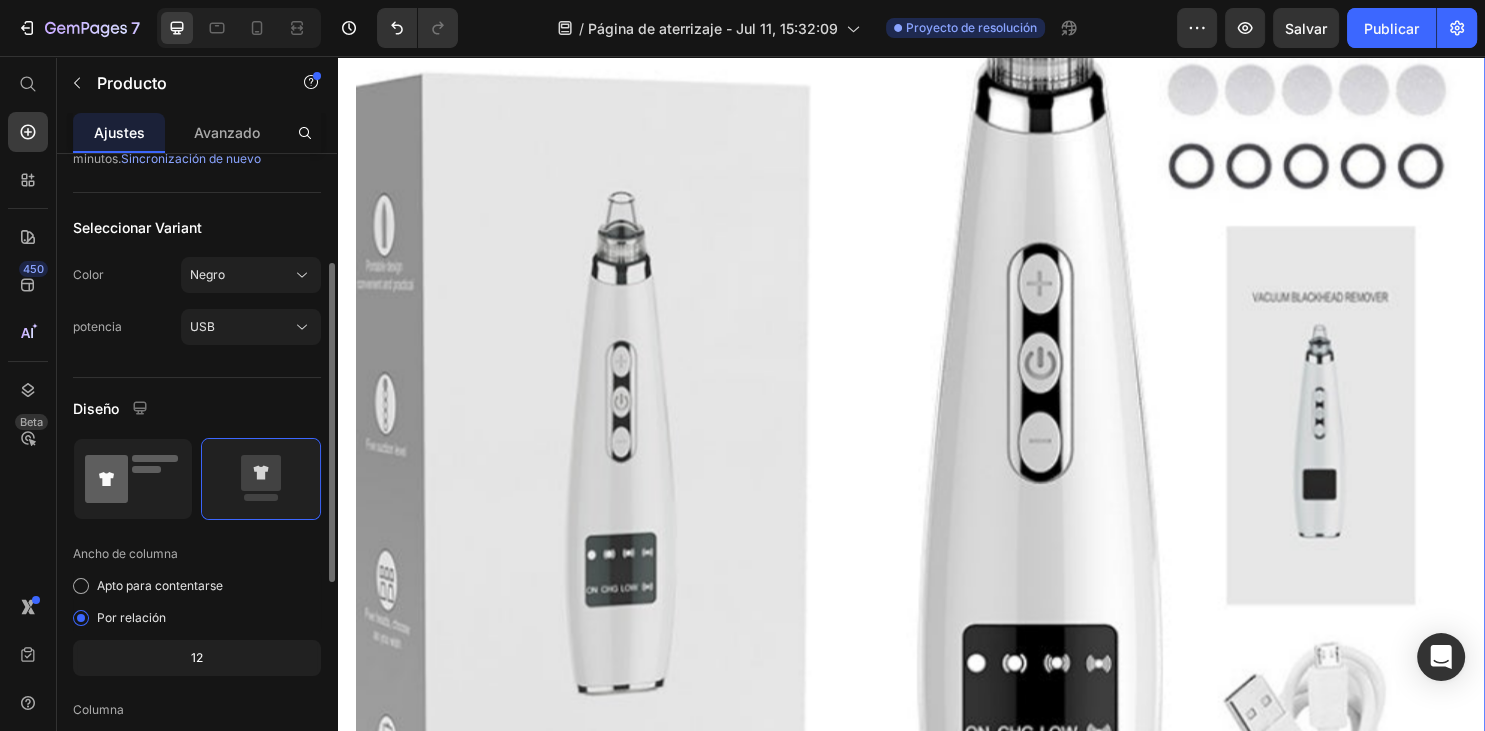 click 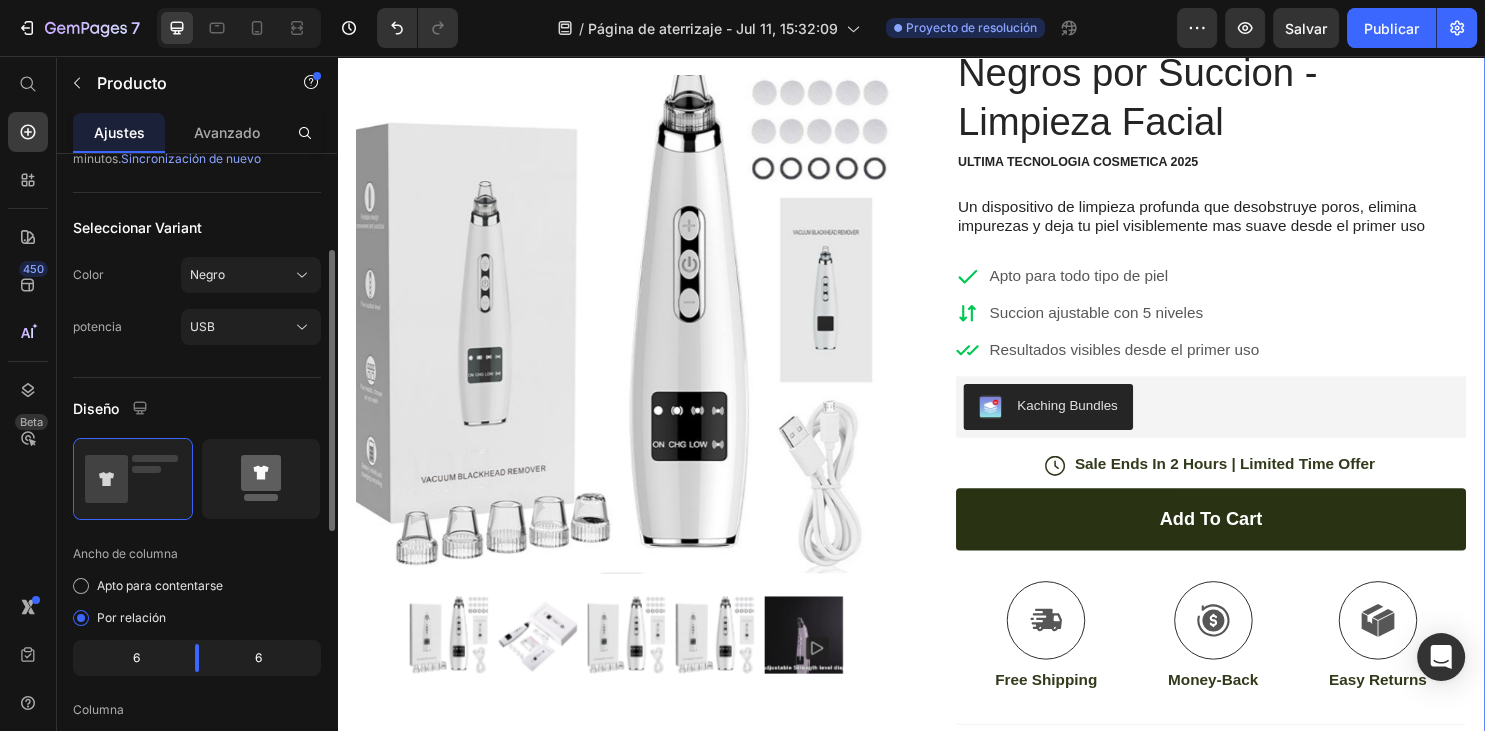 scroll, scrollTop: 0, scrollLeft: 0, axis: both 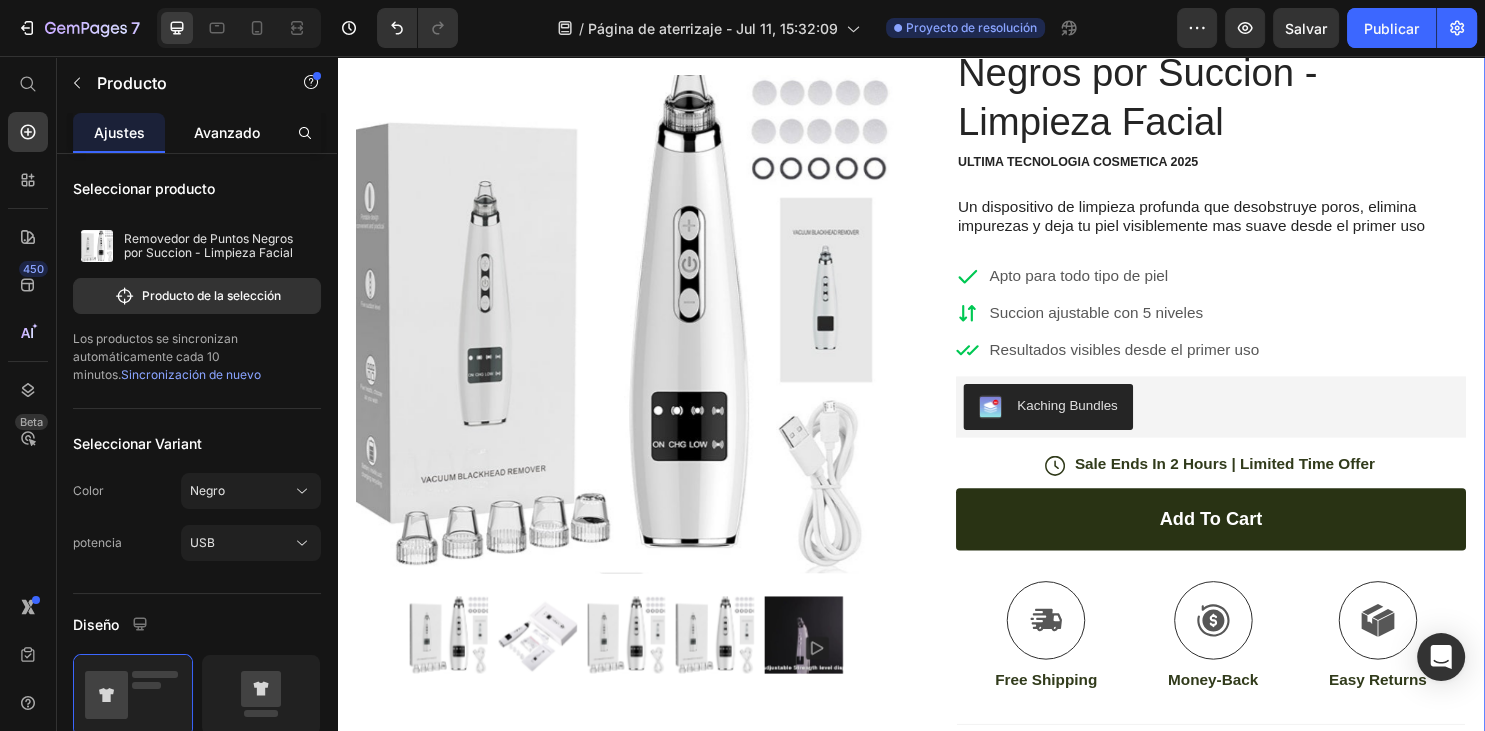 click on "Avanzado" at bounding box center (227, 132) 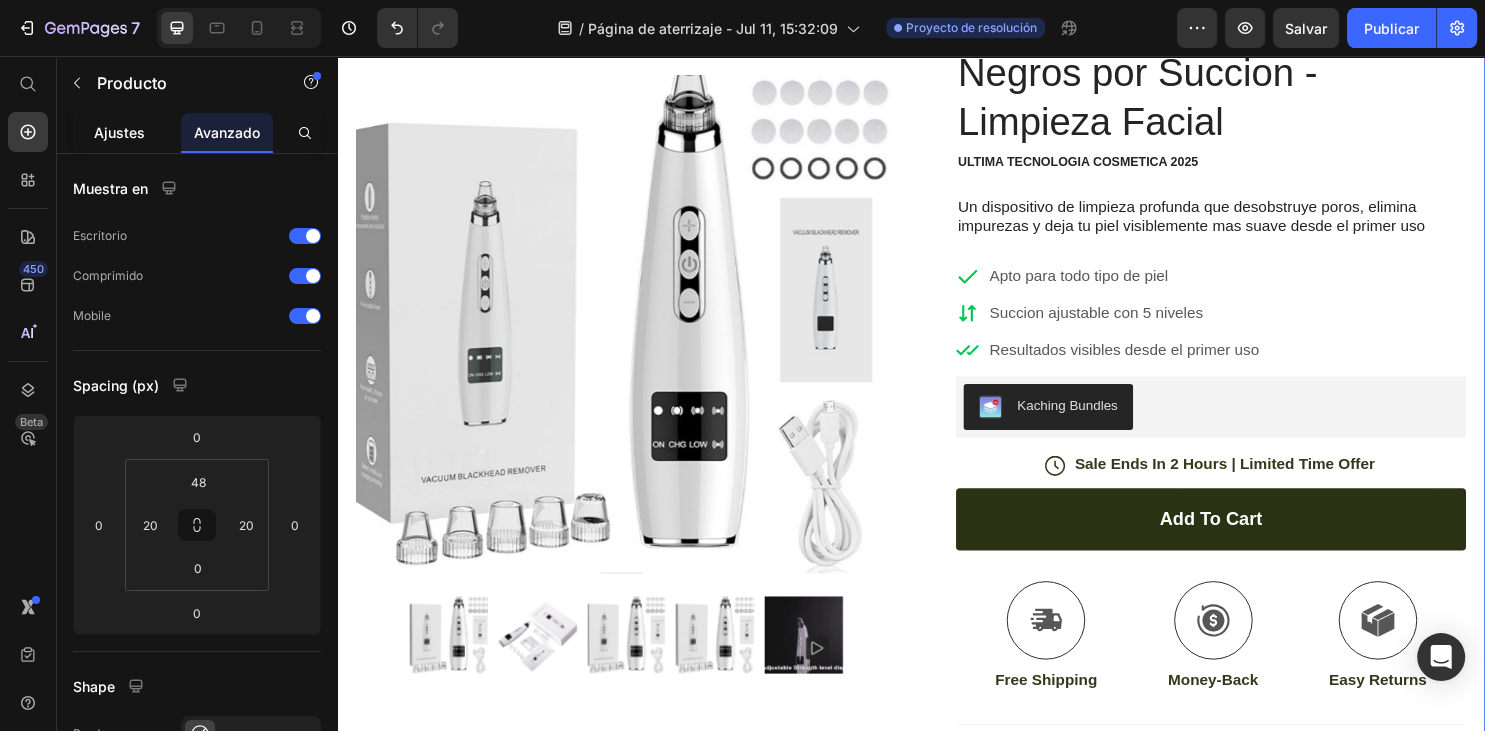 click on "Ajustes" at bounding box center [119, 132] 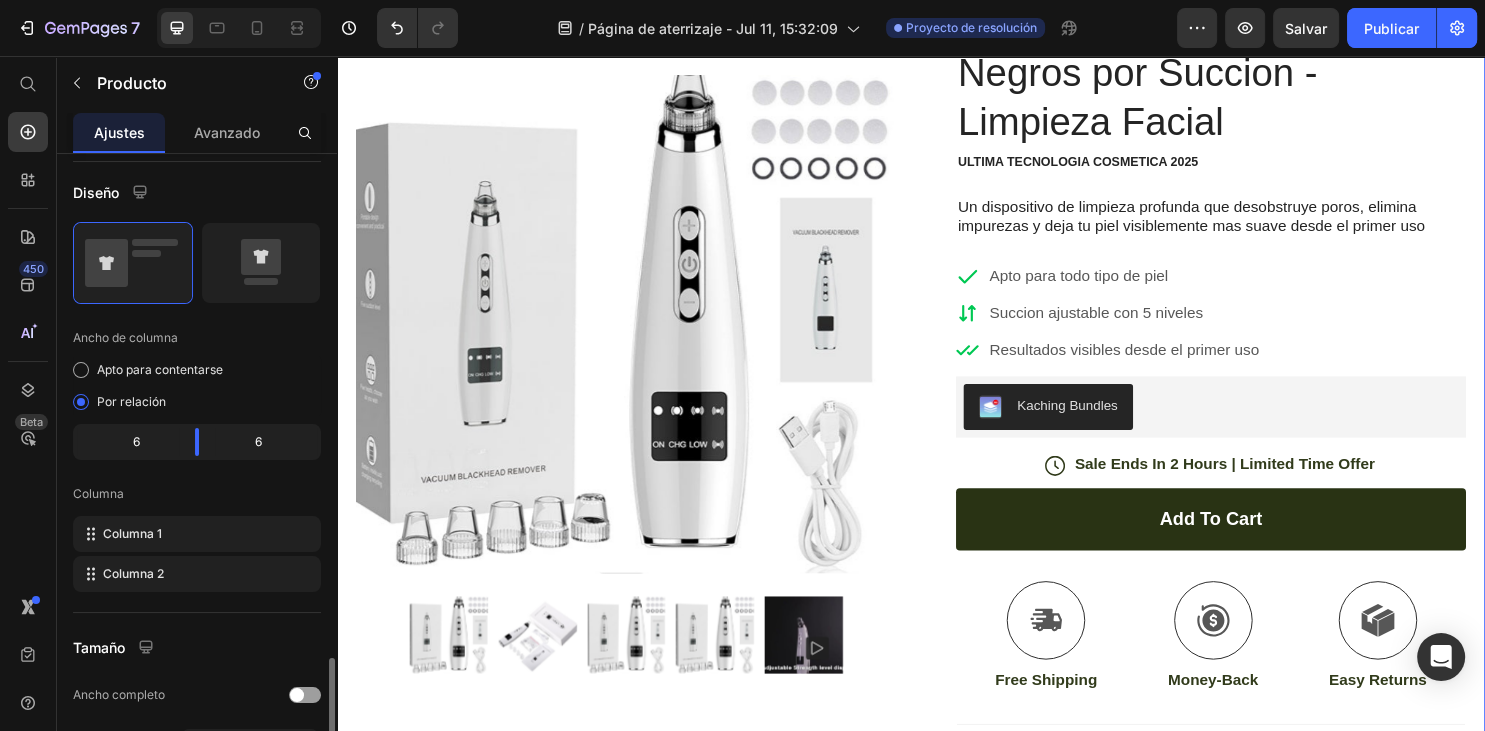 scroll, scrollTop: 648, scrollLeft: 0, axis: vertical 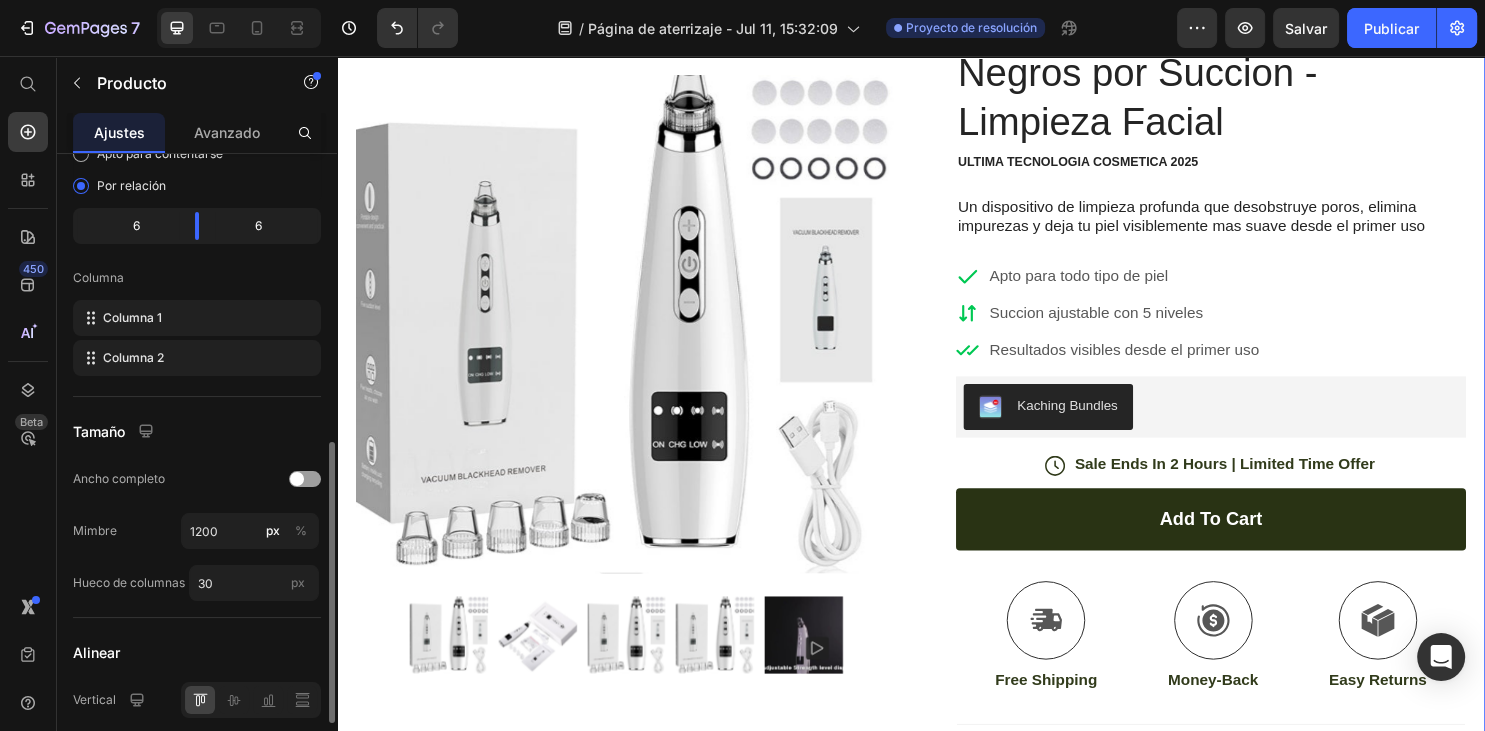click on "Seleccionar producto Removedor de Puntos Negros por Succion - Limpieza Facial Producto de la selección  Los productos se sincronizan automáticamente cada 10 minutos.  Sincronización de nuevo Seleccionar Variant Color Negro potencia USB Diseño Ancho de columna Apto para contentarse Por relación 6 6 Columna Columna 1 Columna 2 Tamaño Ancho completo Mimbre 1200 px % Hueco de columnas 30 px Alinear Vertical
Show more" at bounding box center [197, 171] 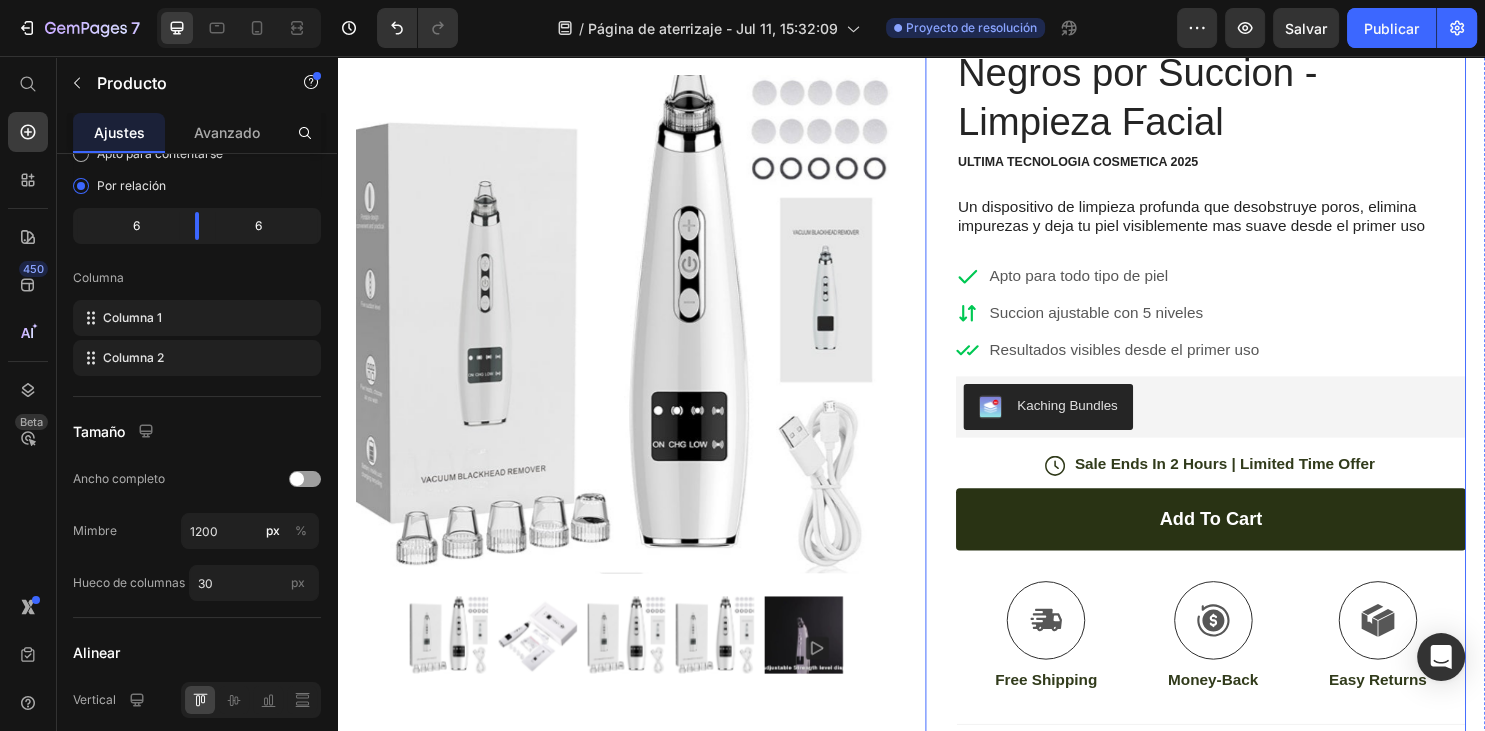 click on "Kaching Bundles" at bounding box center [1250, 423] 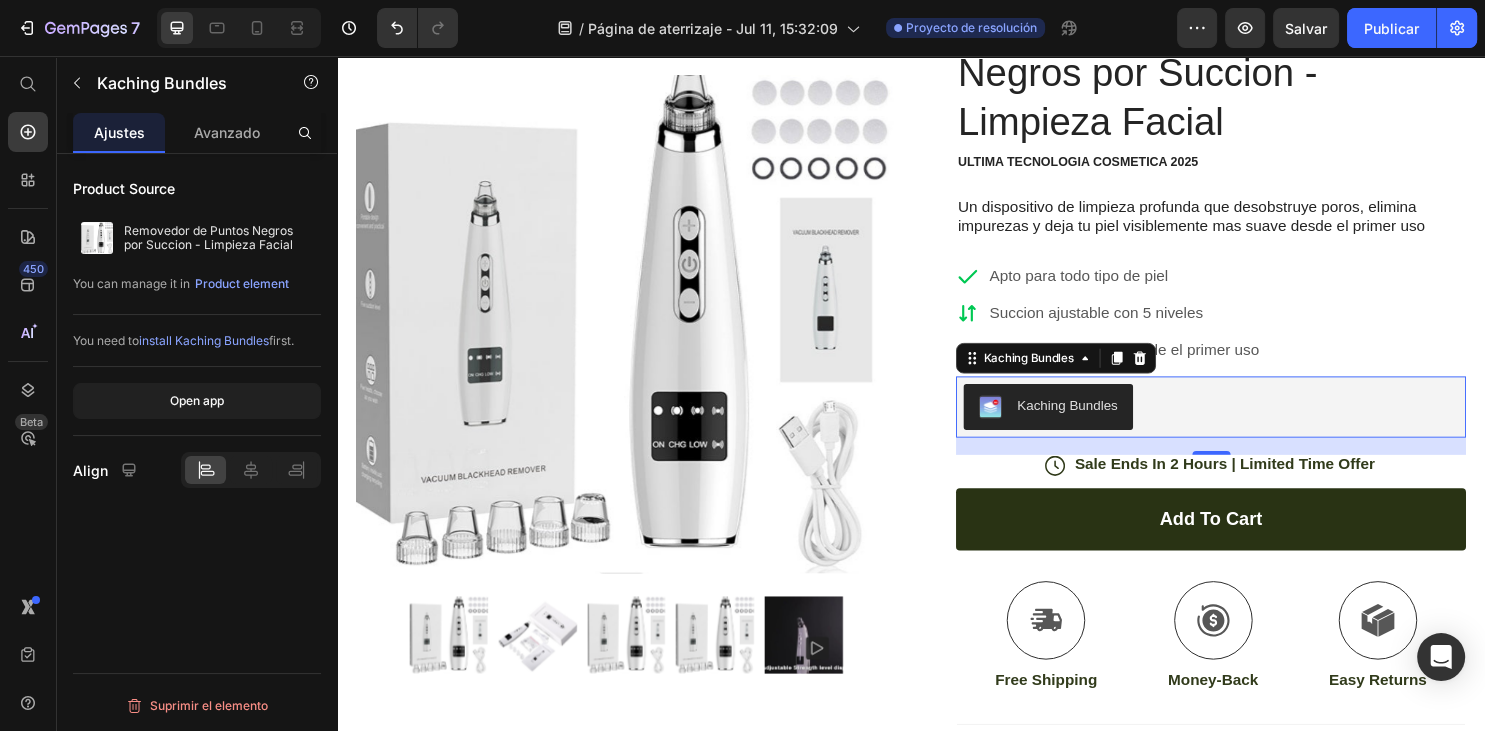 scroll, scrollTop: 0, scrollLeft: 0, axis: both 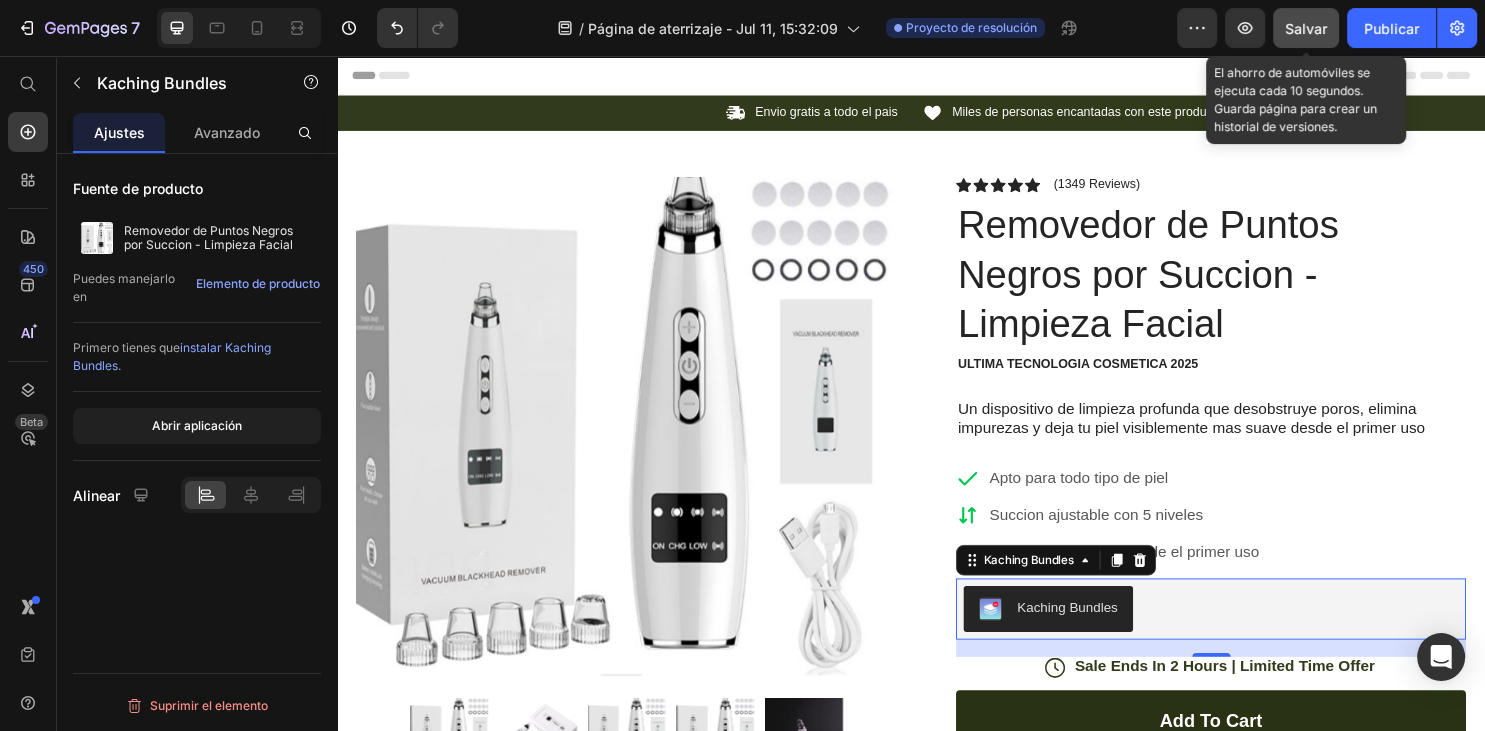 click on "Salvar" at bounding box center (1306, 28) 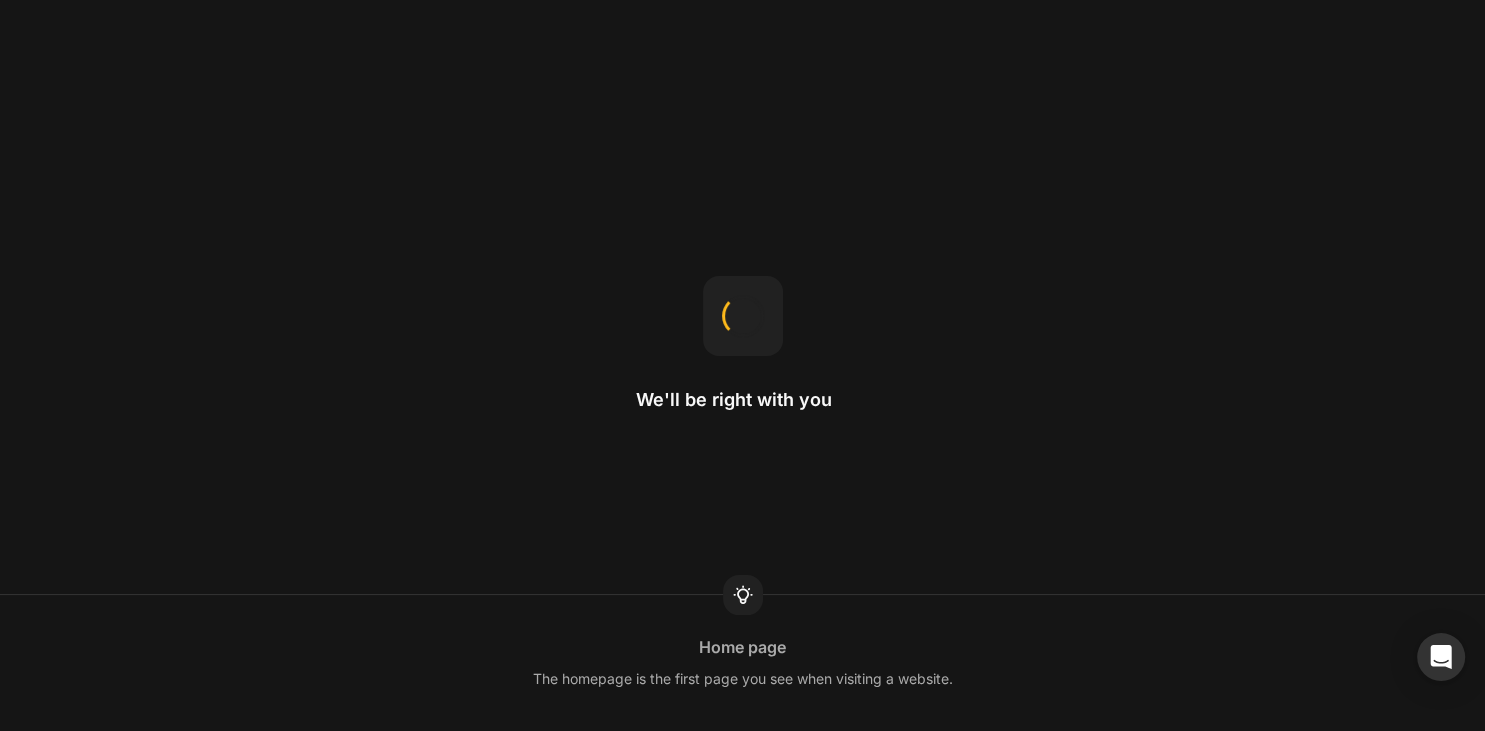 scroll, scrollTop: 0, scrollLeft: 0, axis: both 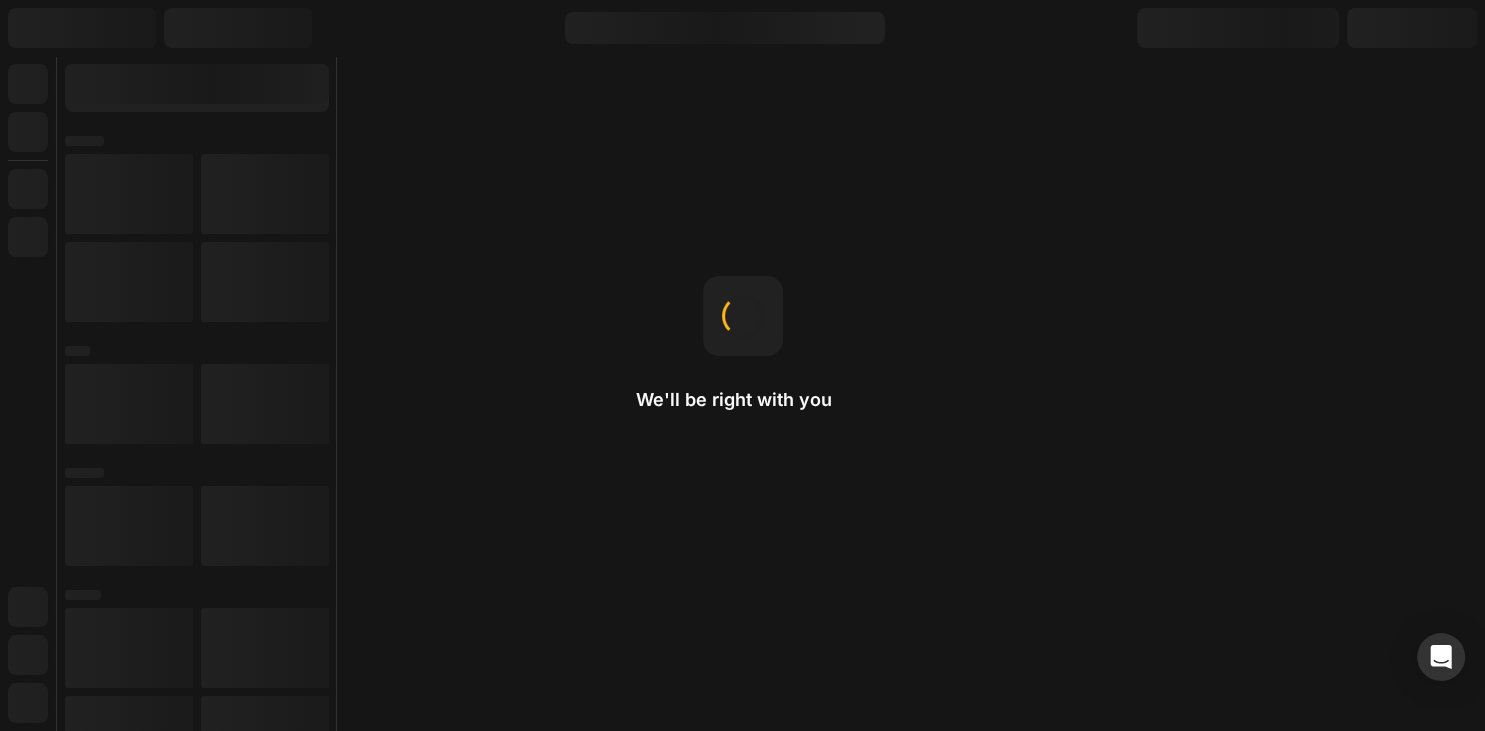 click on "We'll be right with you Home page The homepage is the first page you see when visiting a website." at bounding box center (742, 365) 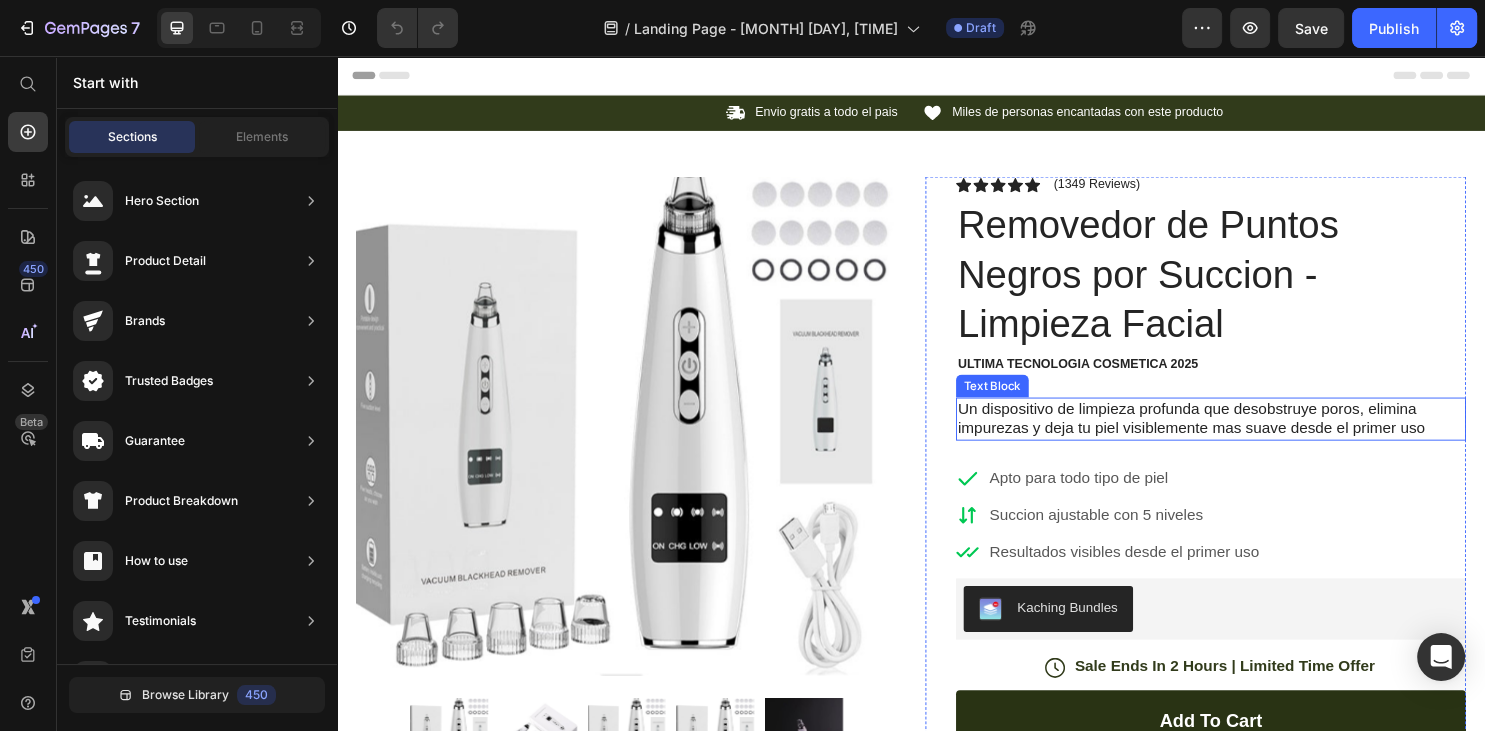 scroll, scrollTop: 105, scrollLeft: 0, axis: vertical 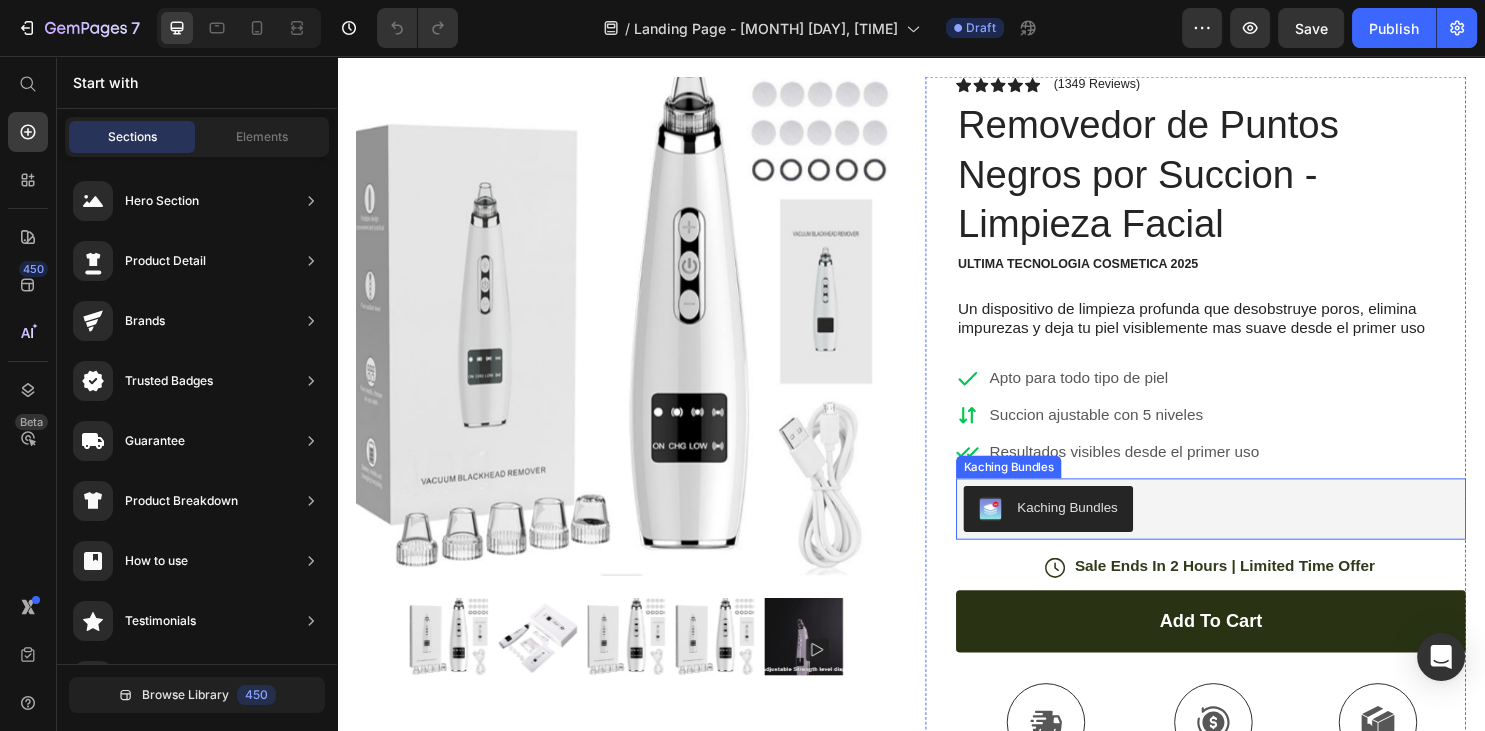 click on "Kaching Bundles" at bounding box center [1100, 527] 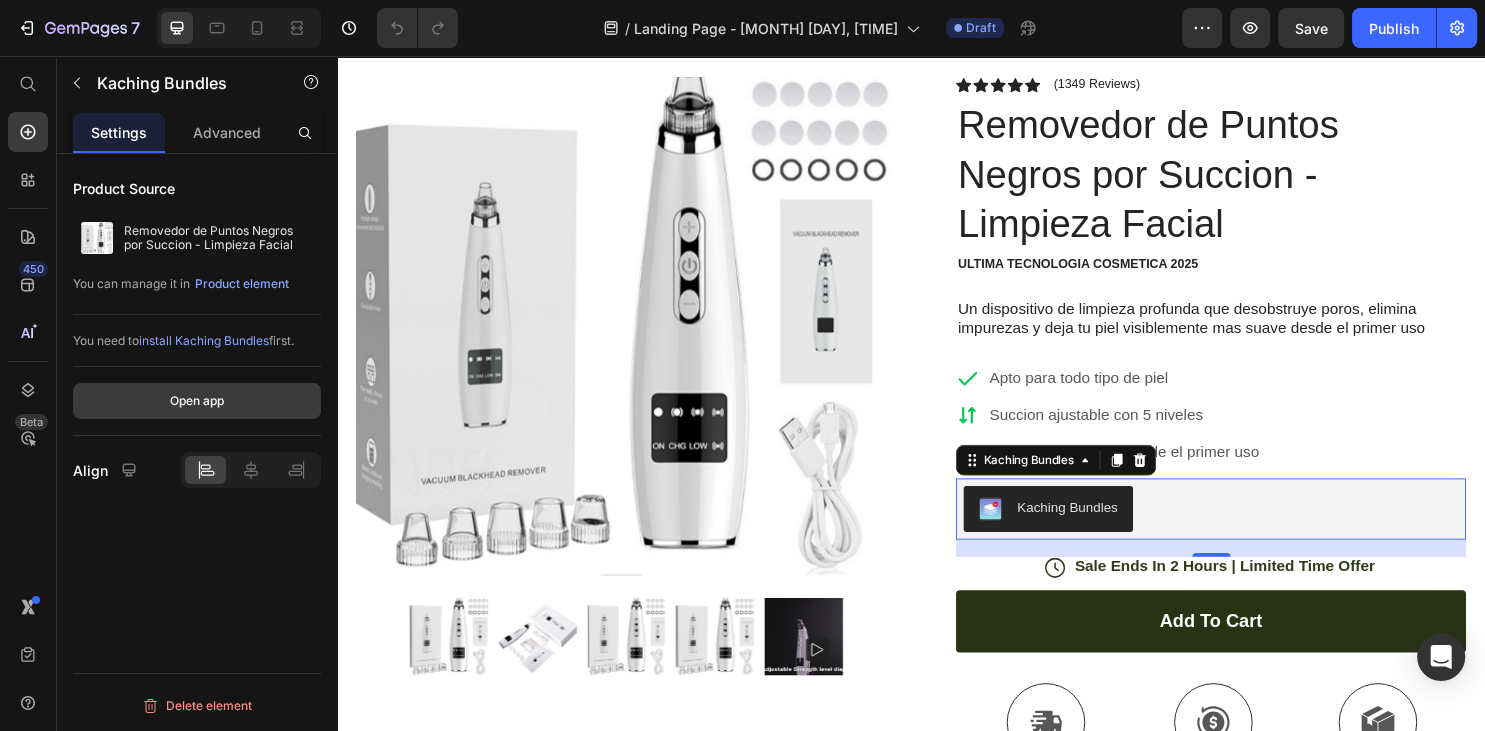 click on "Open app" at bounding box center (197, 401) 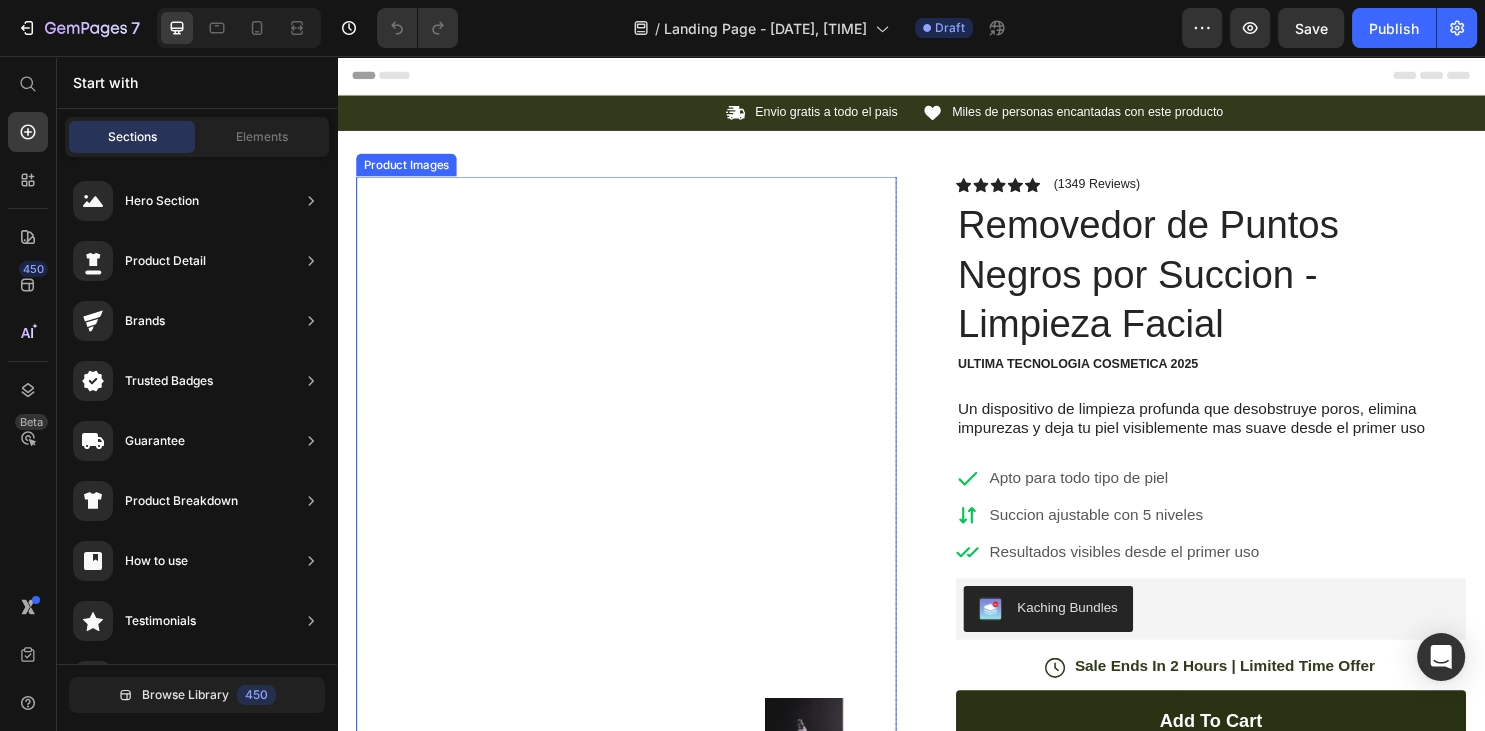 scroll, scrollTop: 211, scrollLeft: 0, axis: vertical 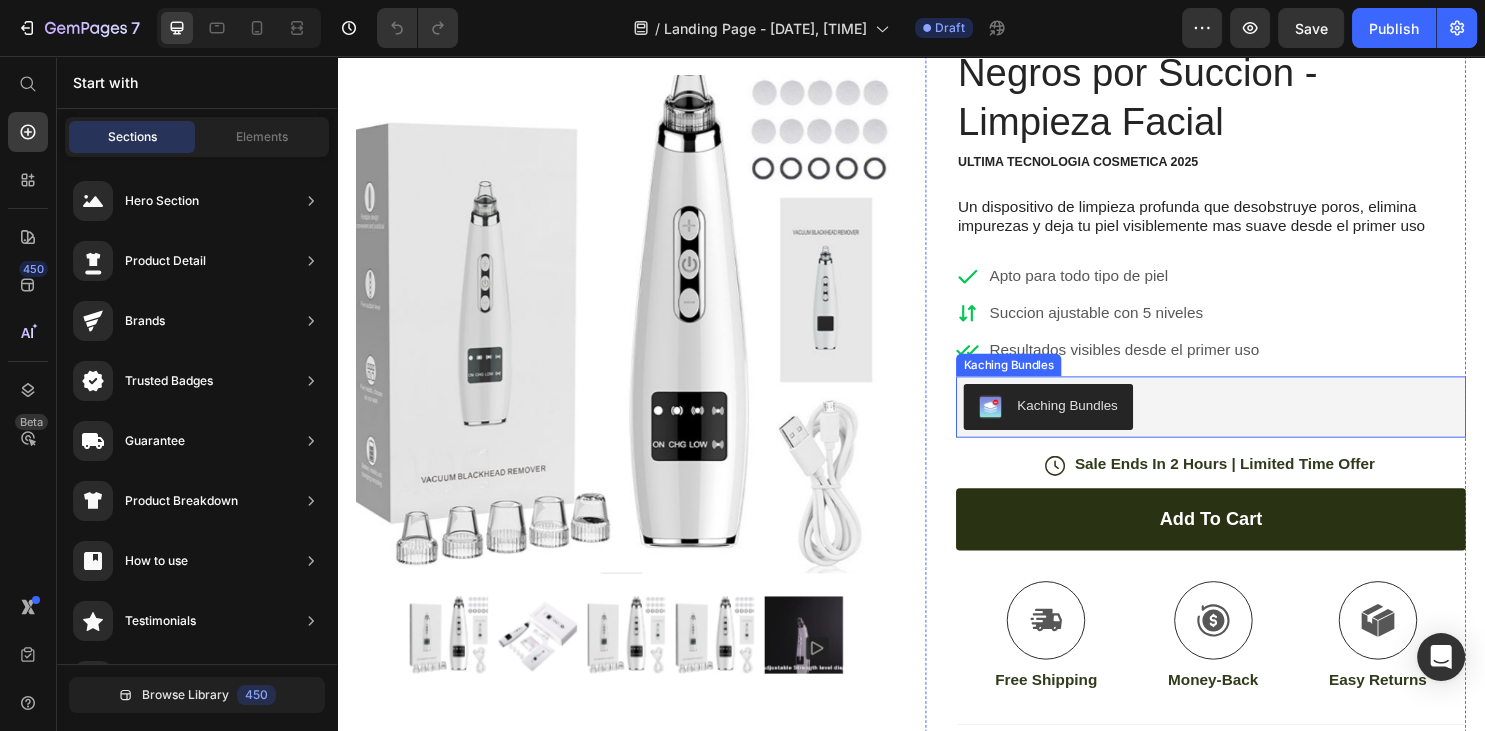 click on "Kaching Bundles" at bounding box center [1100, 421] 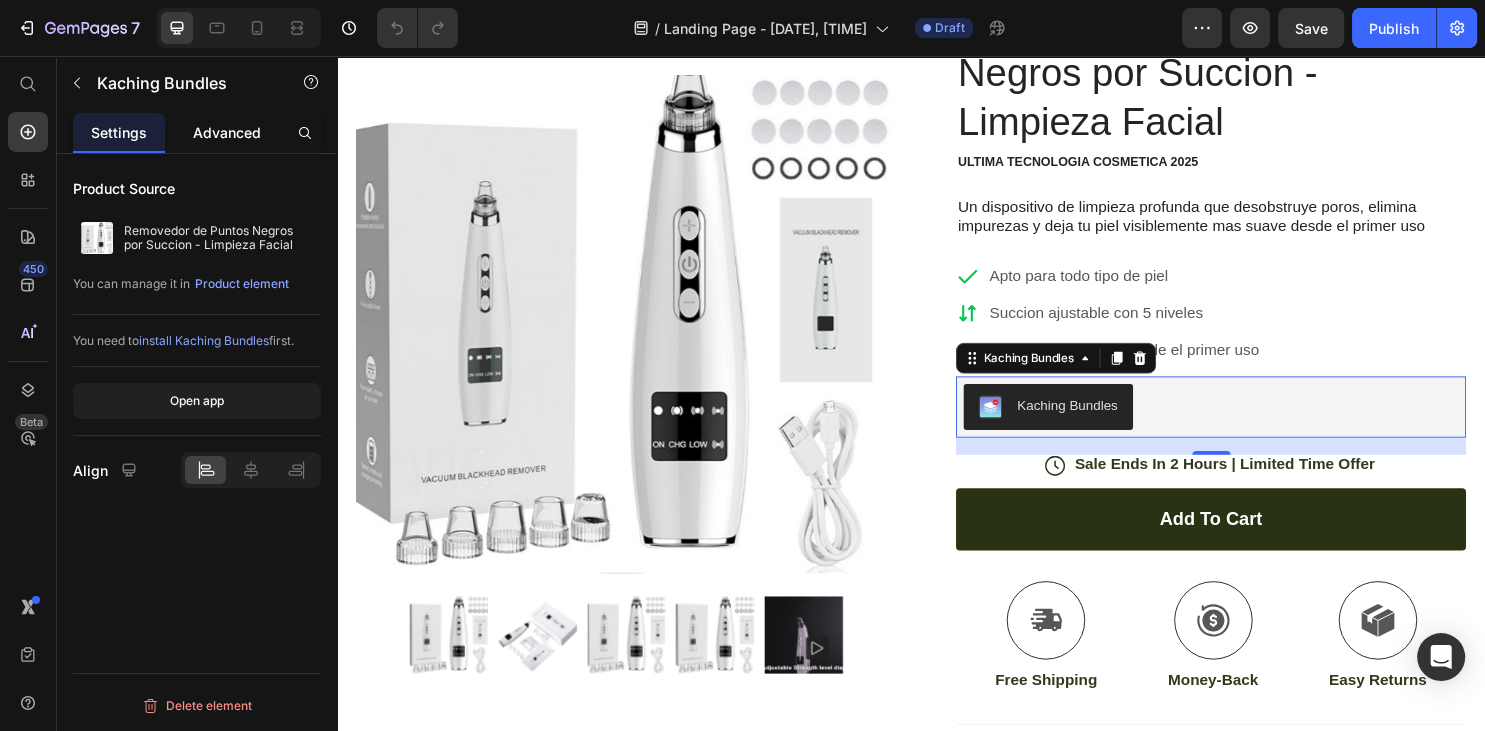 click on "Advanced" at bounding box center [227, 132] 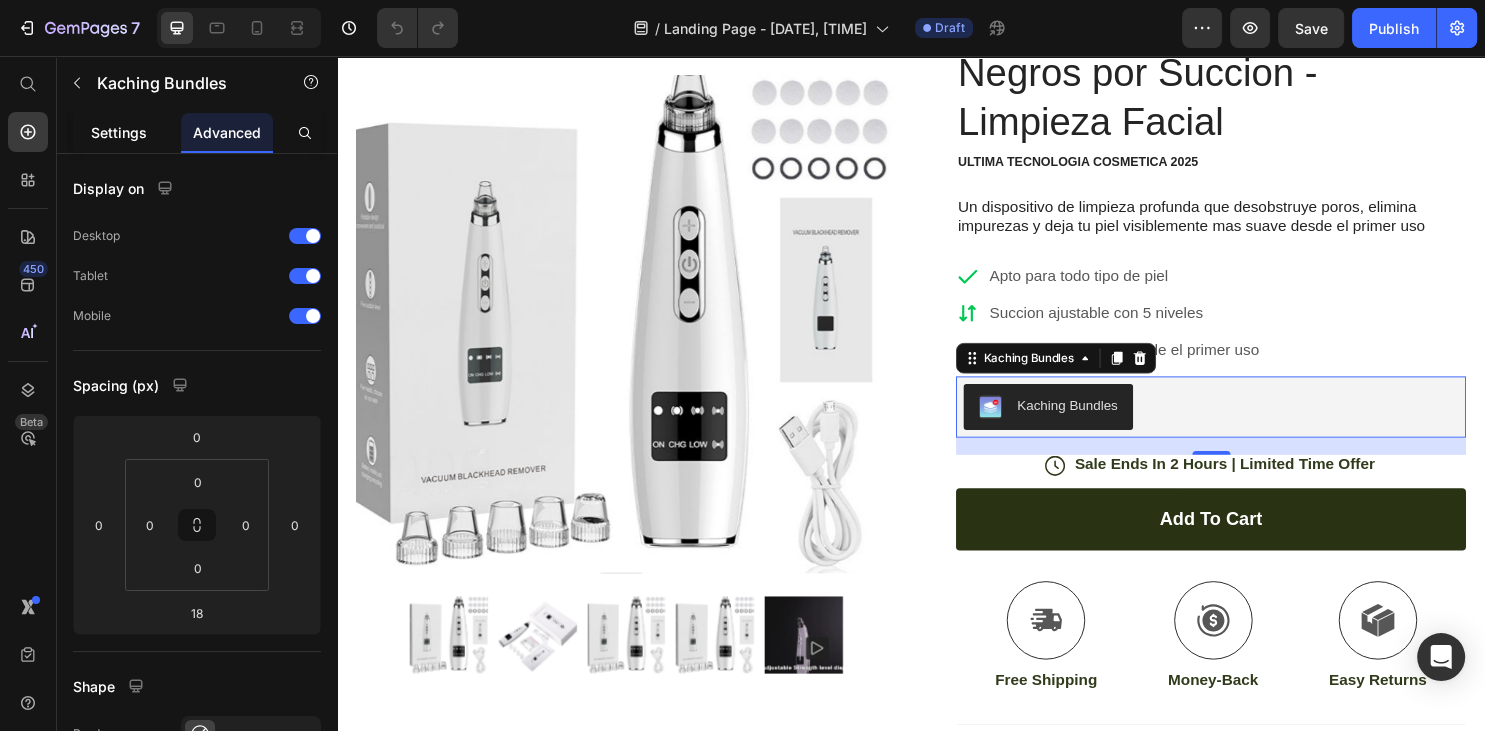 click on "Settings" 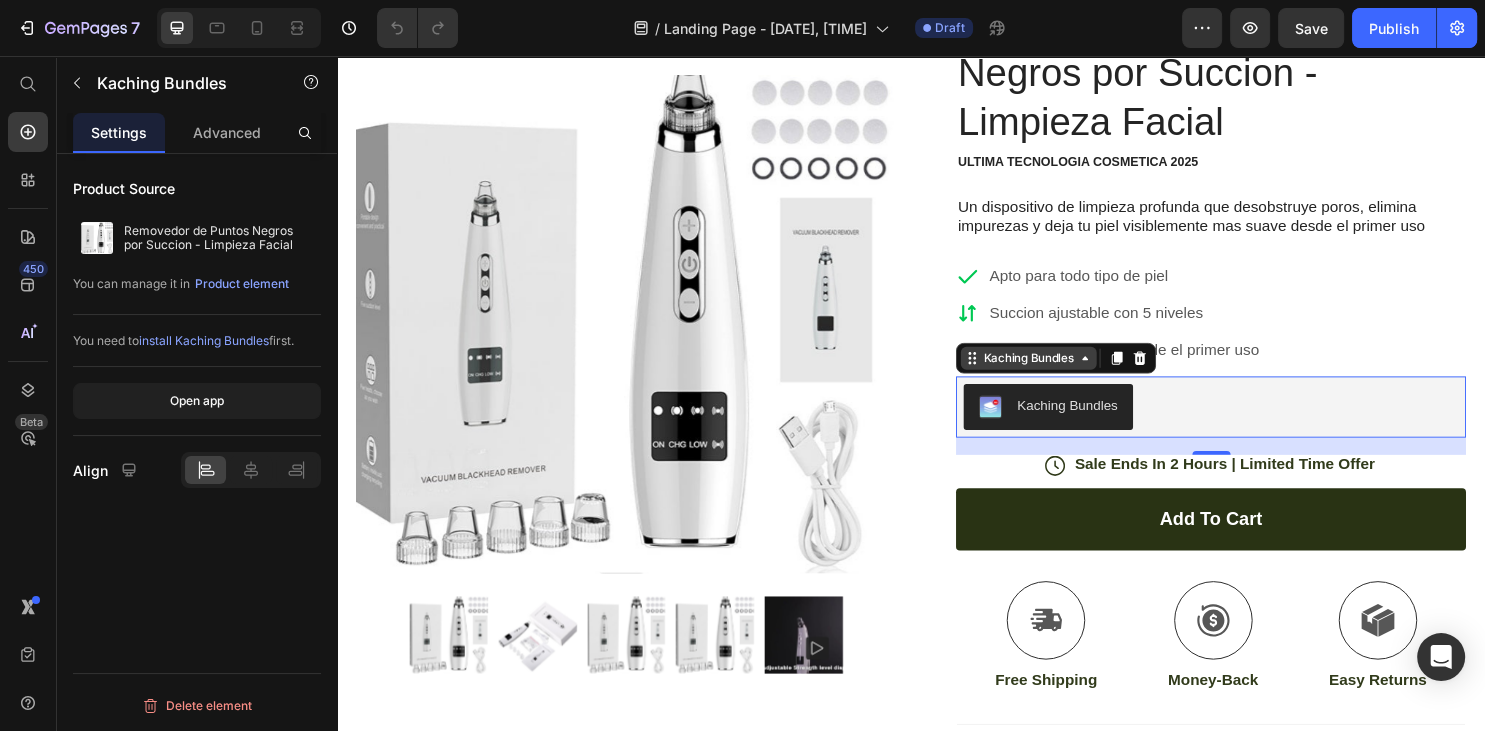 click on "Kaching Bundles" at bounding box center [1060, 372] 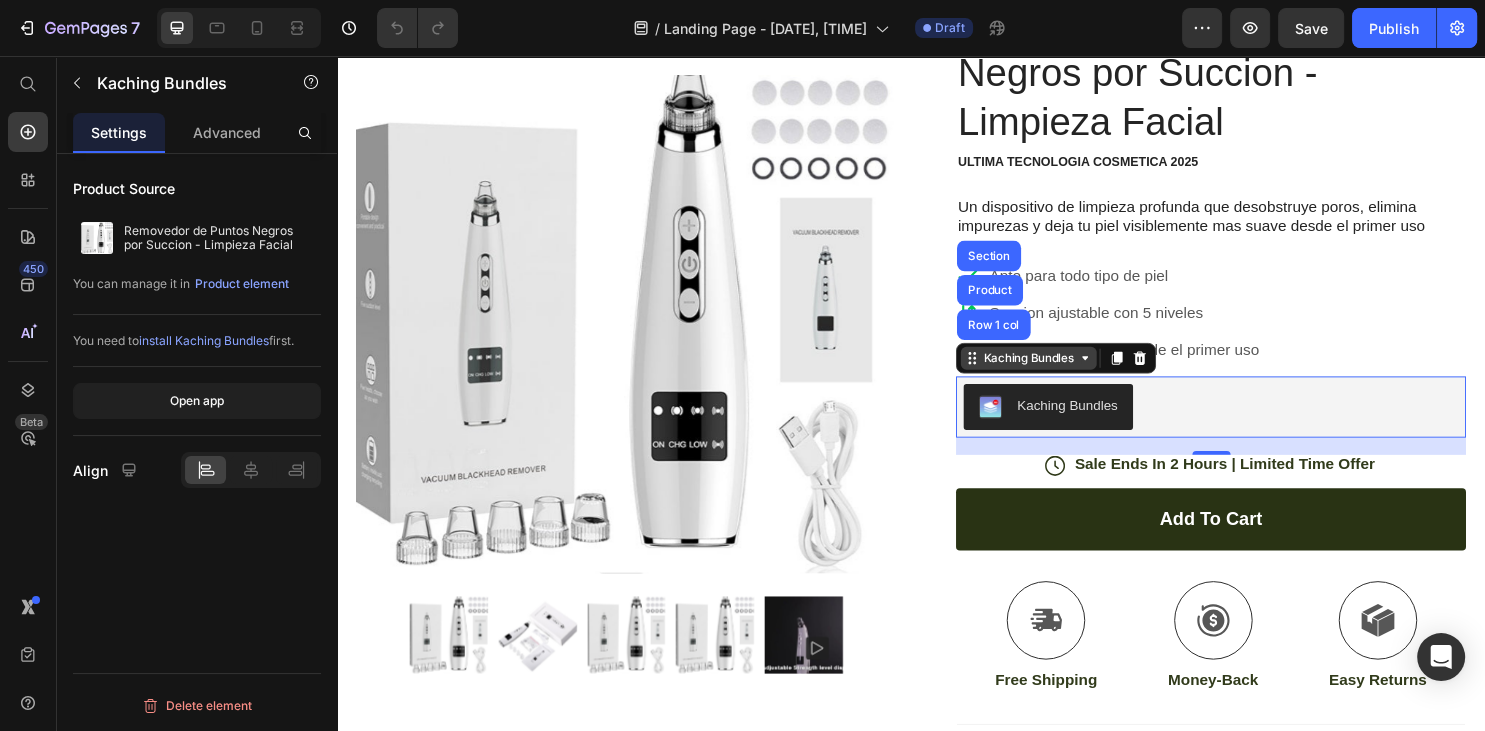 click on "Kaching Bundles" at bounding box center (1060, 372) 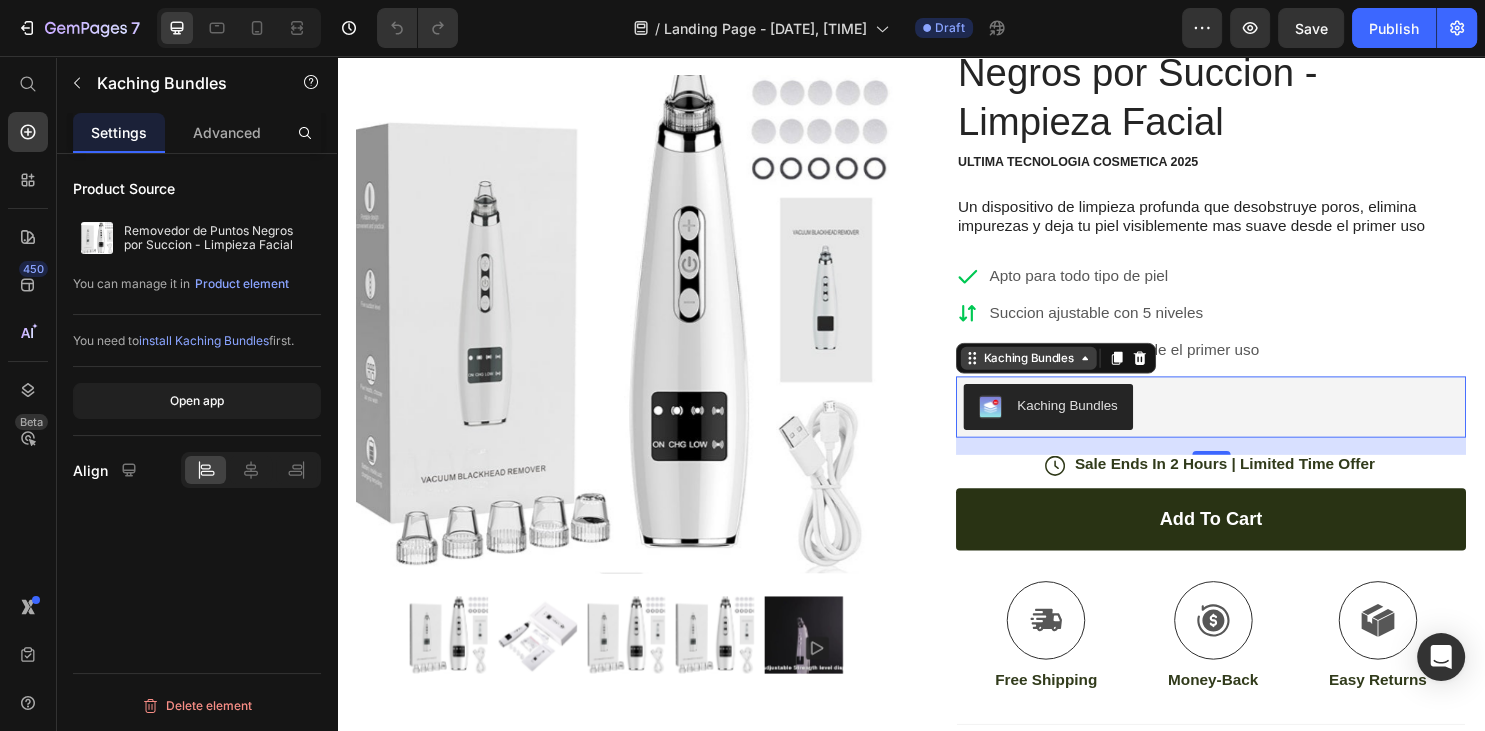 click on "Kaching Bundles" at bounding box center [1060, 372] 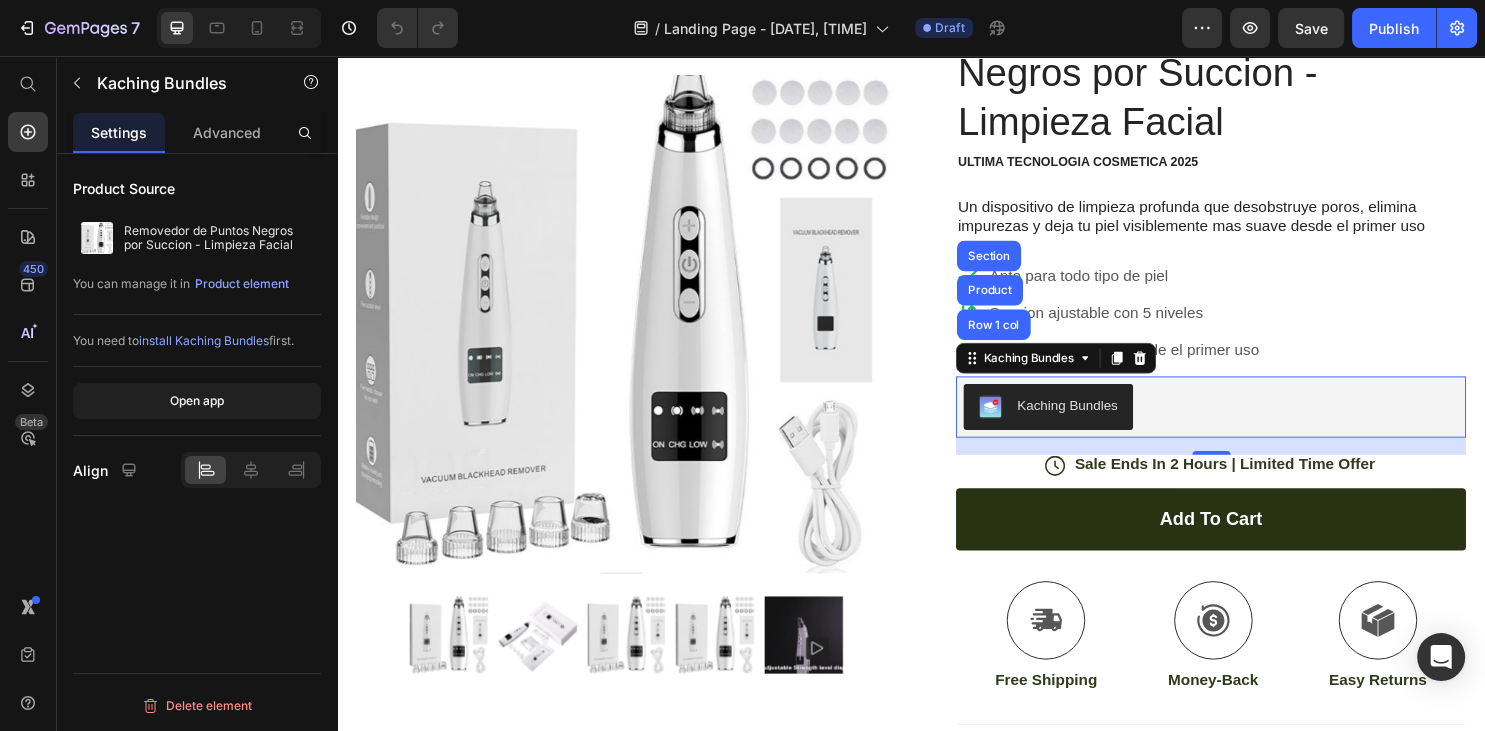 click on "Kaching Bundles Row 1 col Product Section" at bounding box center [1088, 372] 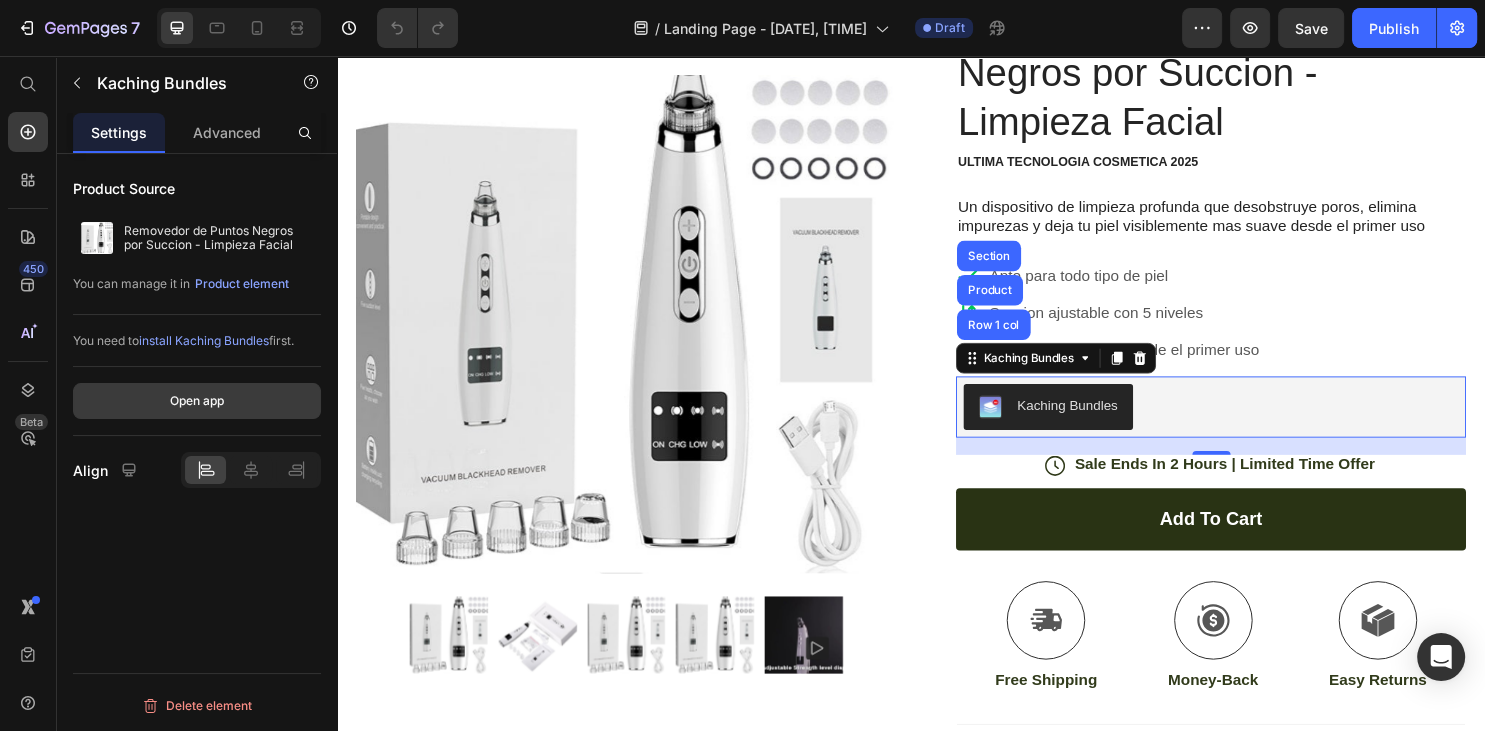 click on "Open app" at bounding box center (197, 401) 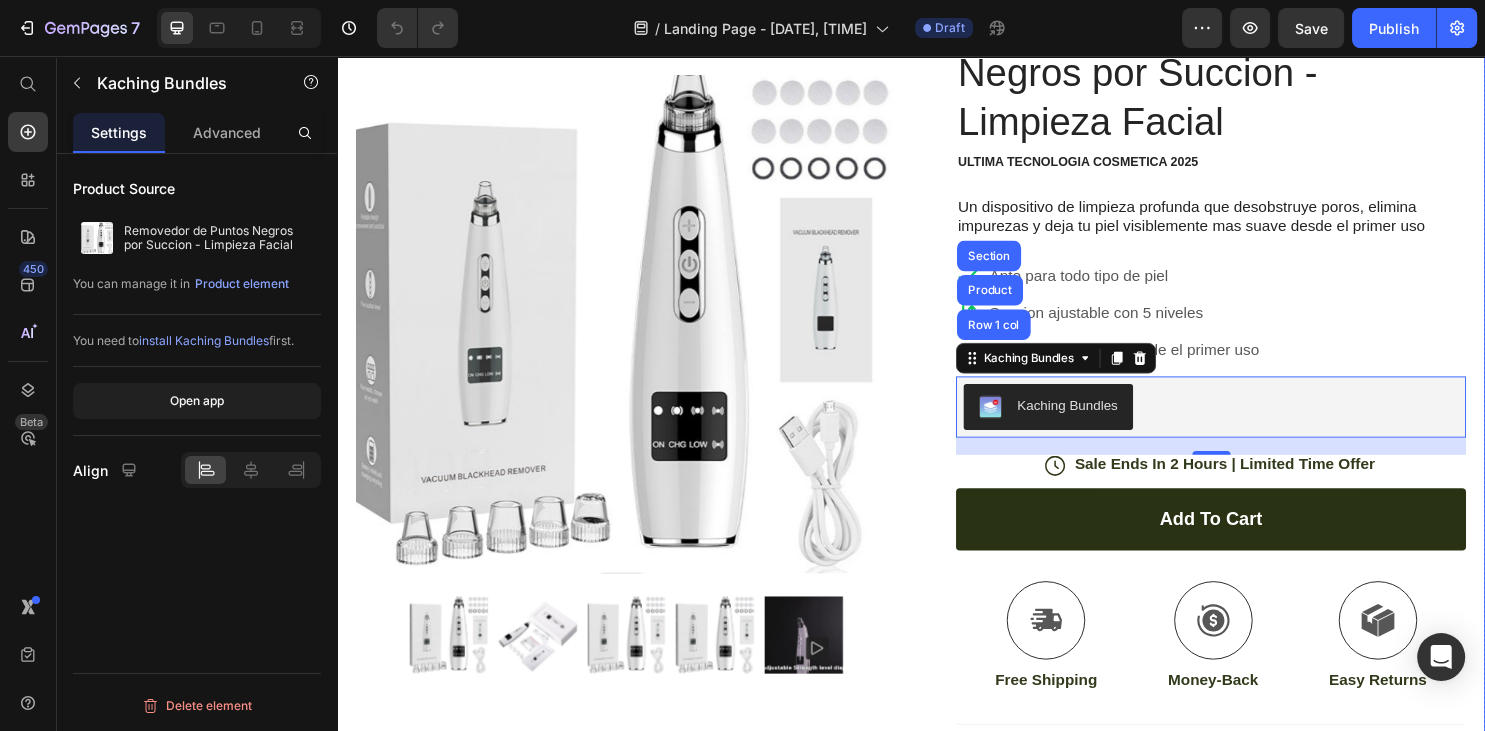 click on "Icon Icon Icon Icon Icon Icon List (1349 Reviews) Text Block Row Removedor de Puntos Negros por Succion - Limpieza Facial Product Title ULTIMA TECNOLOGIA COSMETICA 2025 Text Block Un dispositivo de limpieza profunda que desobstruye poros, elimina impurezas y deja tu piel visiblemente mas suave desde el primer uso Text Block
Apto para todo tipo de piel
Succion ajustable con 5 niveles
Resultados visibles desde el primer uso Item List Kaching Bundles Kaching Bundles Row 1 col Product Section   18
Icon Sale Ends In 2 Hours | Limited Time Offer Text Block Row add to cart Add to Cart
Icon Free Shipping Text Block
Icon Money-Back Text Block
Icon Easy Returns Text Block Row Image Icon Icon Icon Icon Icon Icon List Text Block
Icon Hannah N. (Houston, USA) Text Block Row Row
Benefits
Ingredients Image" at bounding box center (1234, 489) 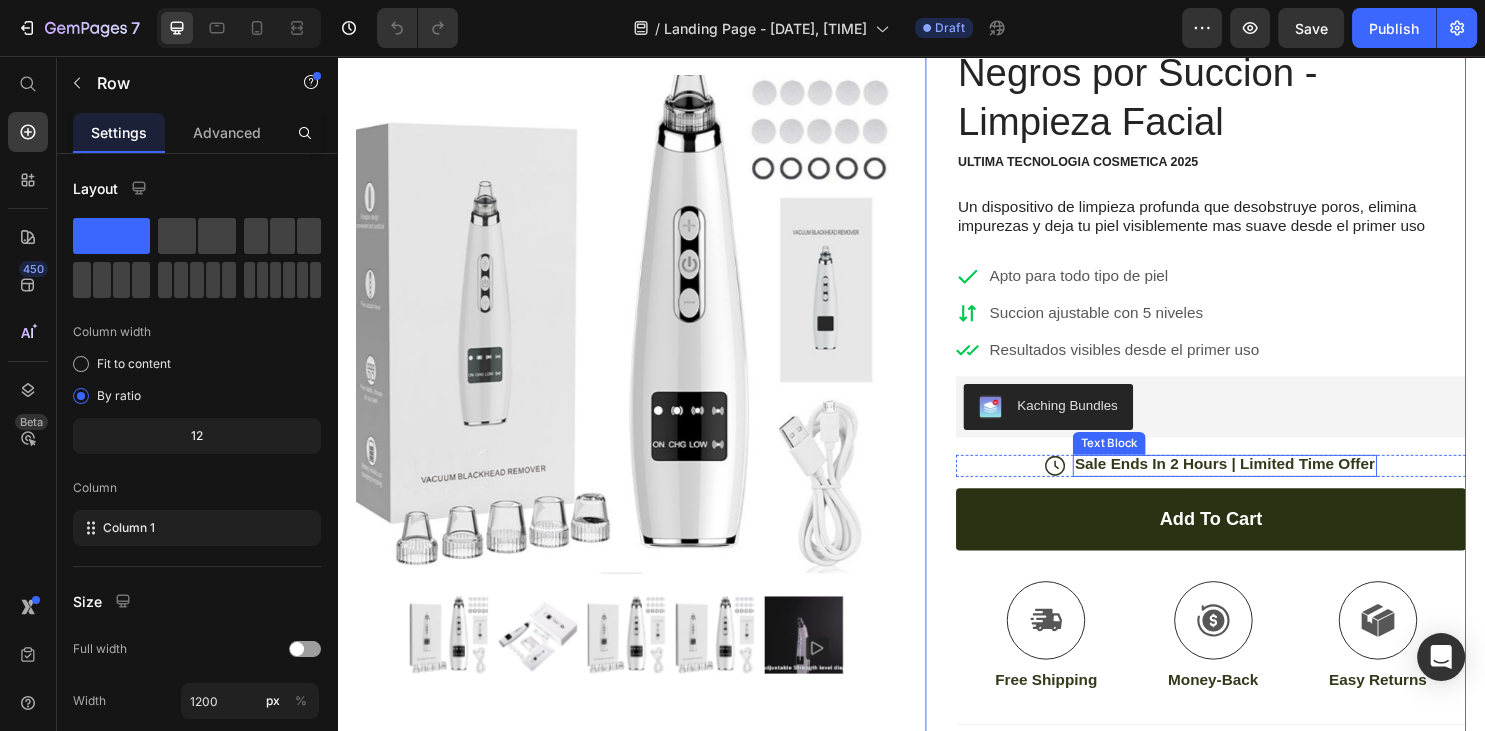 click on "Sale Ends In 2 Hours | Limited Time Offer" at bounding box center (1265, 483) 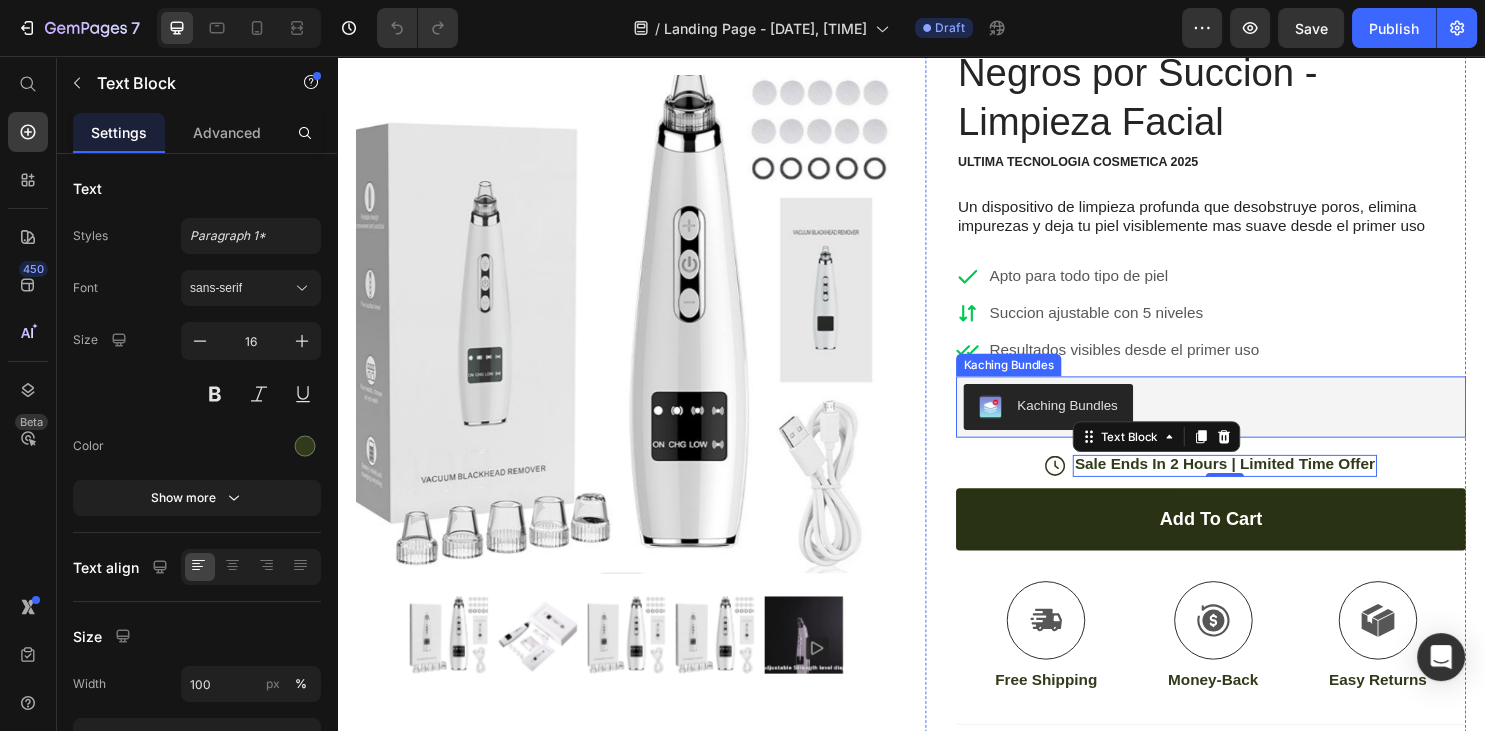 click on "Kaching Bundles" at bounding box center [1100, 421] 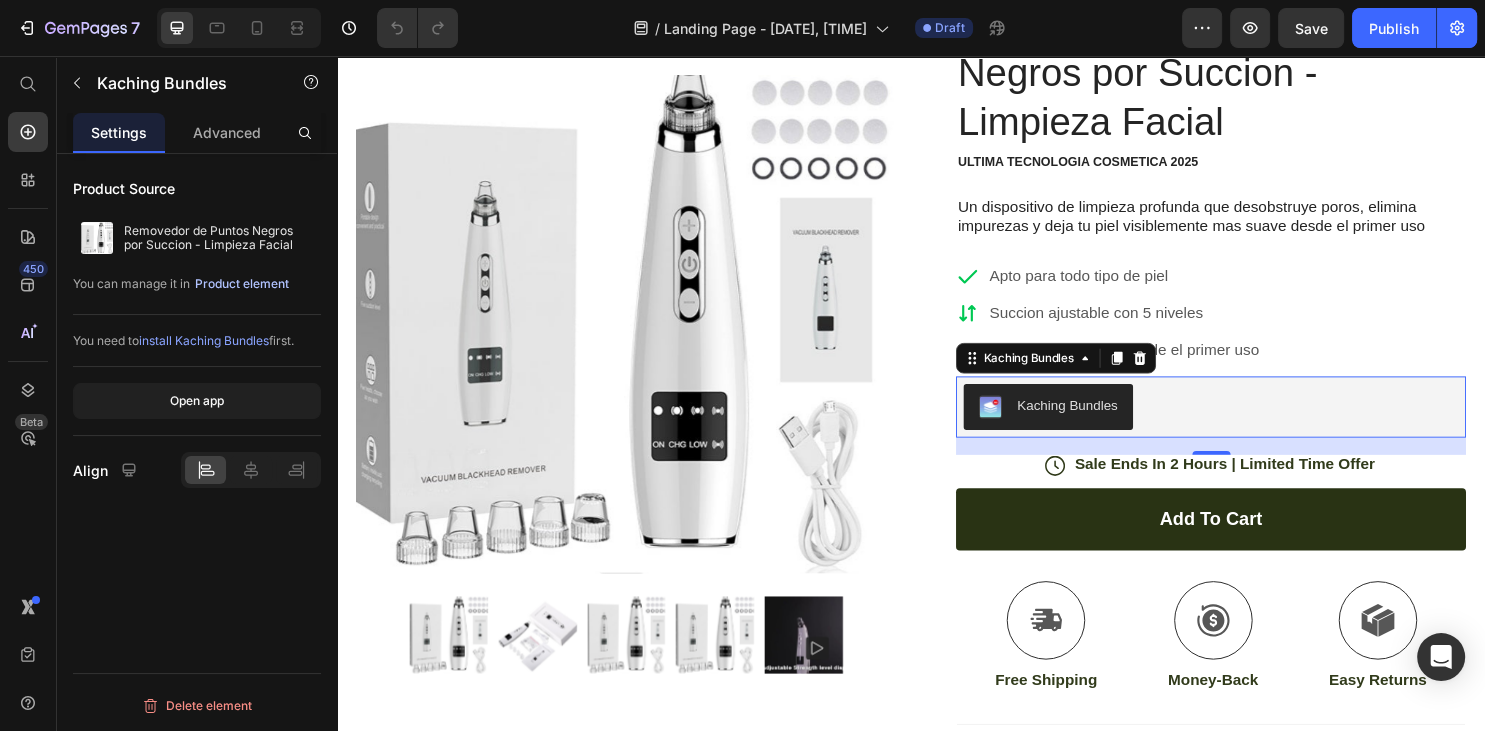 click on "Product element" at bounding box center (242, 284) 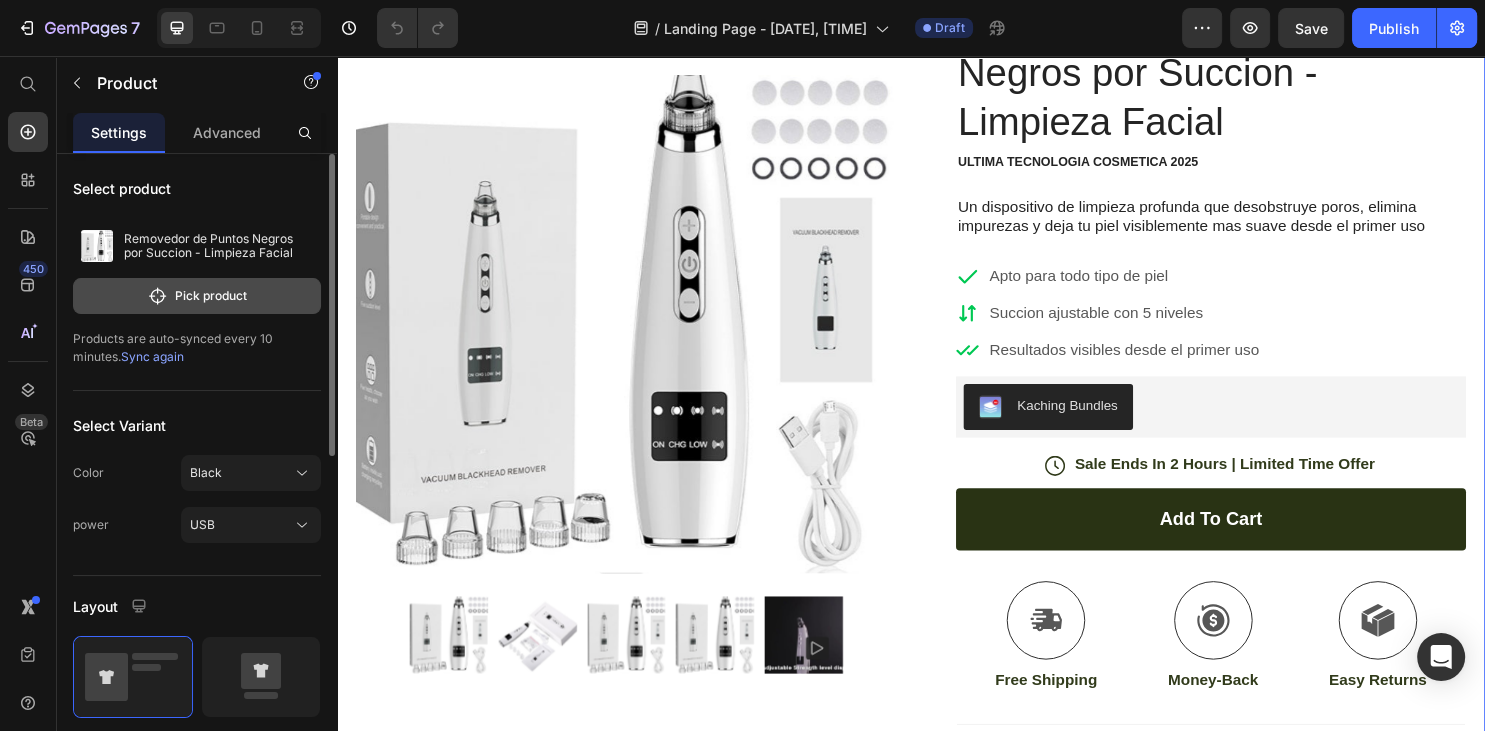 click on "Pick product" 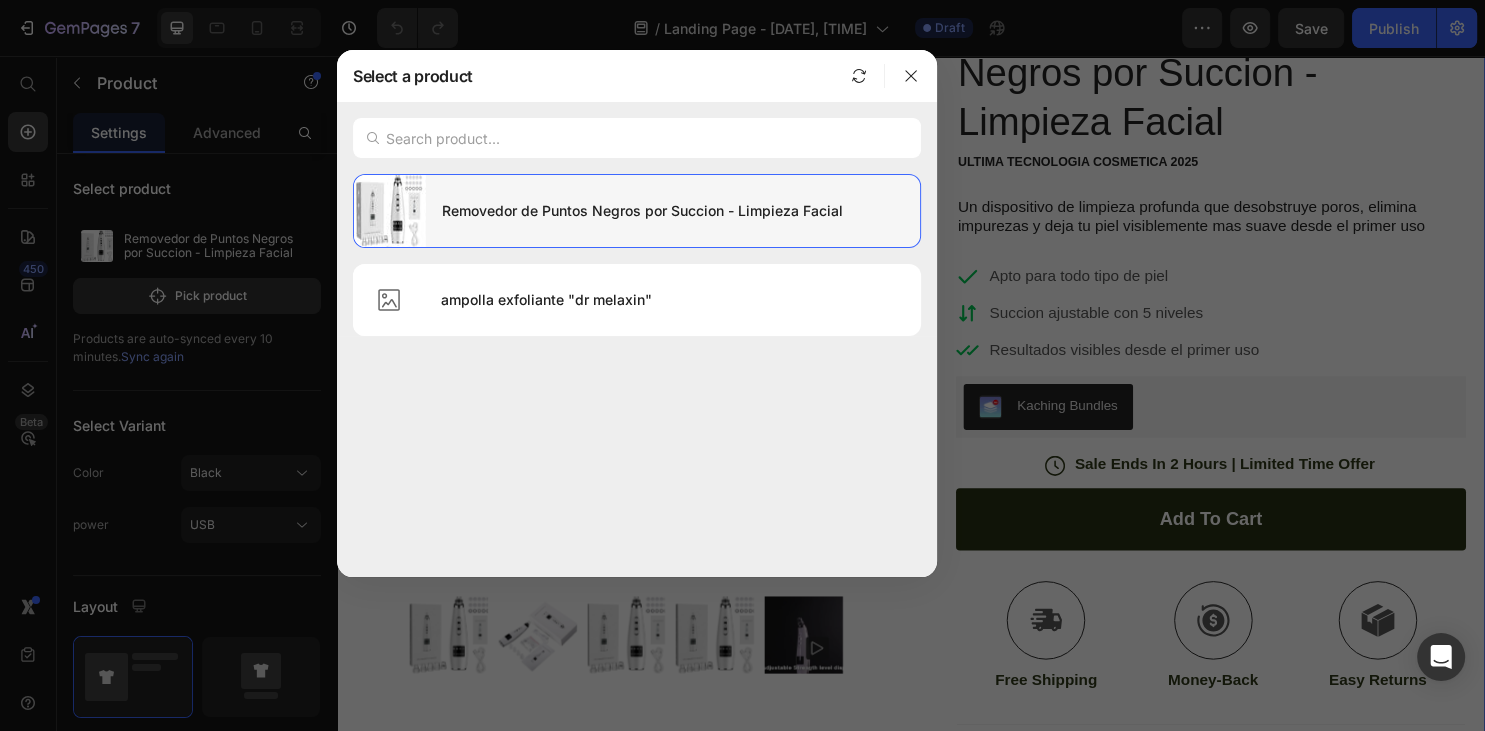 click on "Removedor de Puntos Negros por Succion - Limpieza Facial" at bounding box center [673, 211] 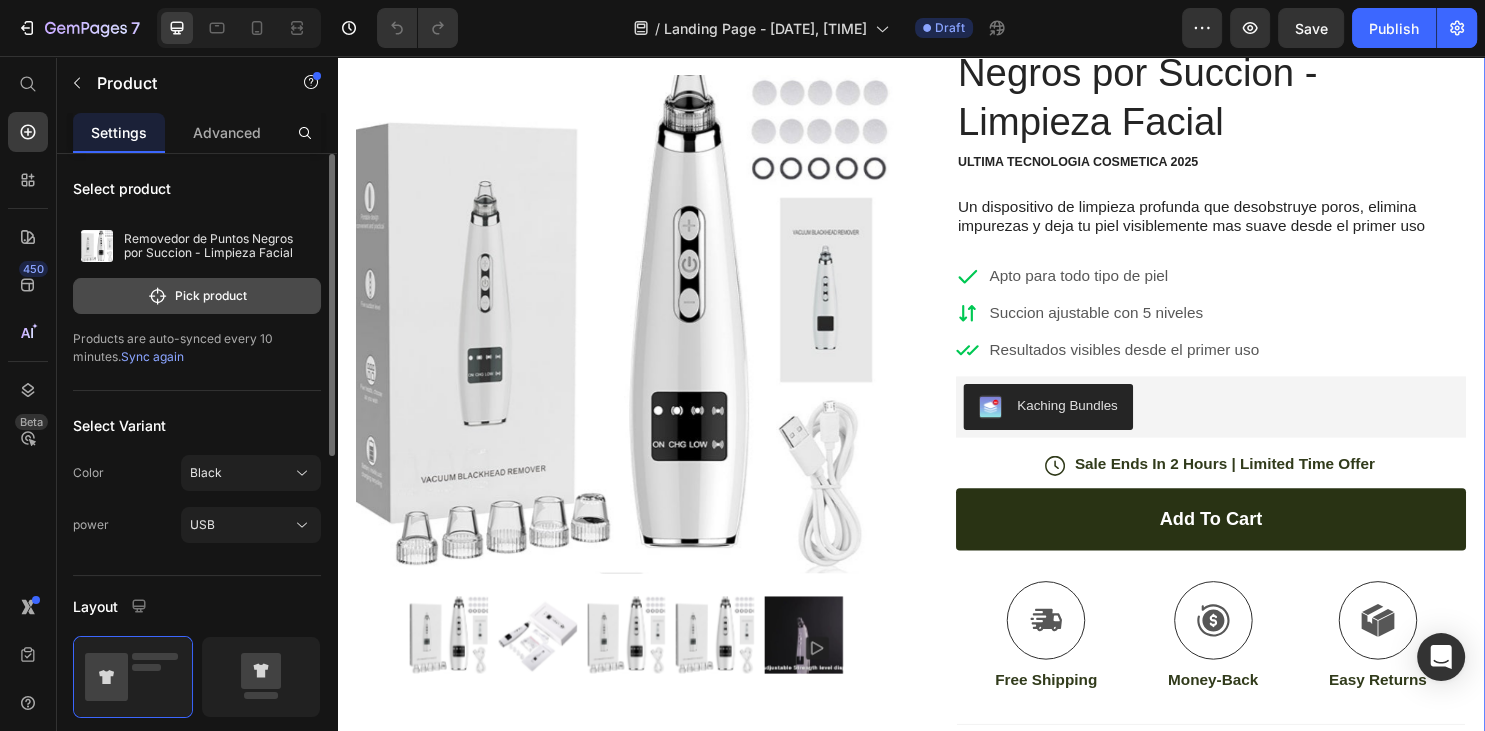 click on "Pick product" at bounding box center [197, 296] 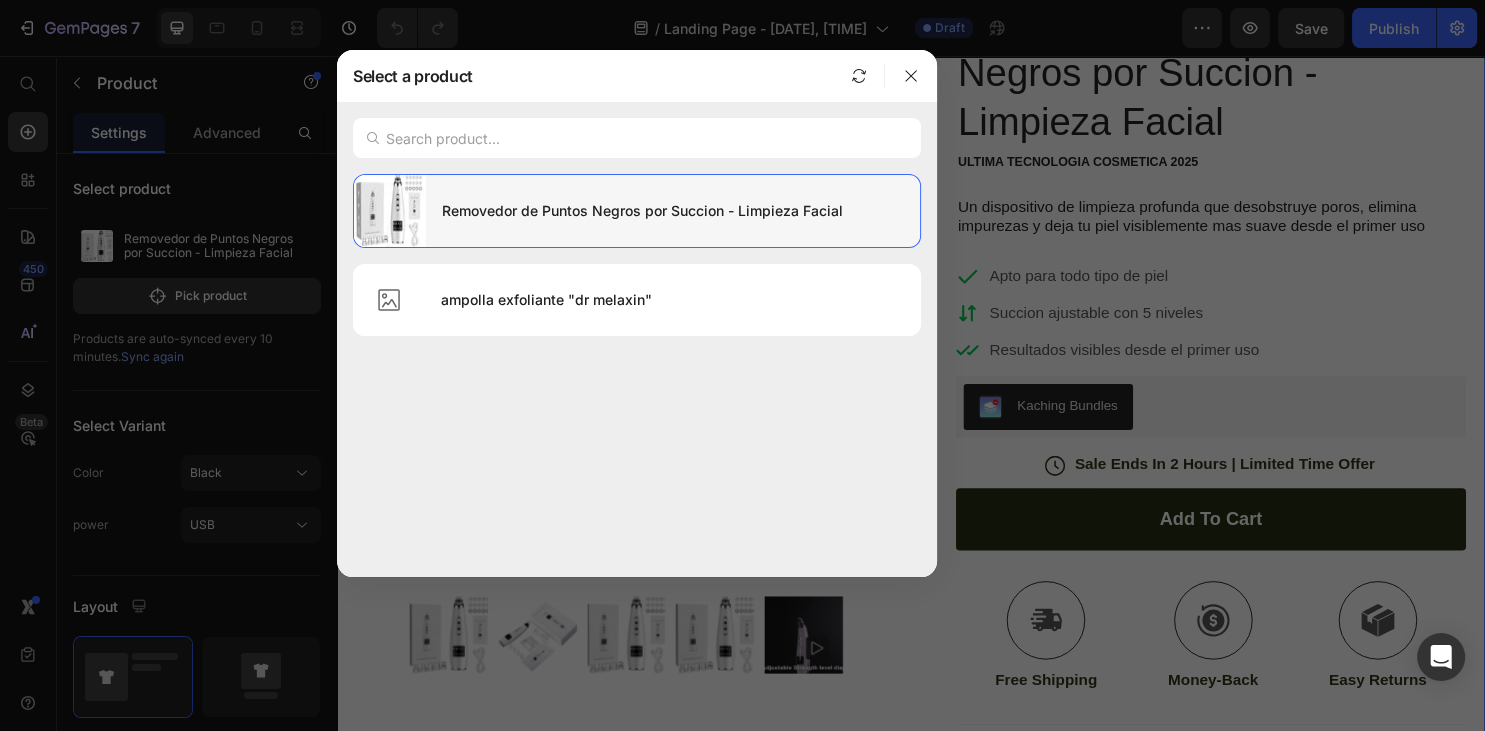 click on "Removedor de Puntos Negros por Succion - Limpieza Facial" at bounding box center (673, 211) 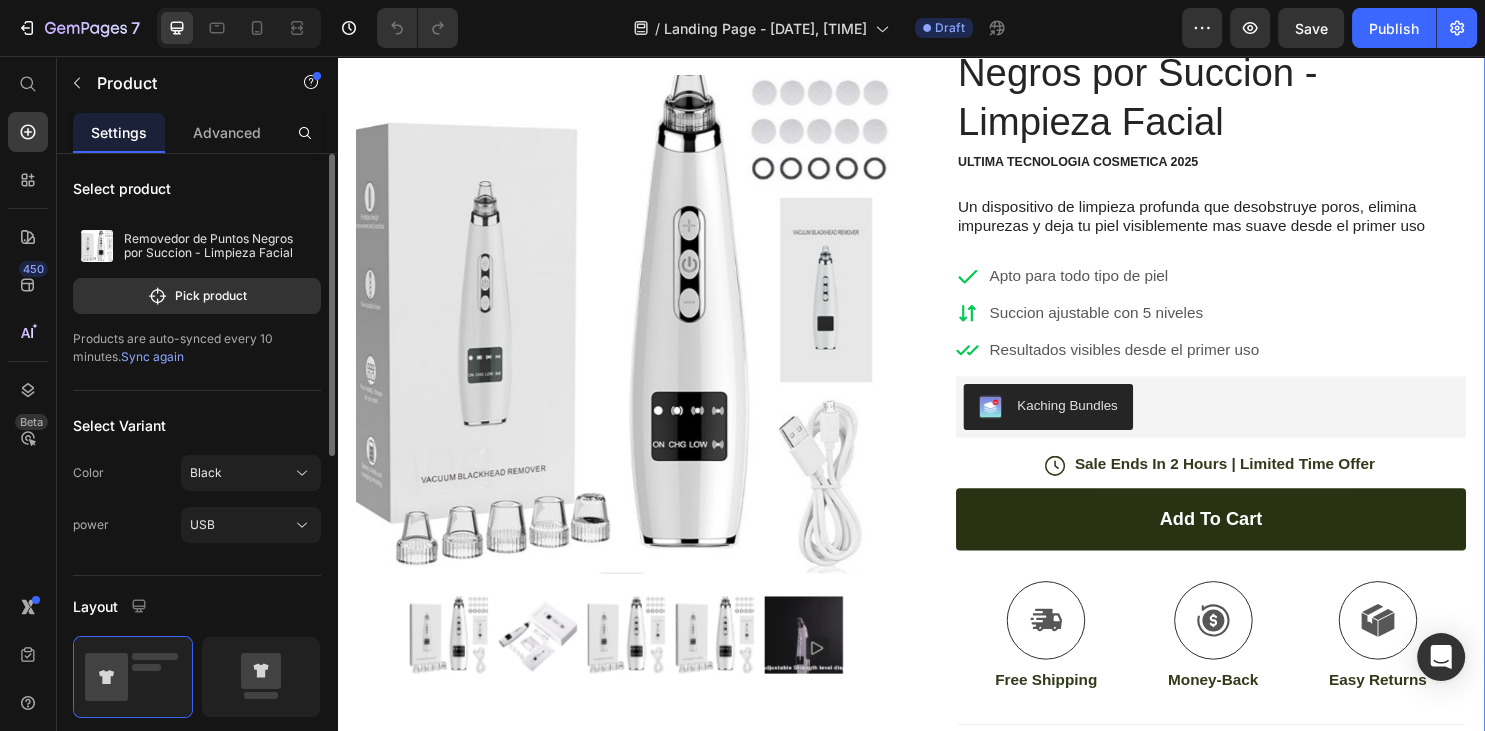 click on "Sync again" at bounding box center [152, 356] 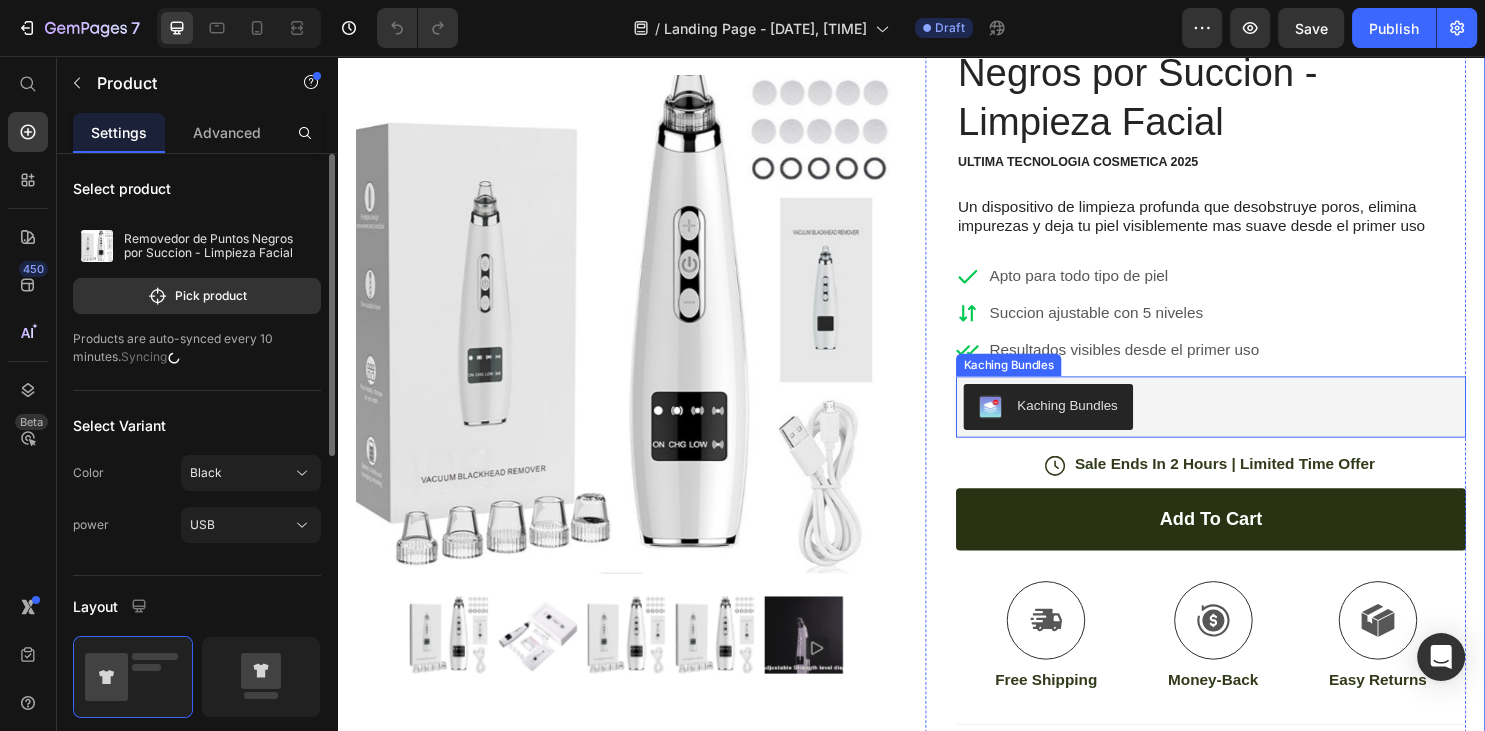 click on "Kaching Bundles" at bounding box center (1100, 421) 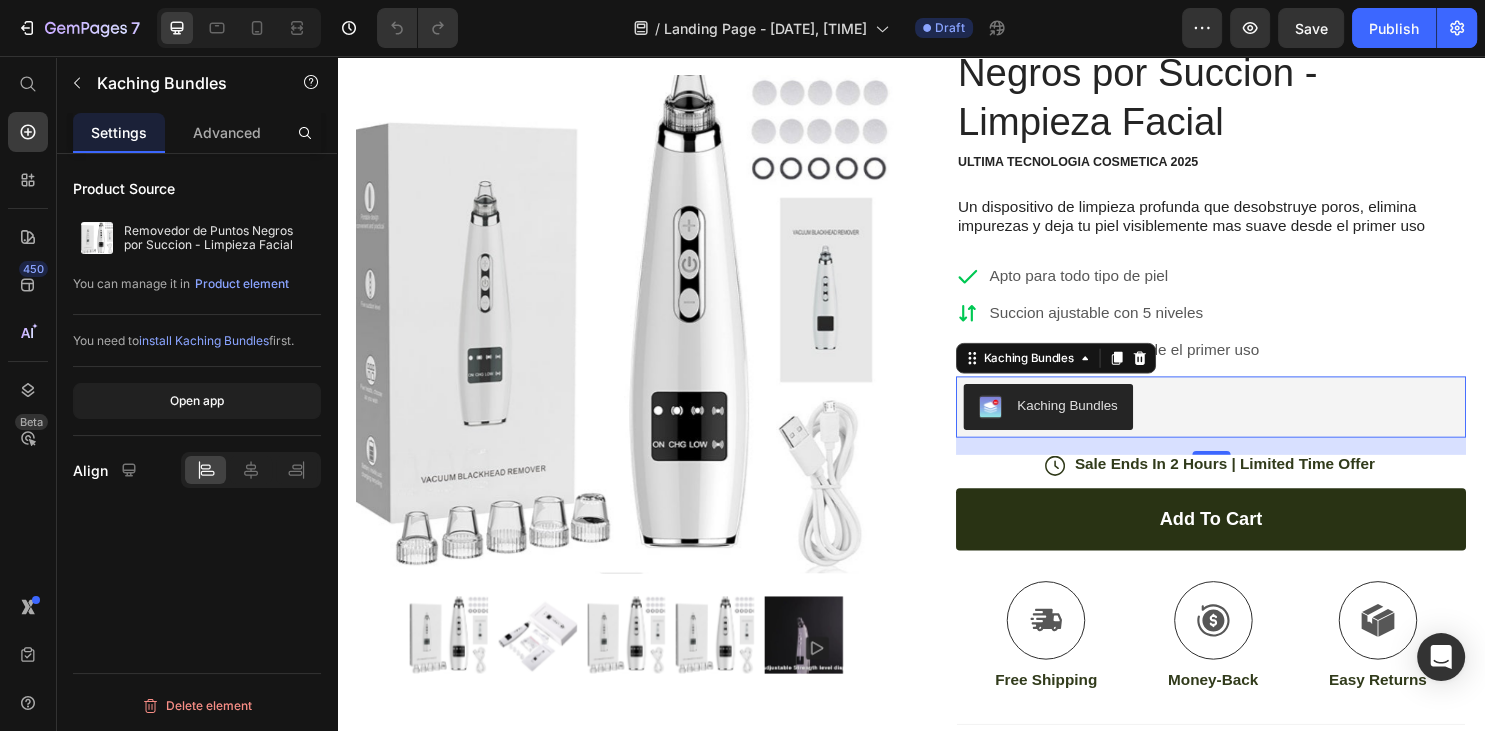 click on "install Kaching Bundles" at bounding box center [204, 340] 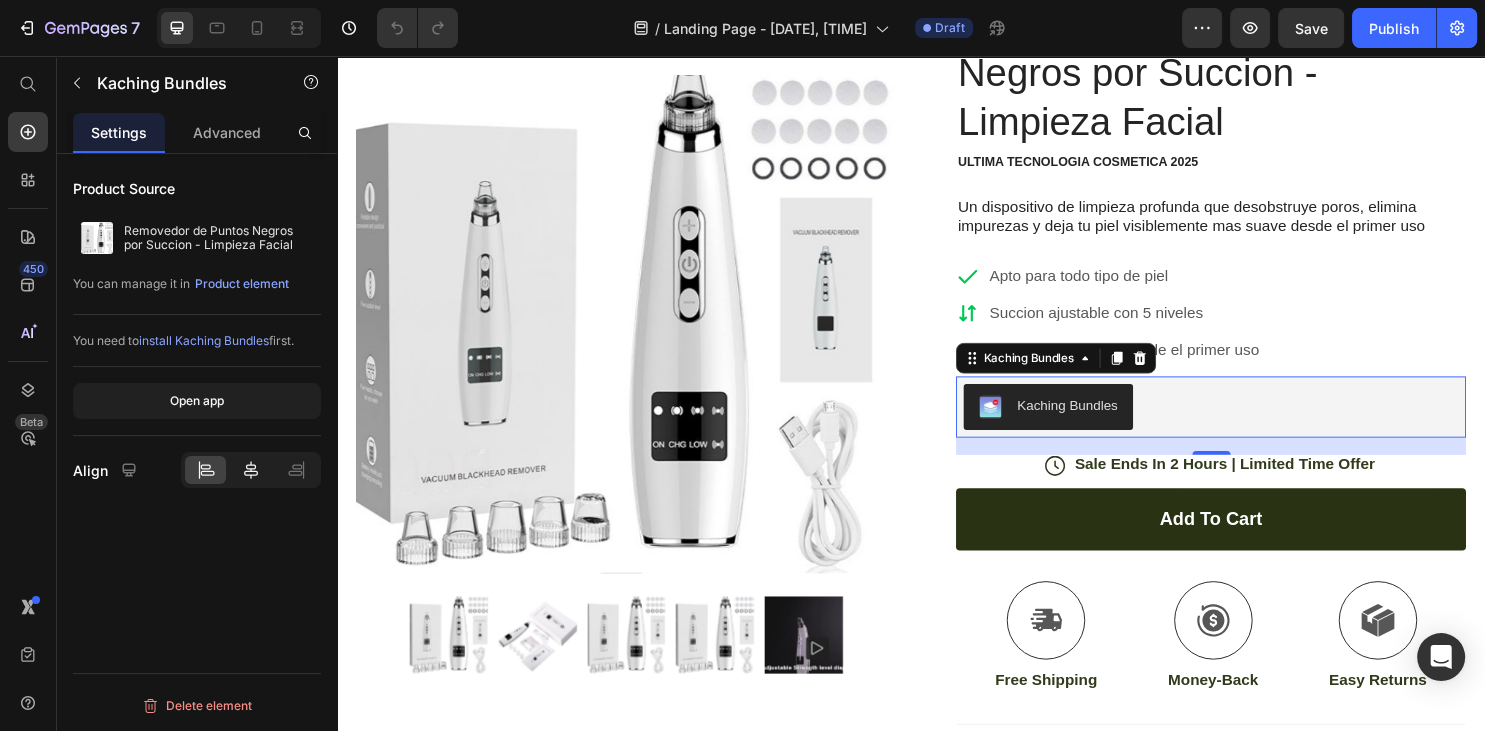click 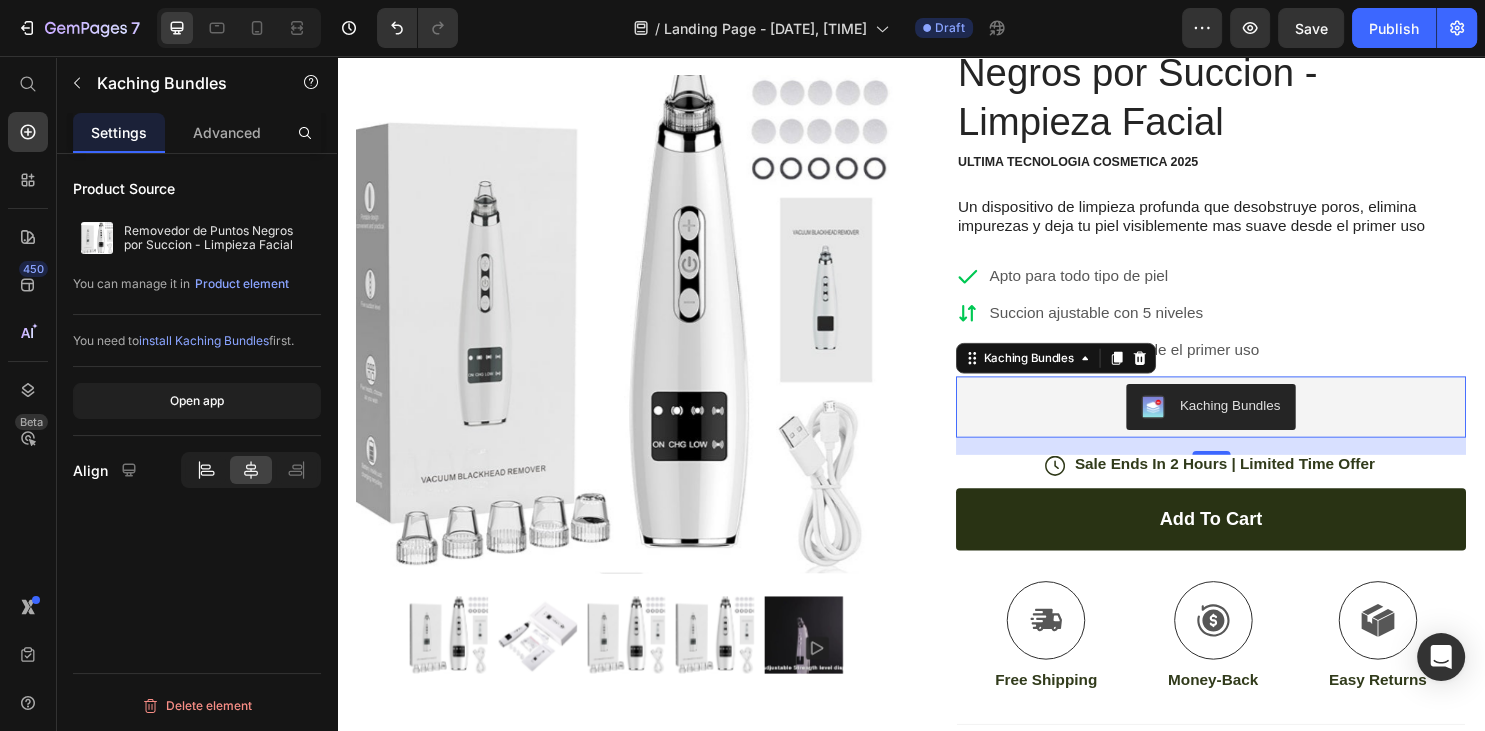 click 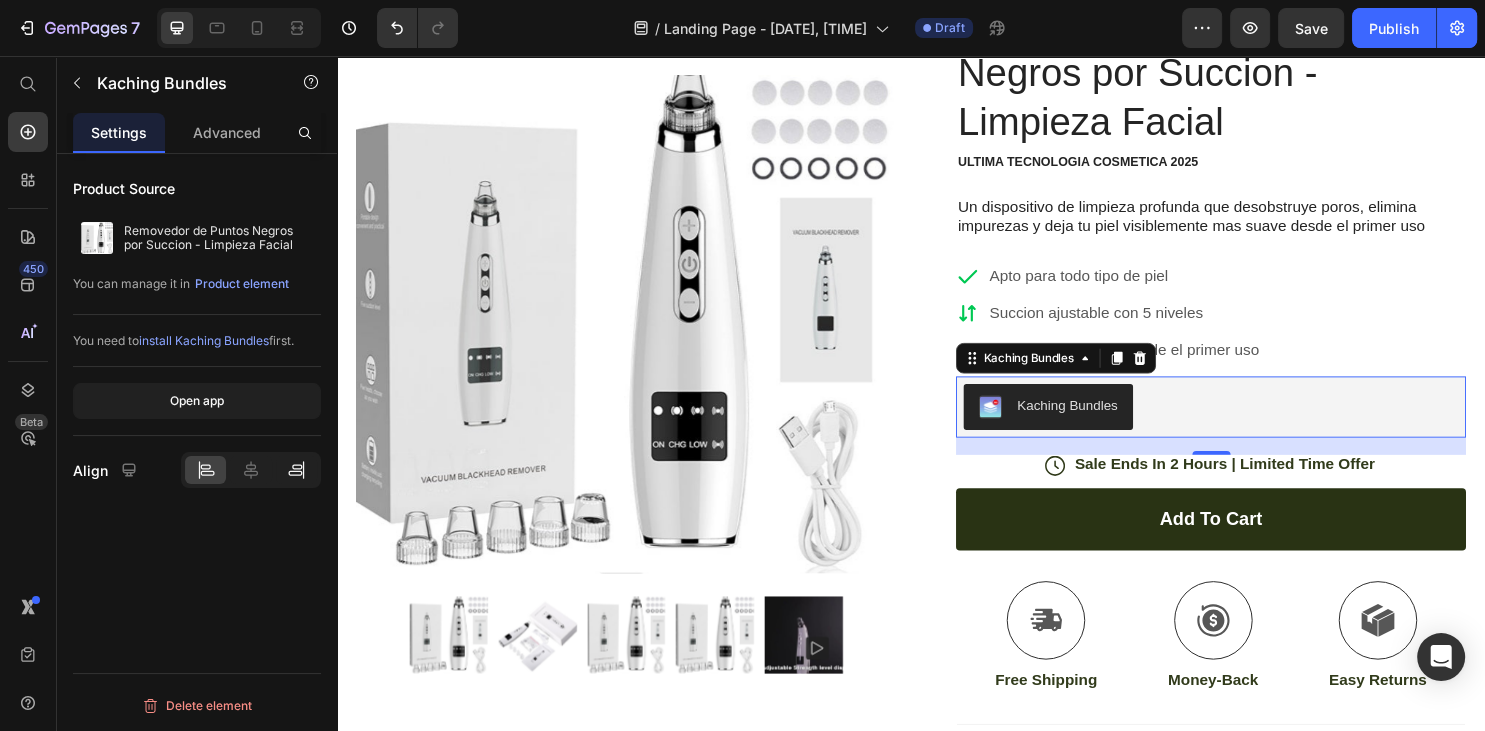 click 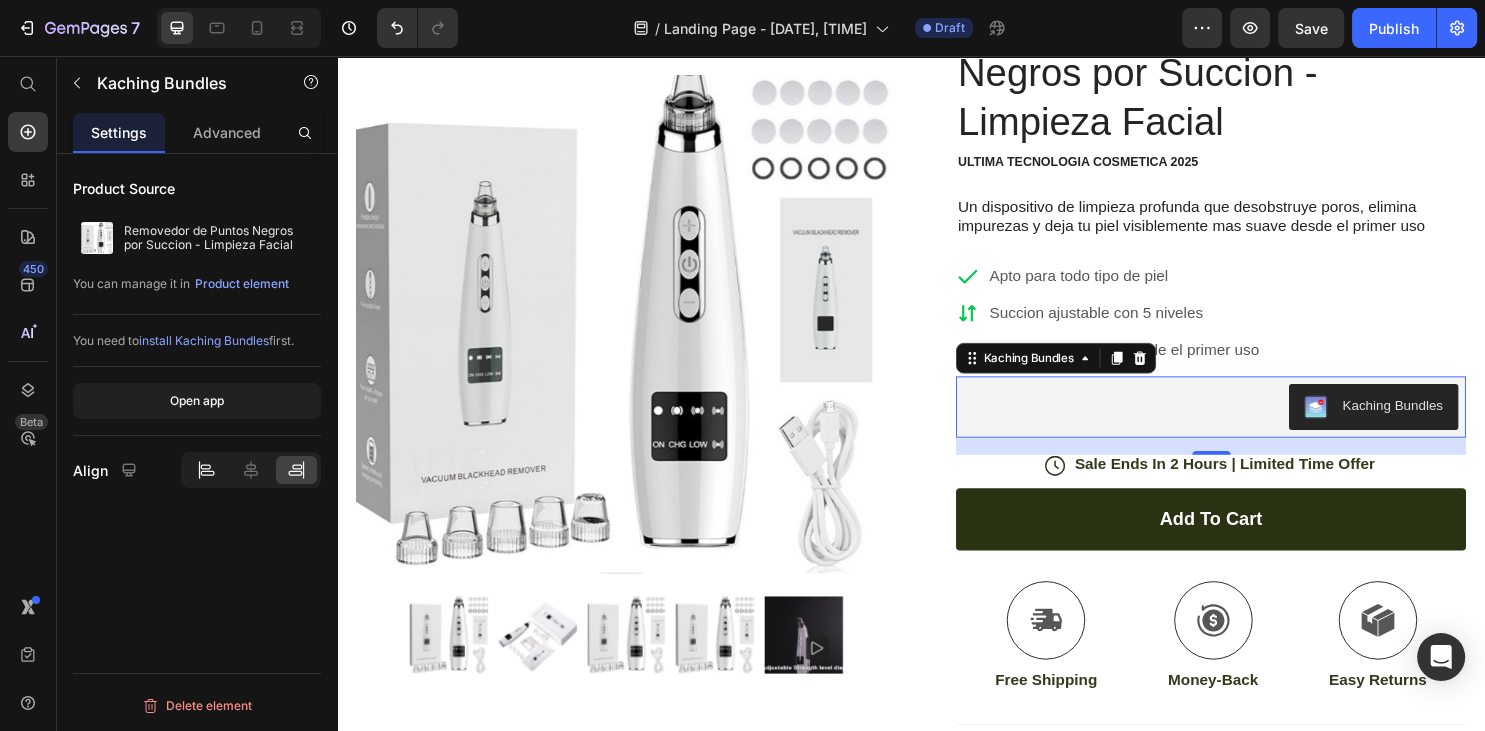 click 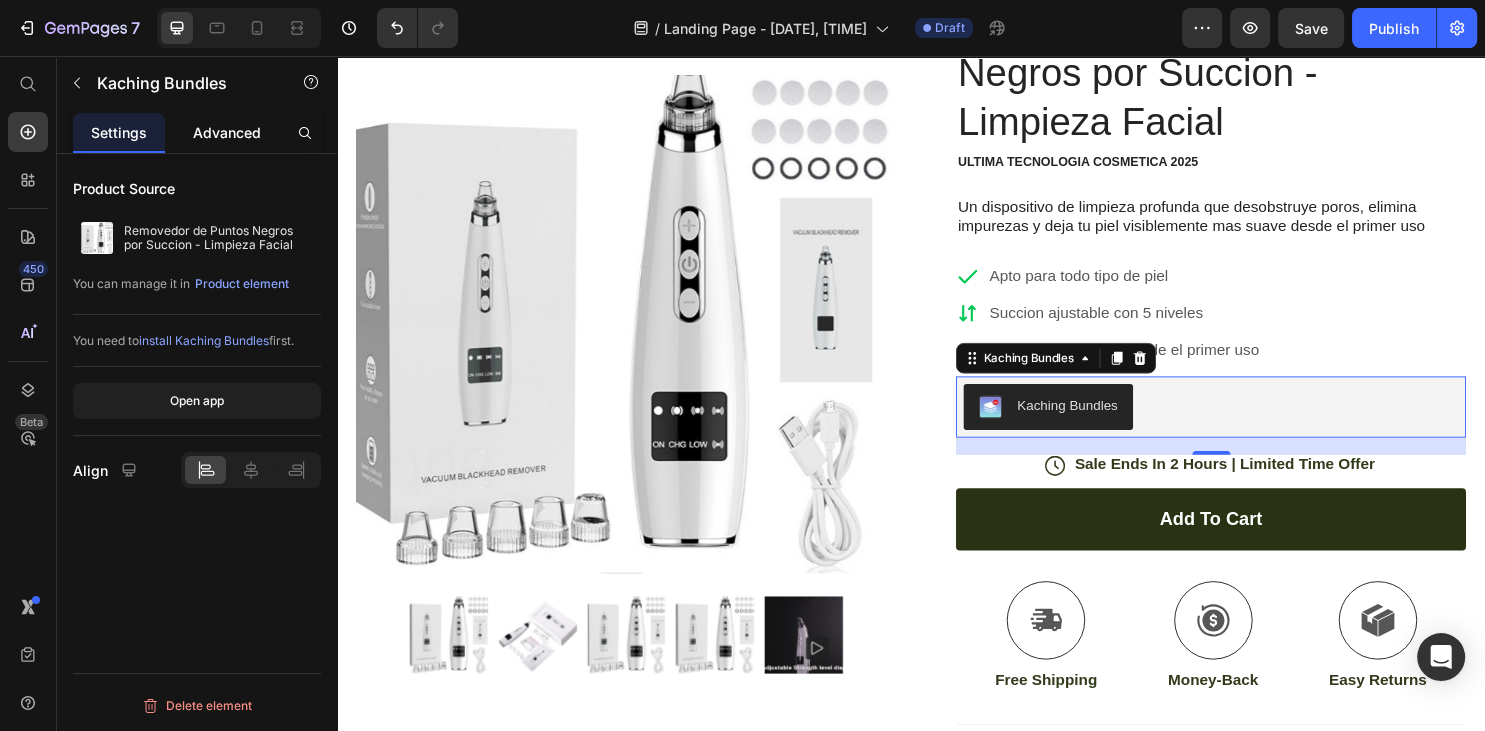 click on "Advanced" at bounding box center (227, 132) 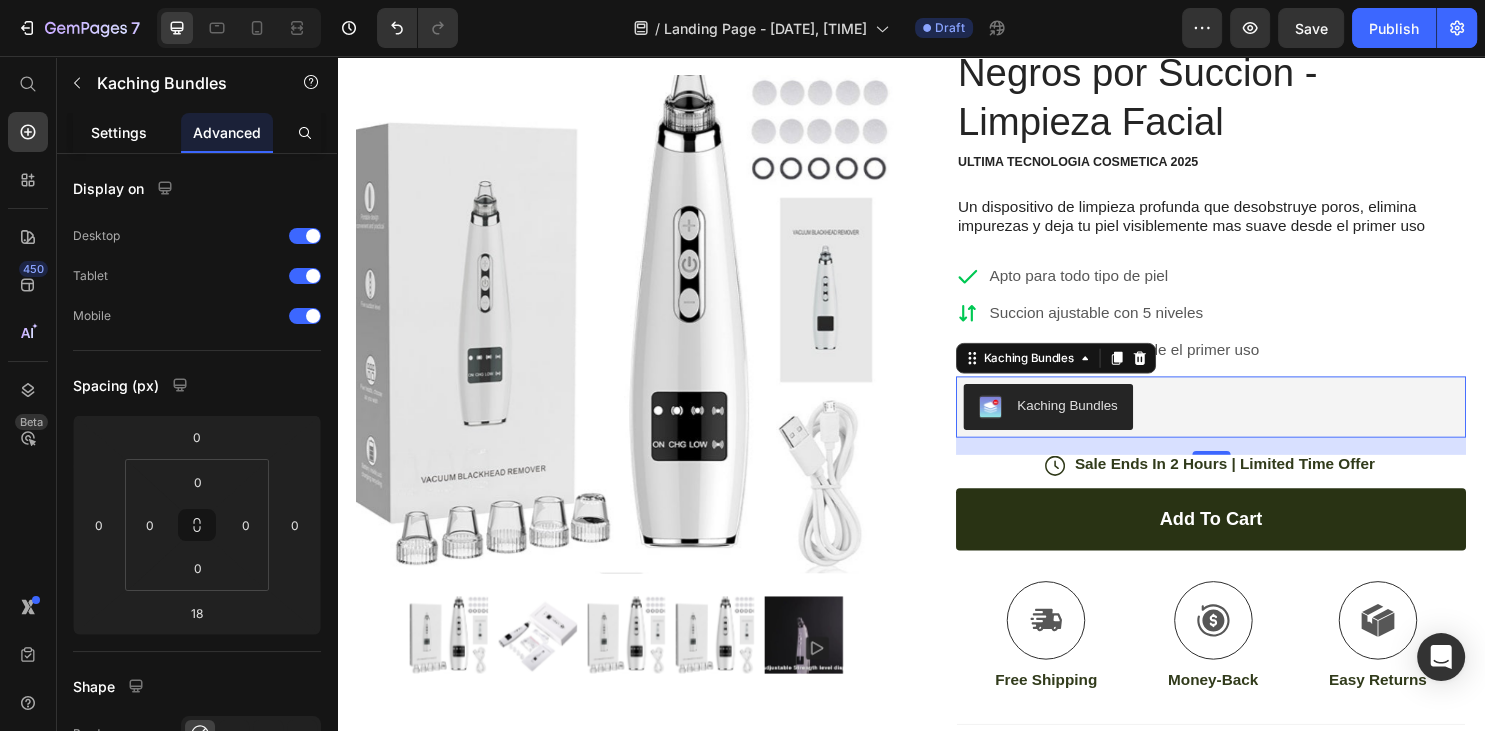 click on "Settings" 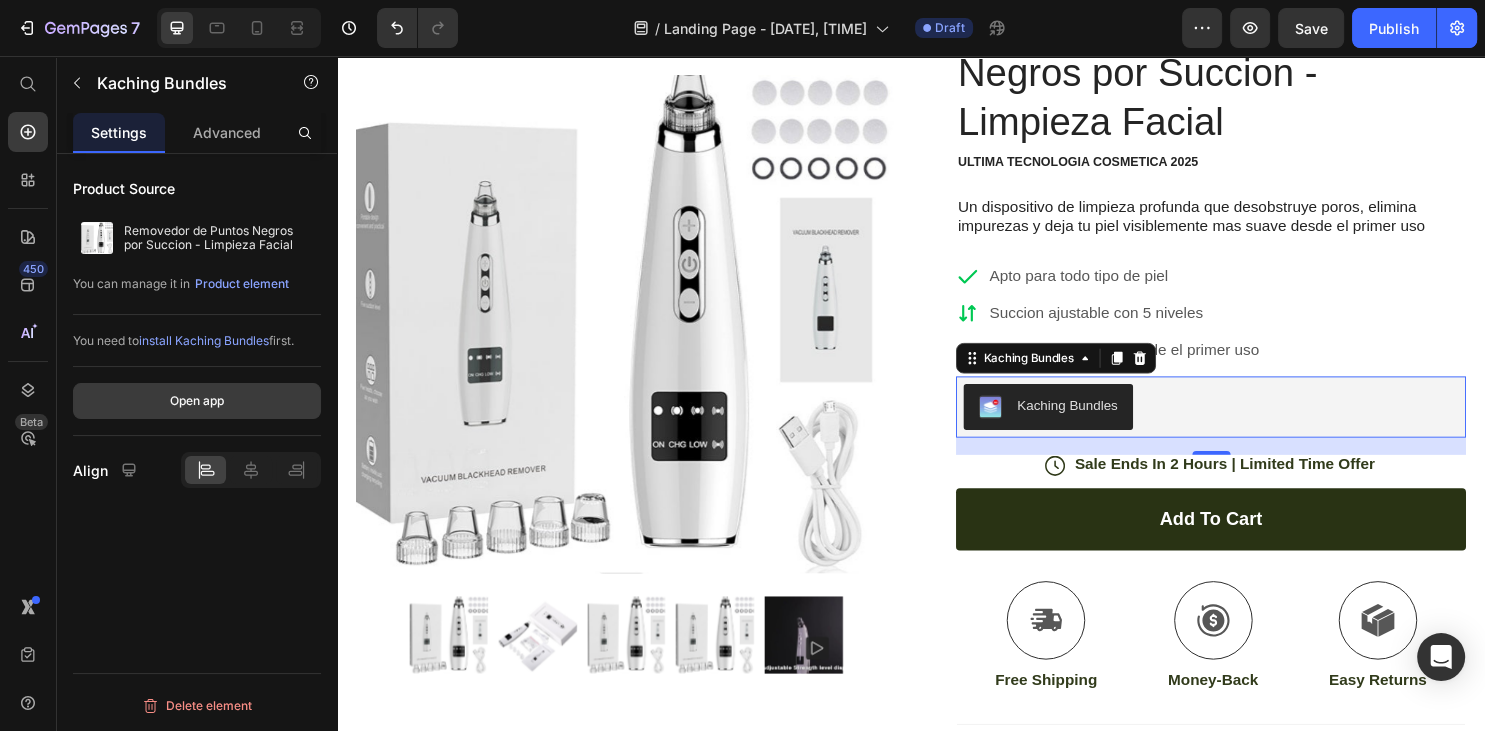 click on "Open app" at bounding box center (197, 401) 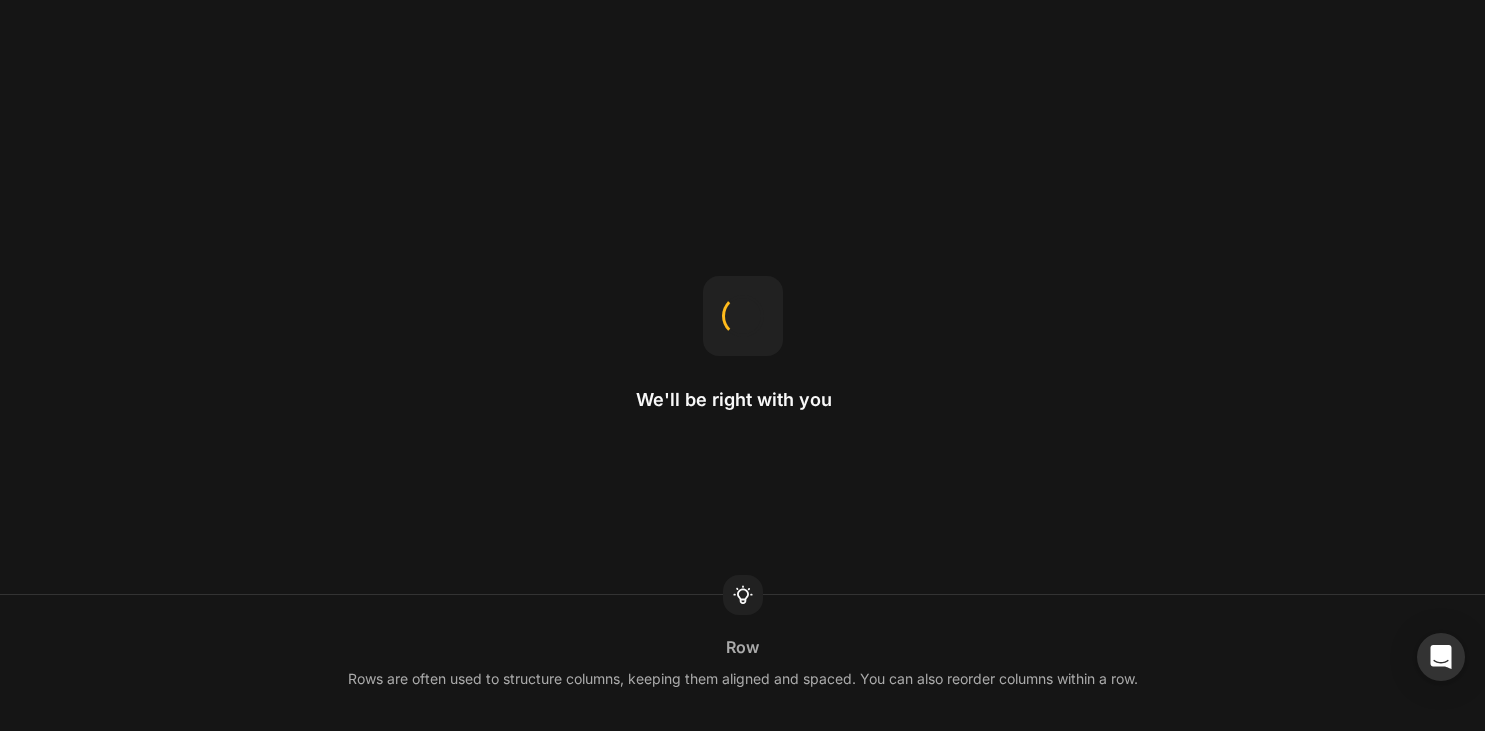 scroll, scrollTop: 0, scrollLeft: 0, axis: both 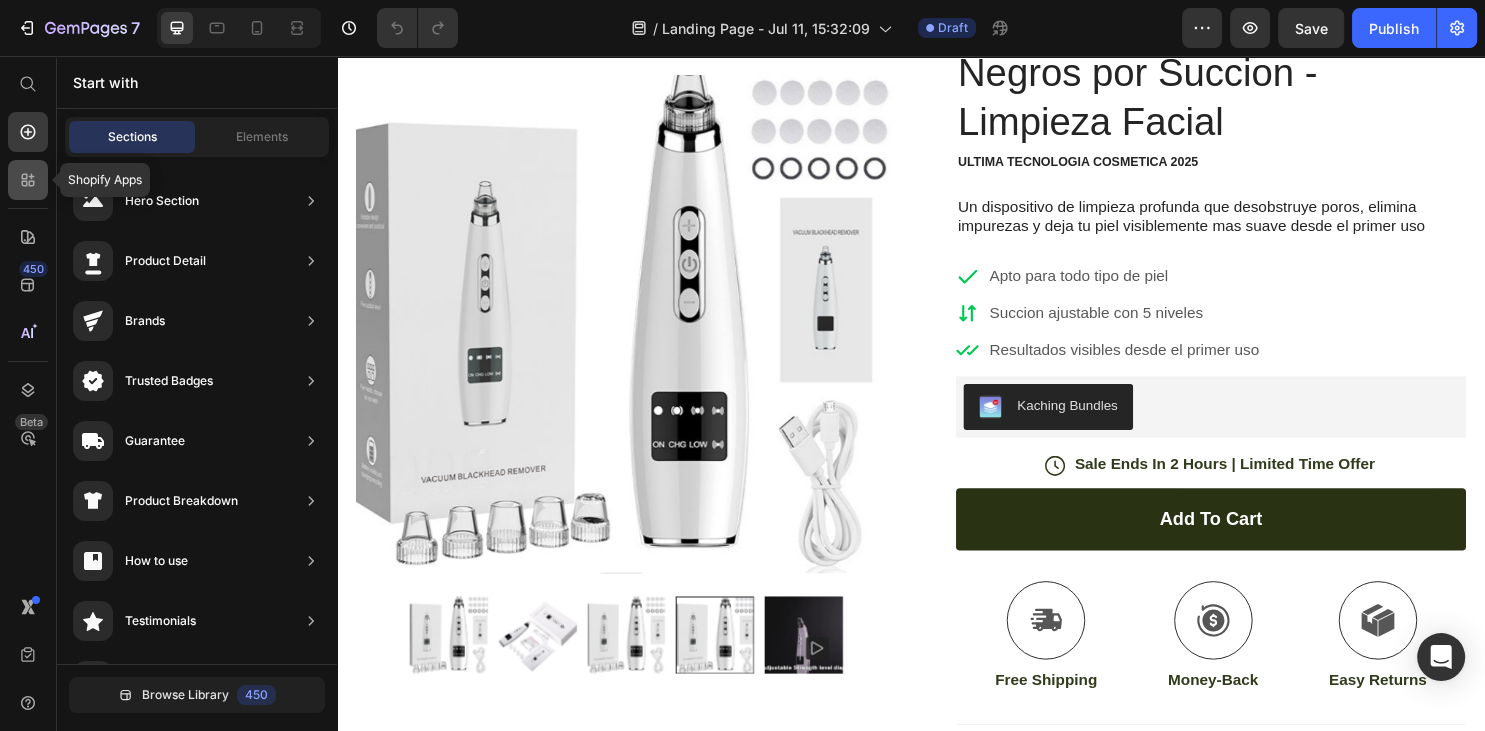 click 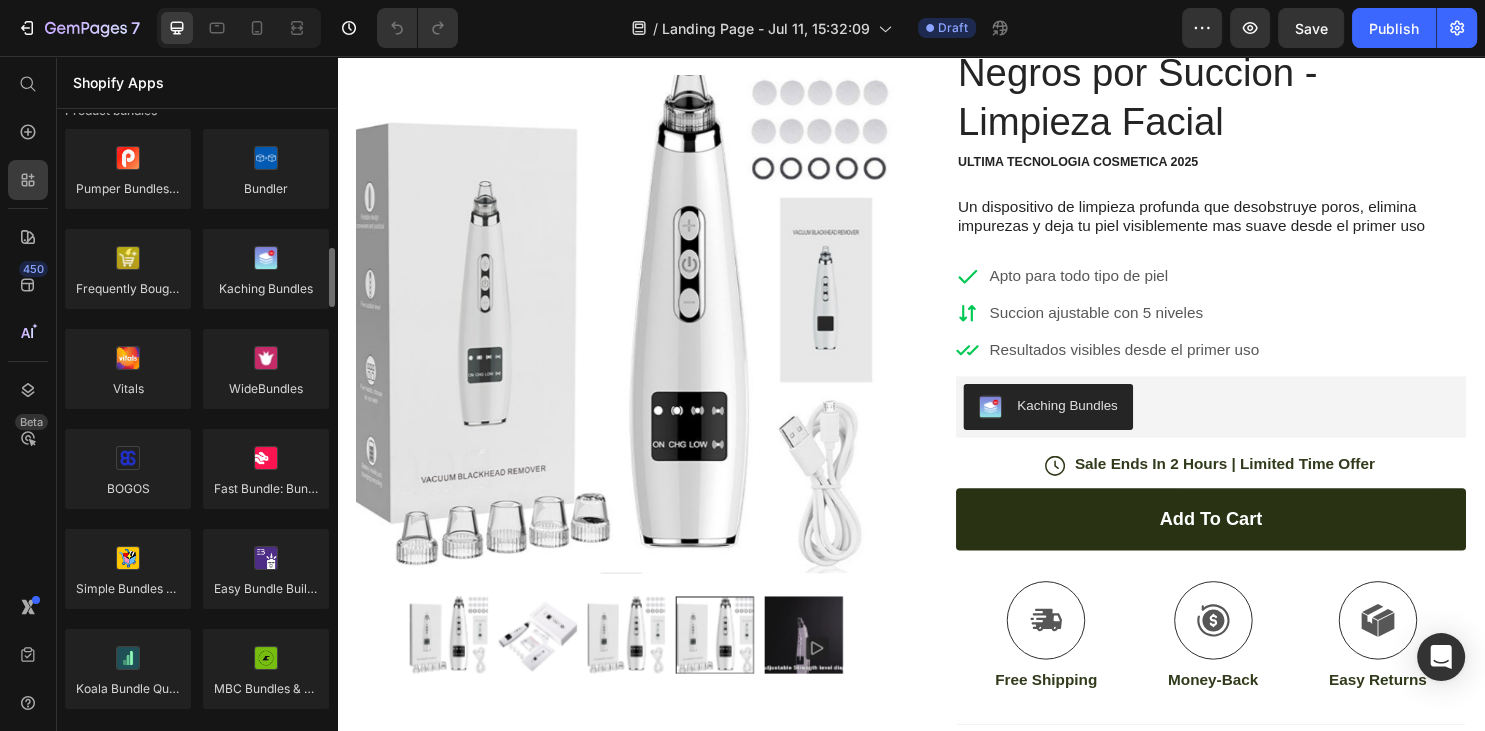 scroll, scrollTop: 1296, scrollLeft: 0, axis: vertical 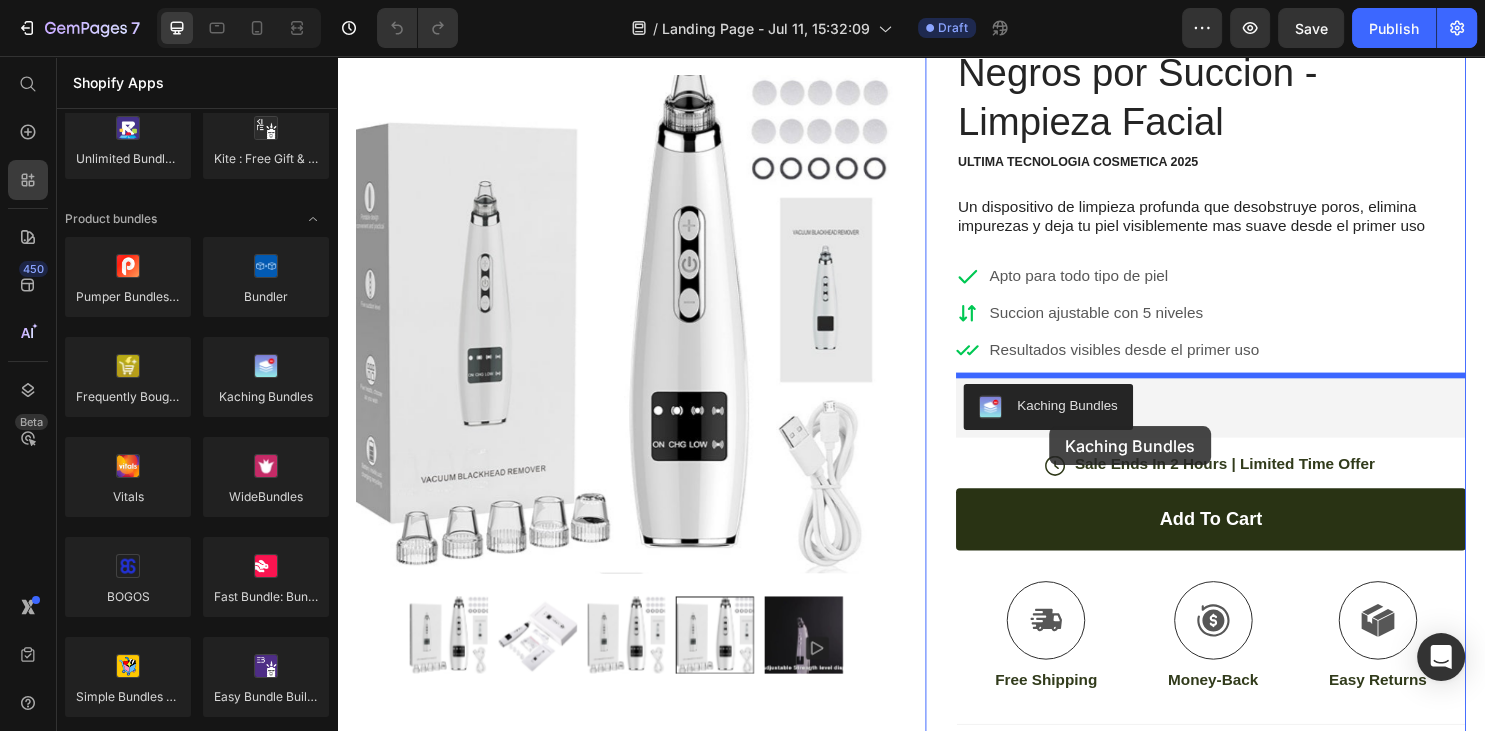 drag, startPoint x: 588, startPoint y: 420, endPoint x: 1049, endPoint y: 426, distance: 461.03903 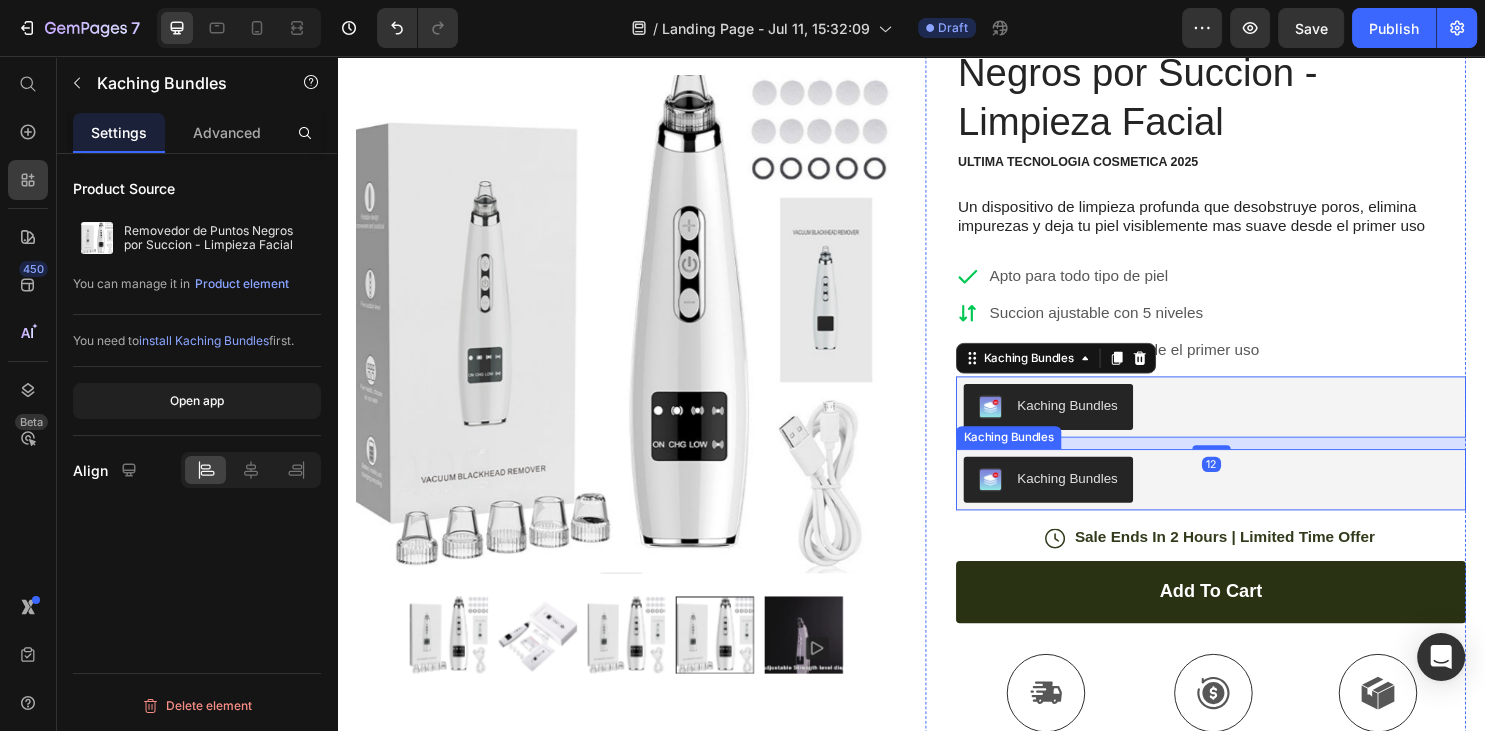 click on "Kaching Bundles" at bounding box center (1250, 499) 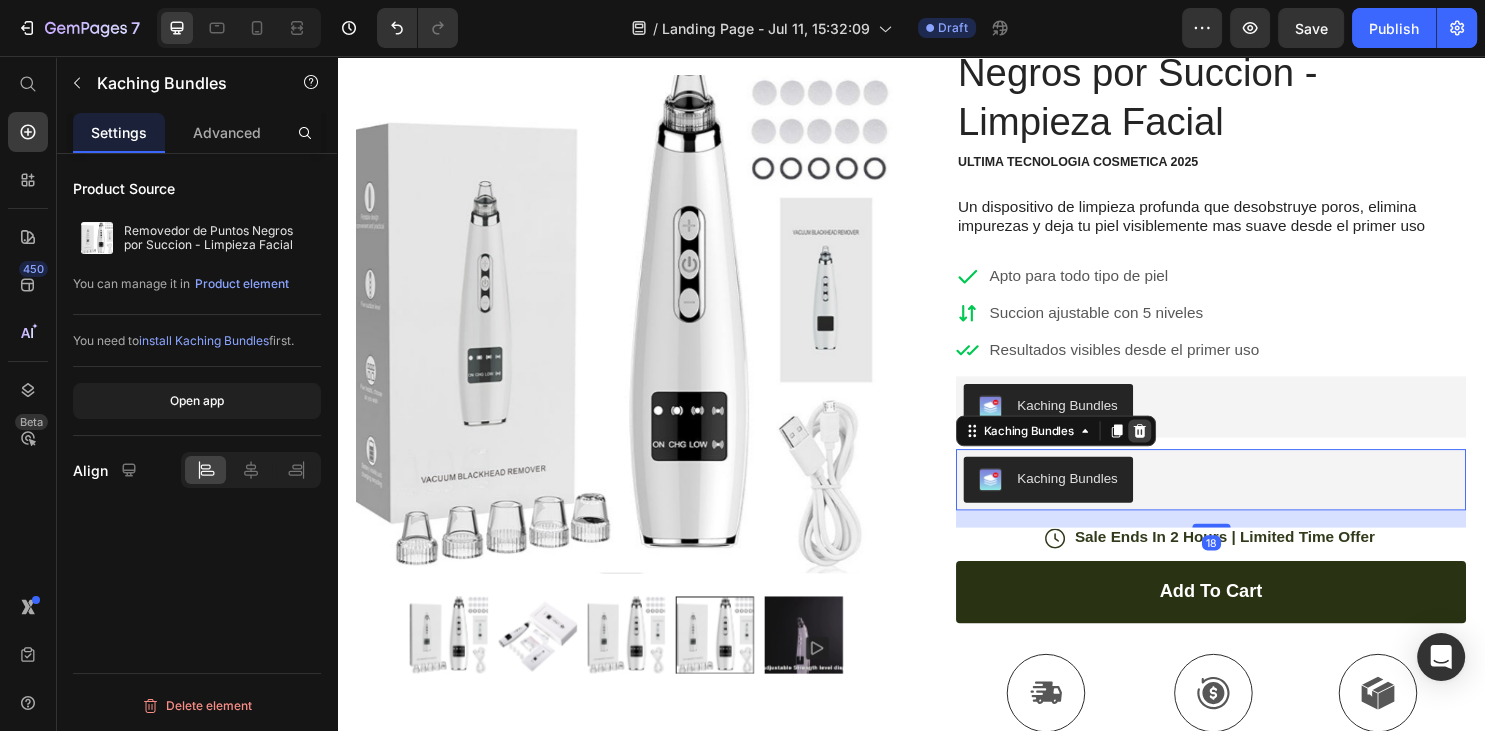 click 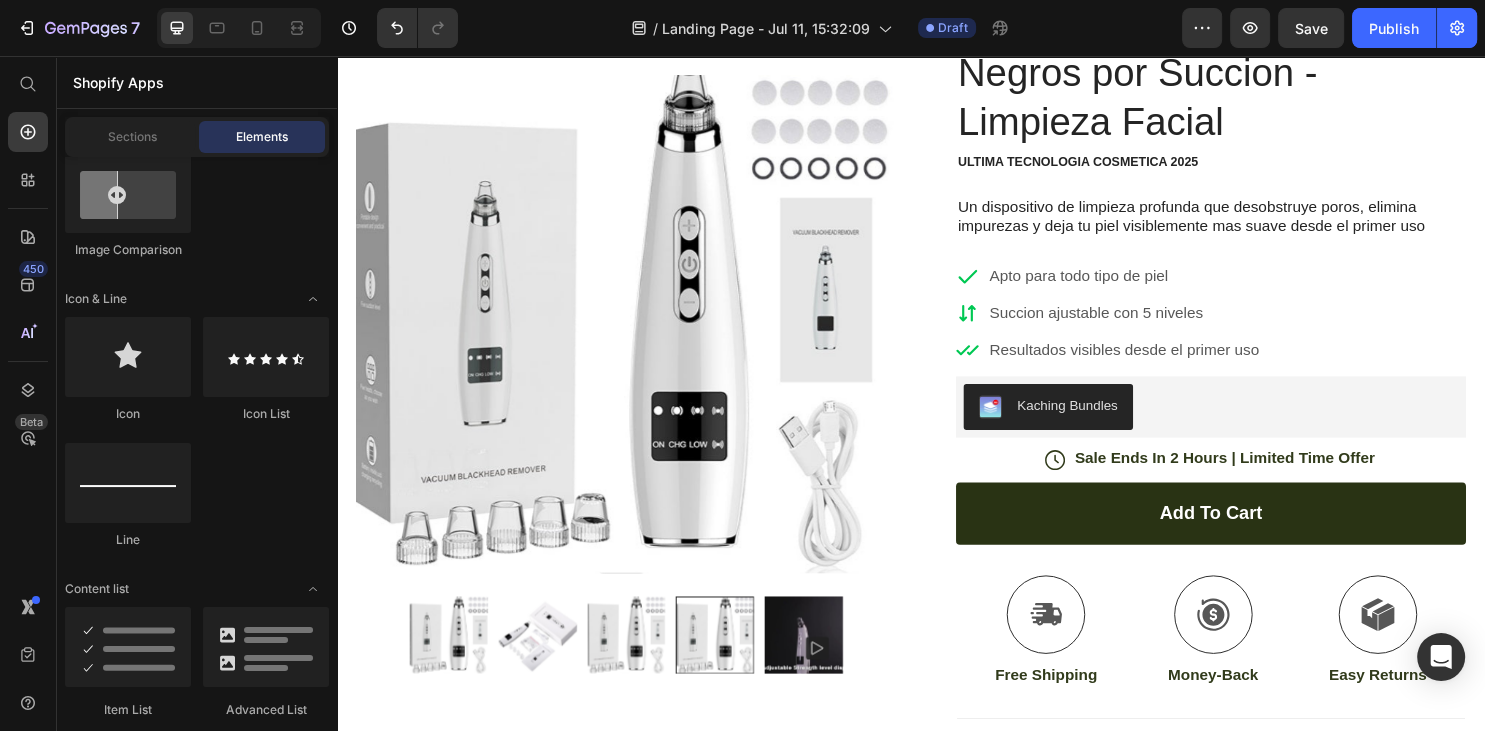scroll, scrollTop: 1296, scrollLeft: 0, axis: vertical 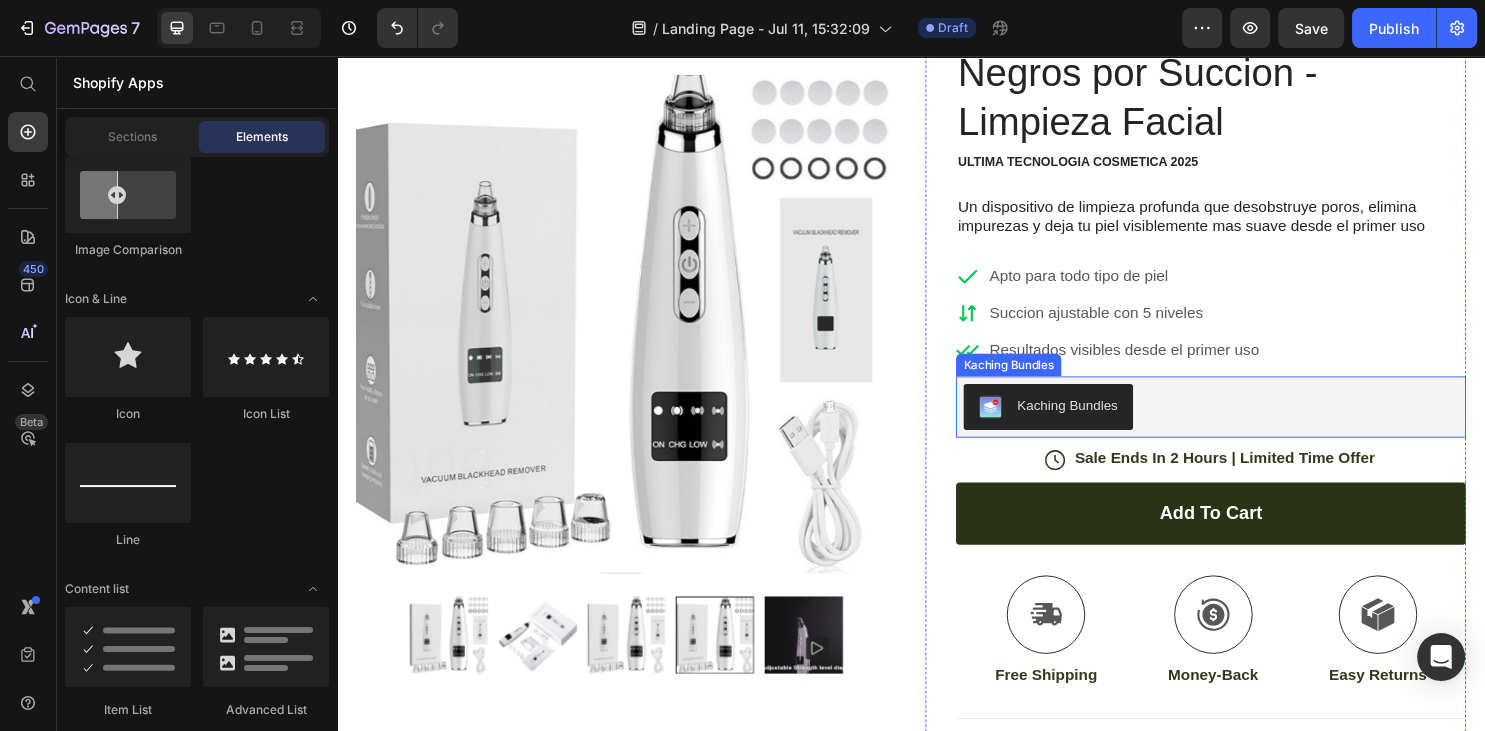 click on "Kaching Bundles" at bounding box center (1250, 423) 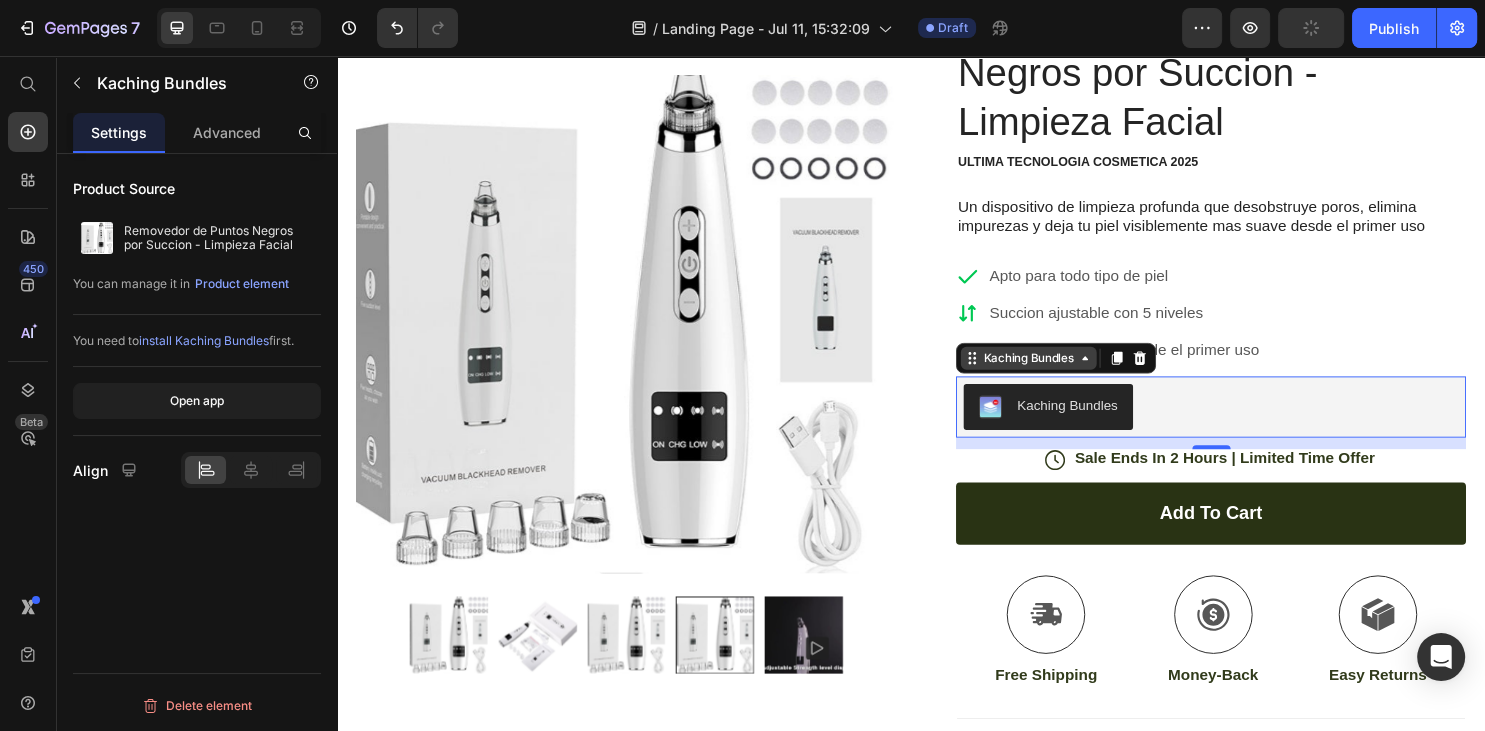 click on "Kaching Bundles" at bounding box center (1060, 372) 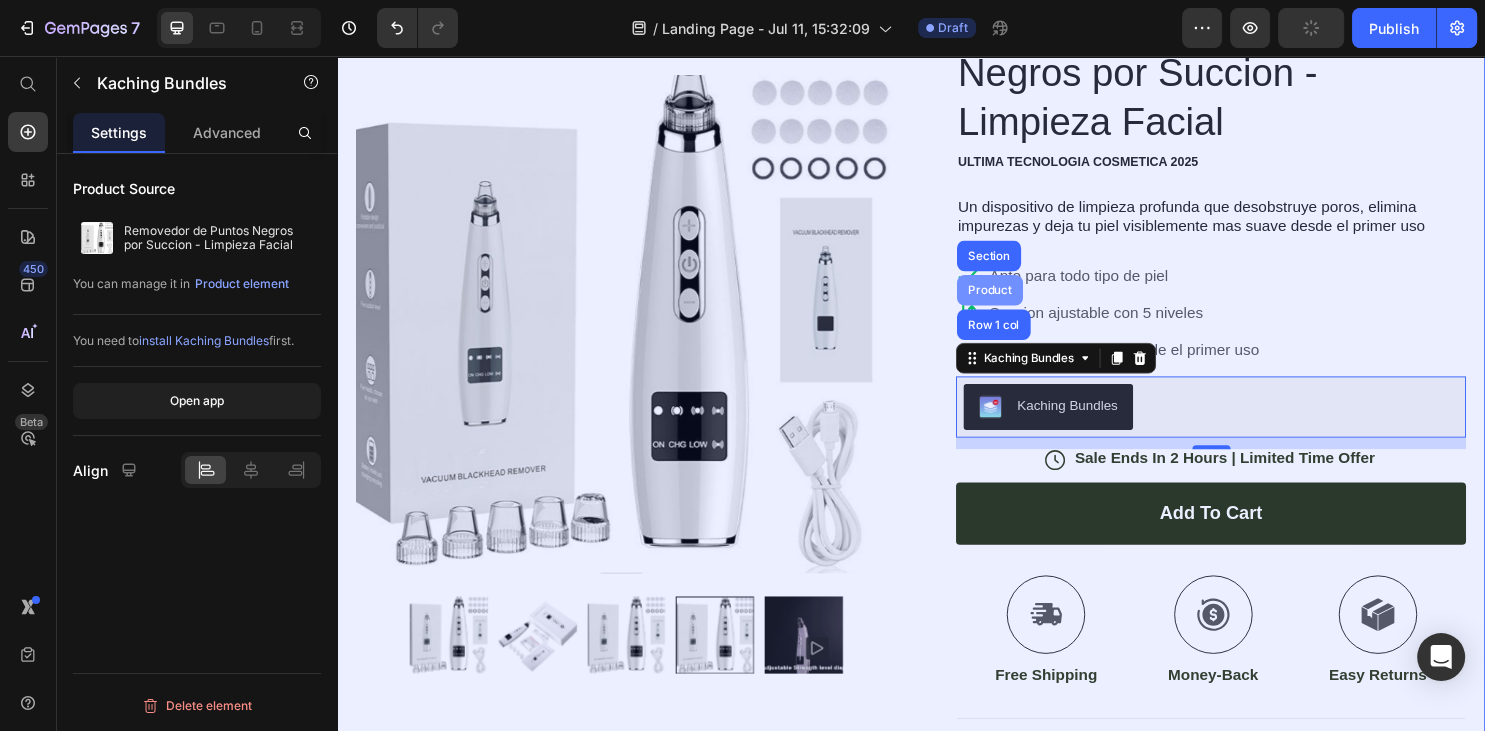 click on "Product" at bounding box center (1019, 301) 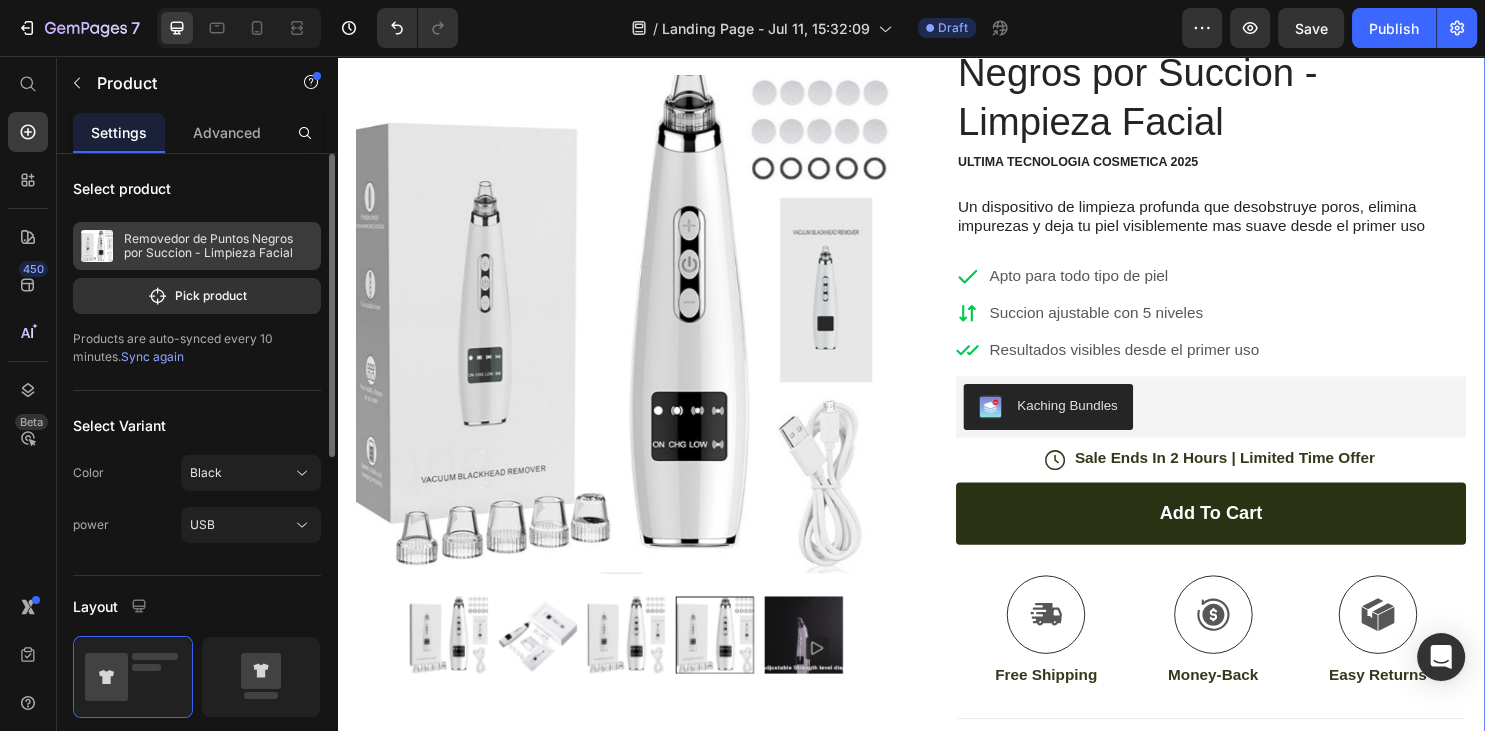 click on "Removedor de Puntos Negros por Succion - Limpieza Facial" at bounding box center [218, 246] 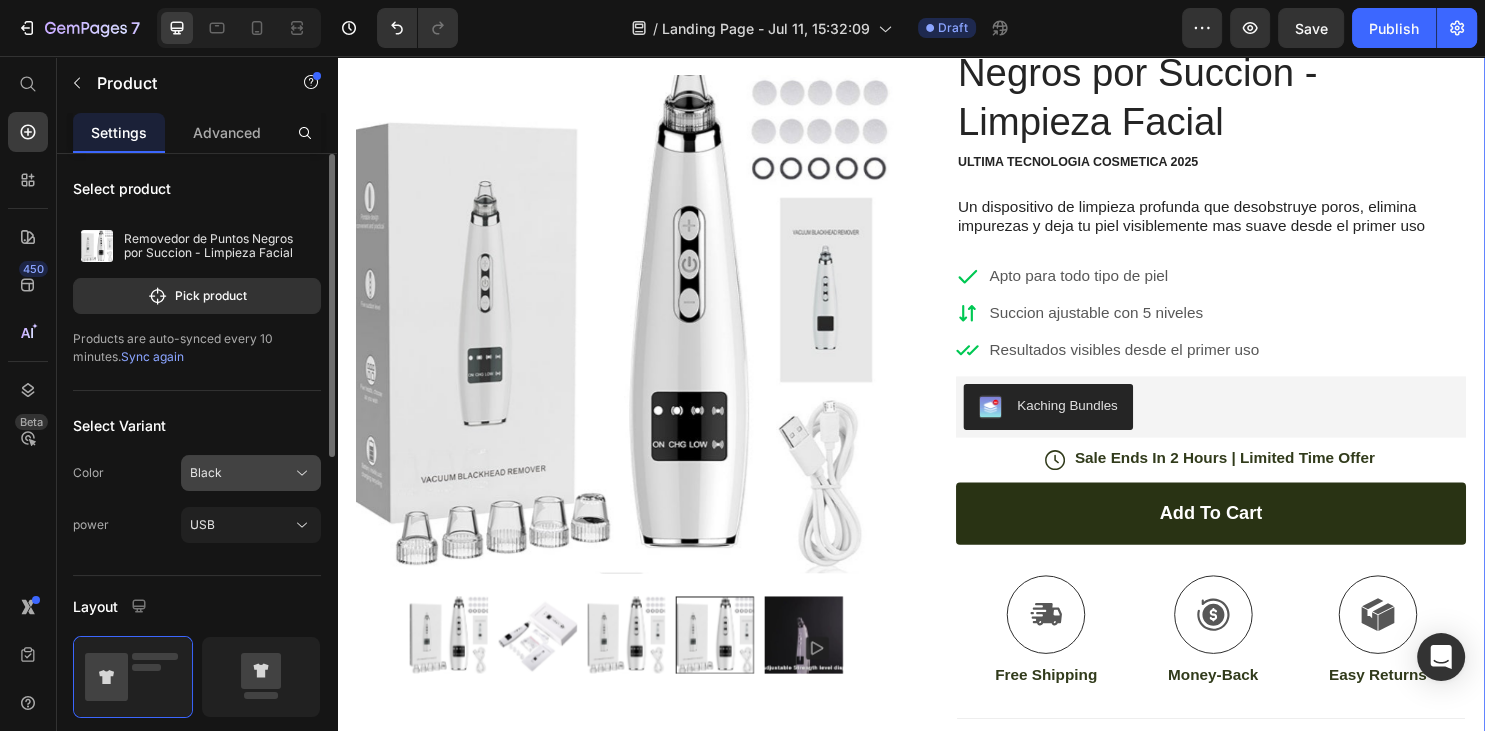 click on "Black" at bounding box center [251, 473] 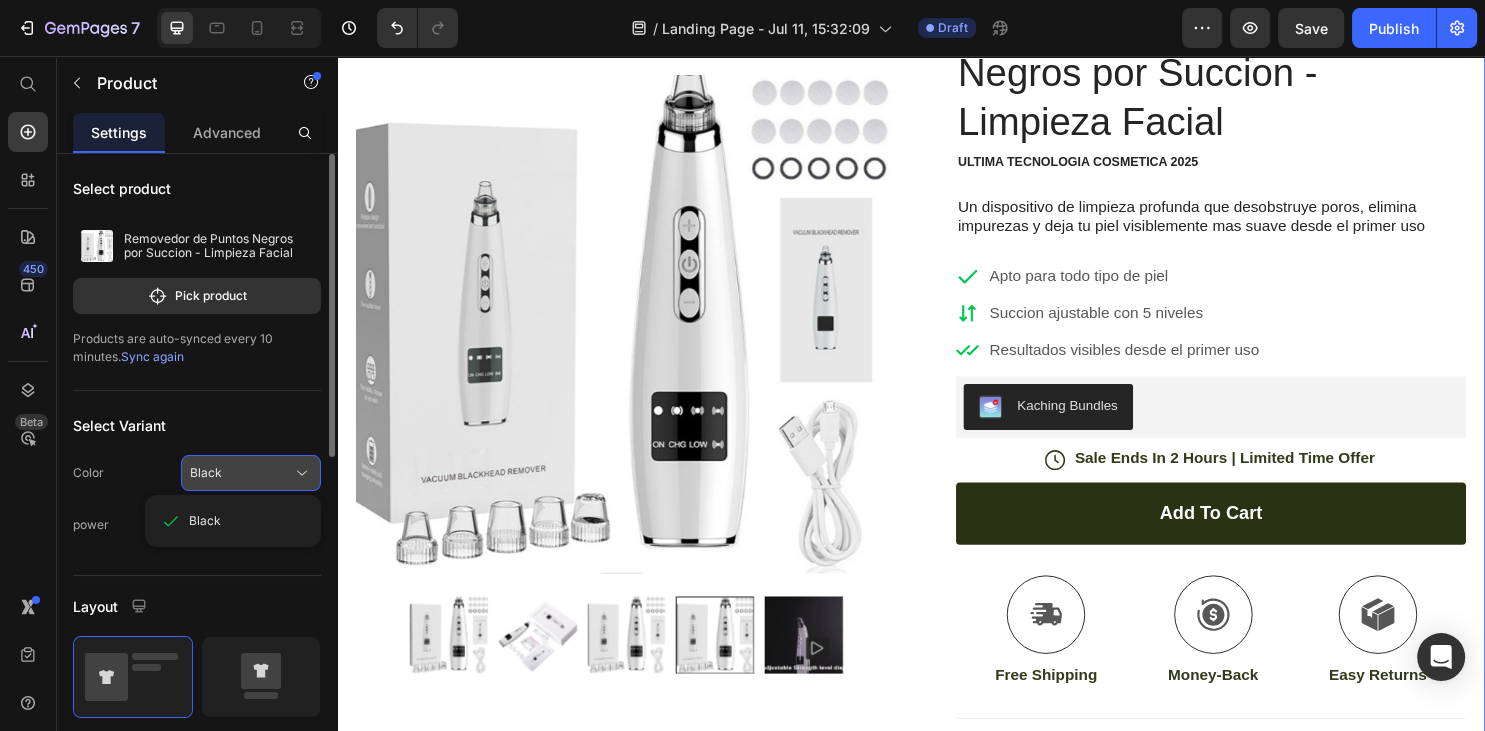 click on "Black" at bounding box center (251, 473) 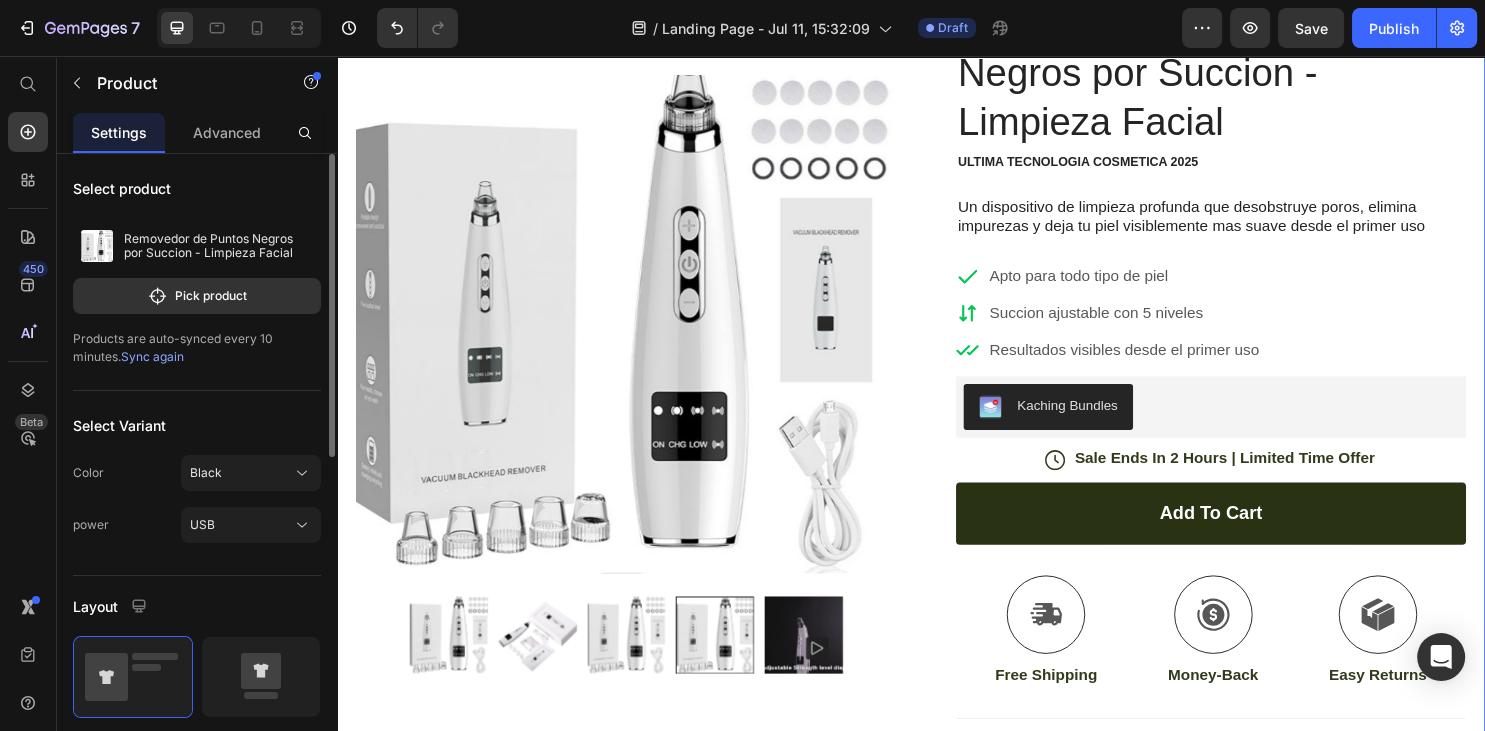 click on "Color Black" 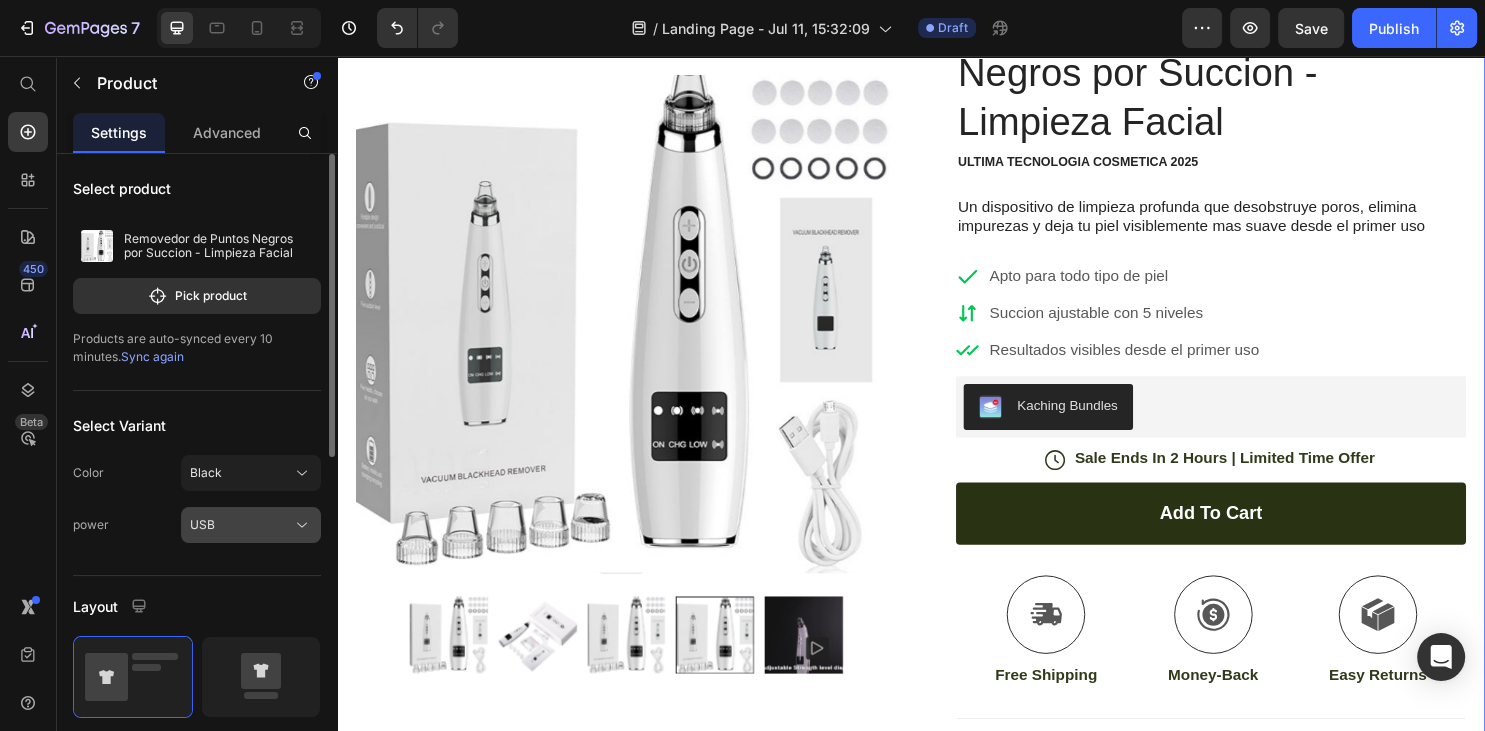 click on "USB" at bounding box center [251, 525] 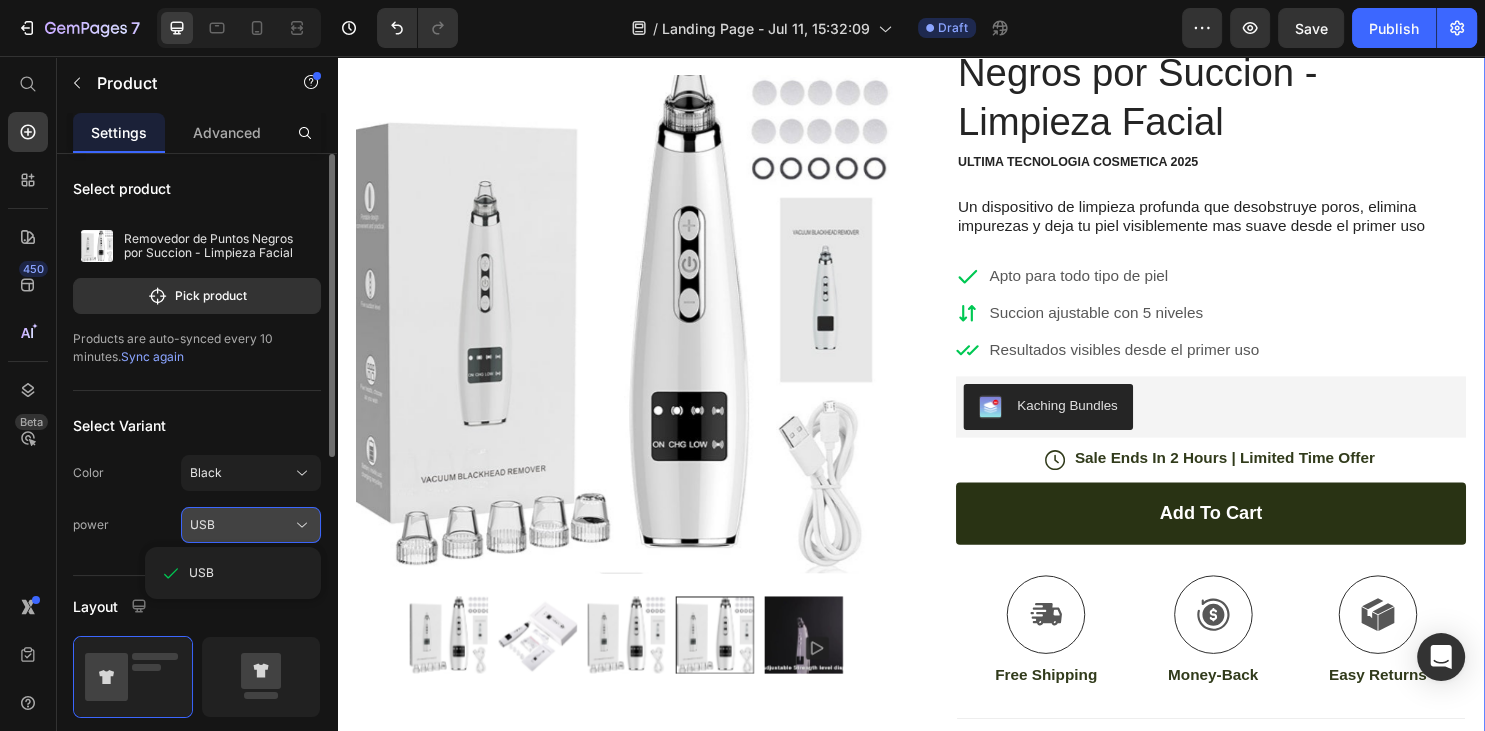 click on "USB" at bounding box center (251, 525) 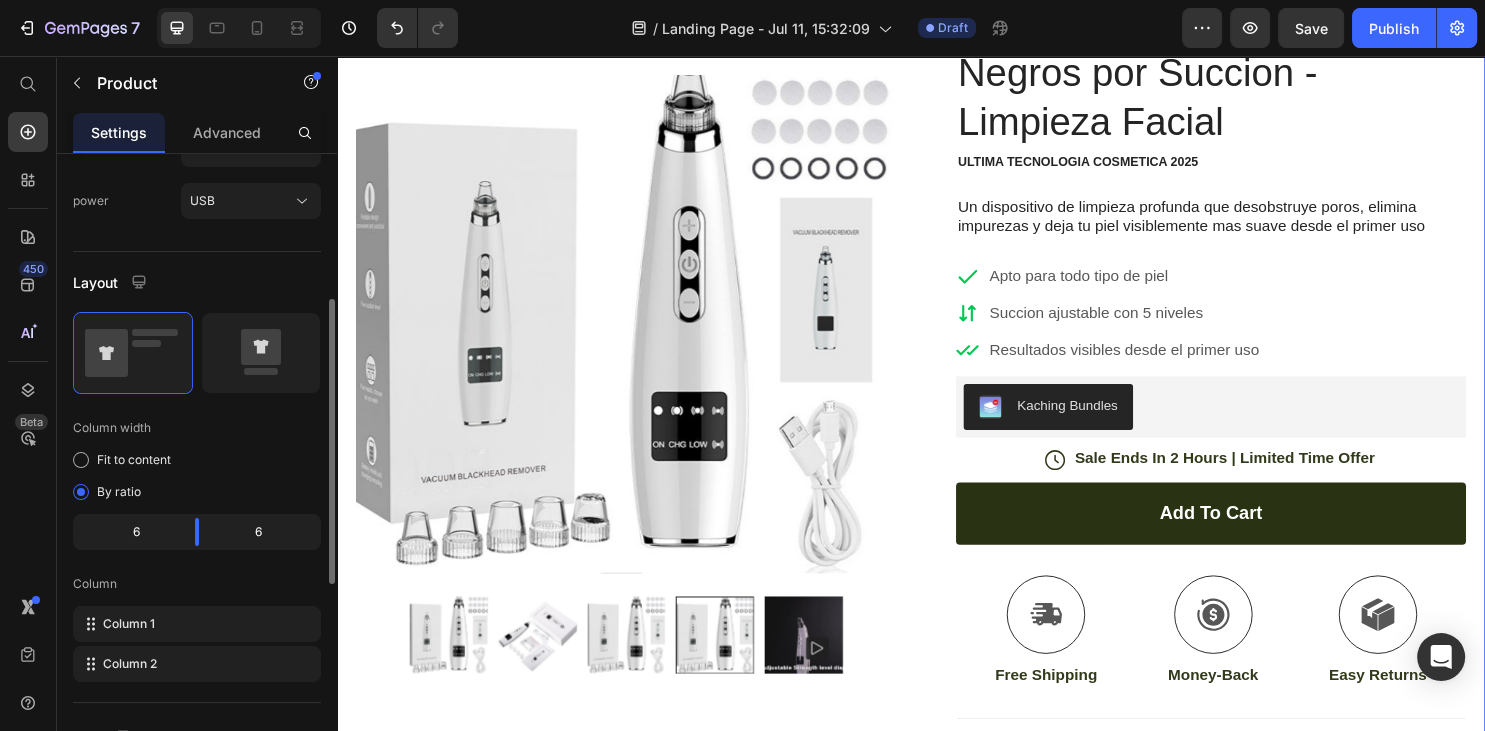 scroll, scrollTop: 540, scrollLeft: 0, axis: vertical 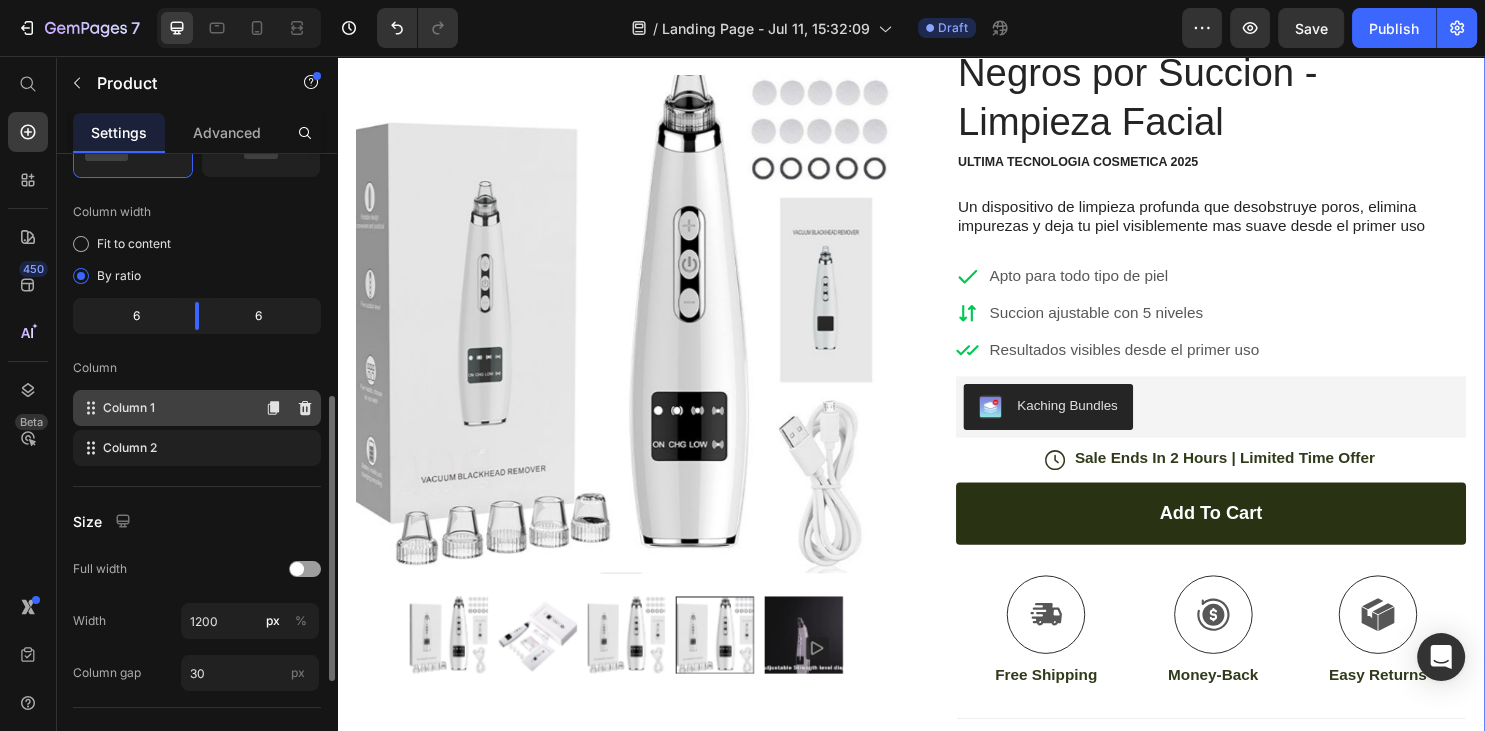 click on "Column 1" 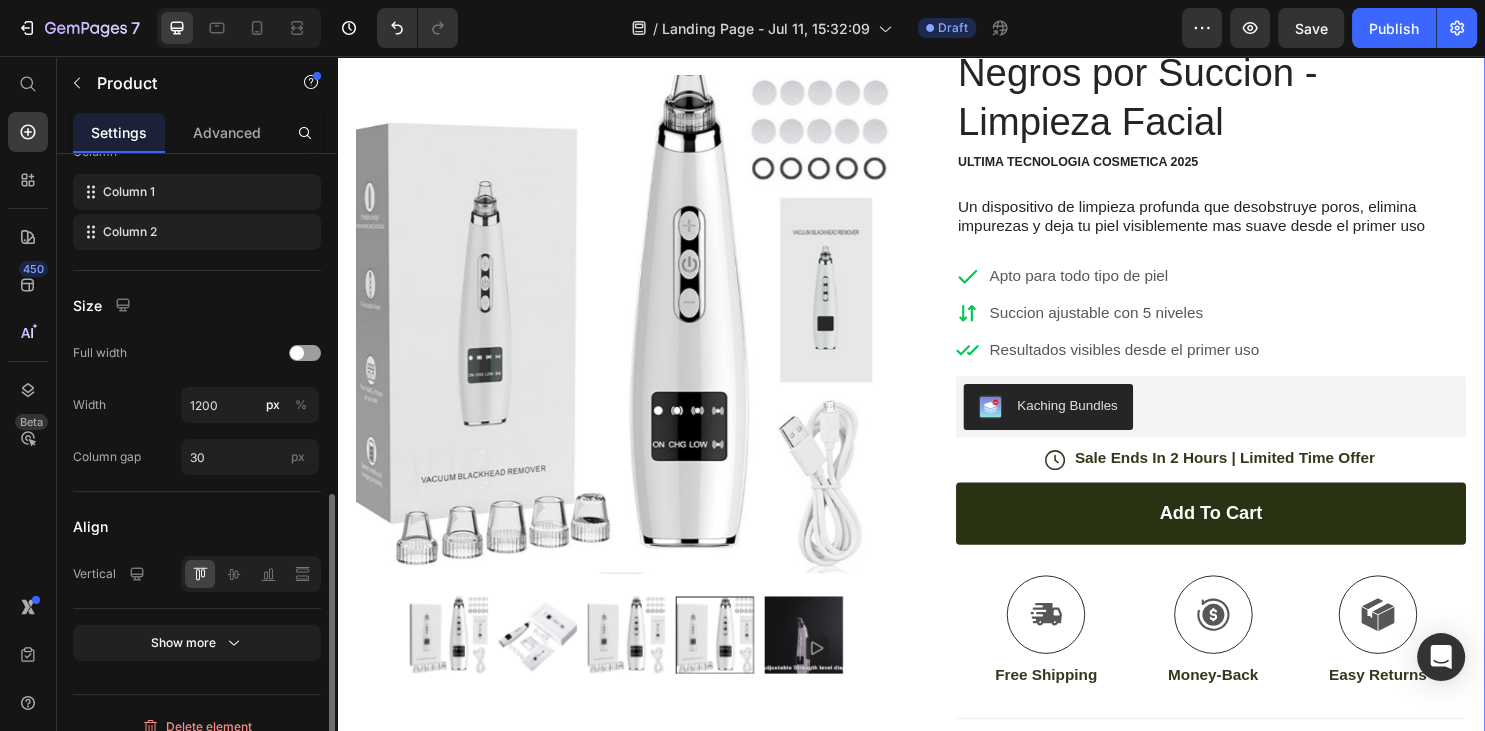 scroll, scrollTop: 775, scrollLeft: 0, axis: vertical 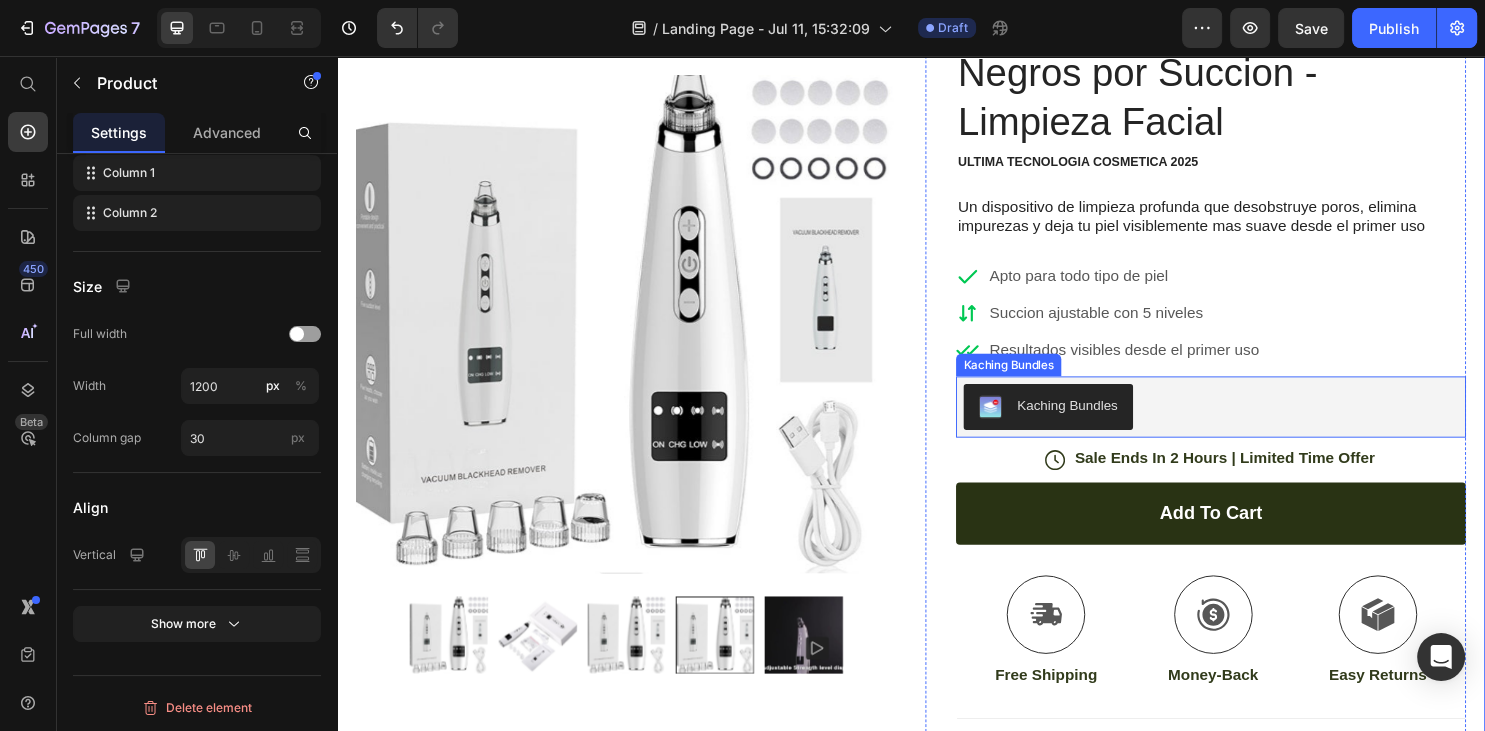 click on "Kaching Bundles" at bounding box center [1080, 423] 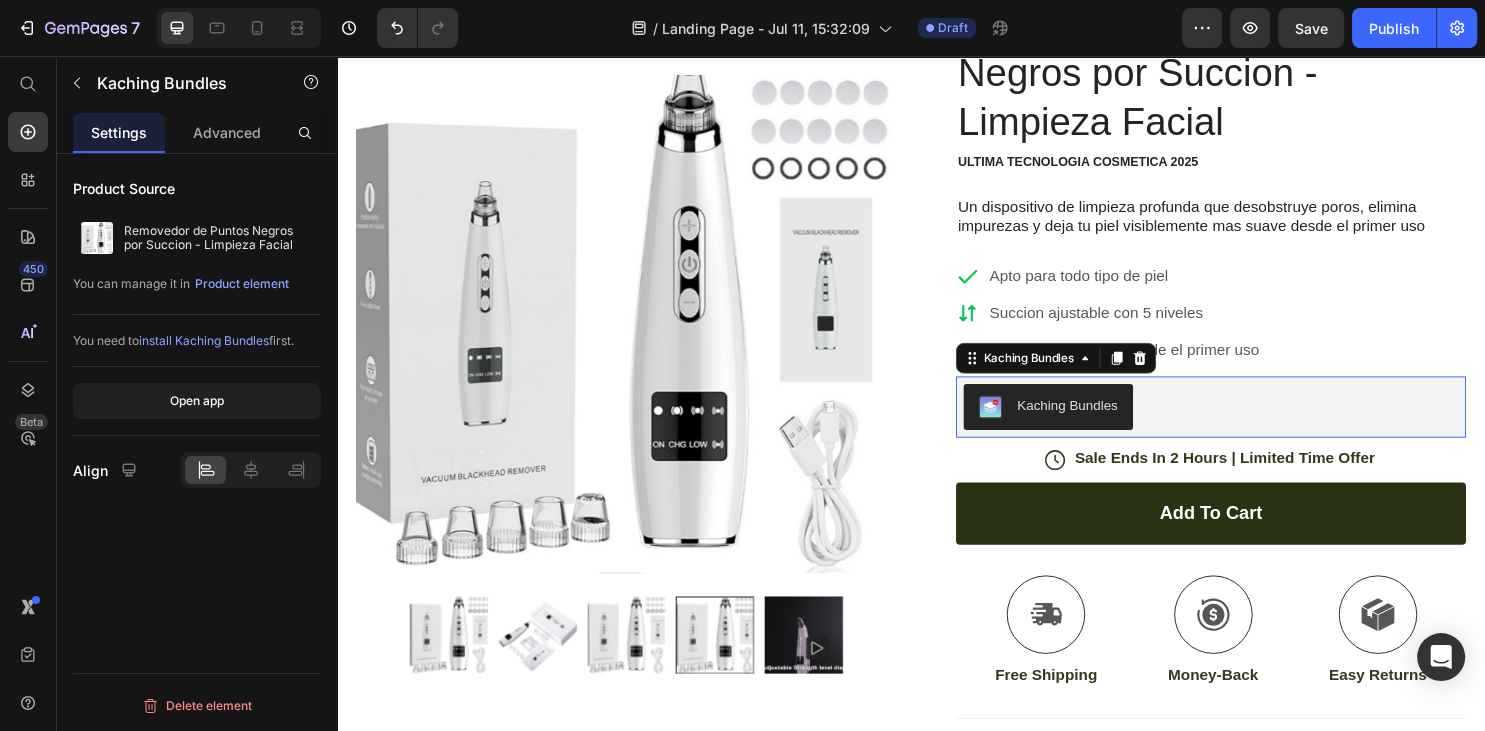 scroll, scrollTop: 0, scrollLeft: 0, axis: both 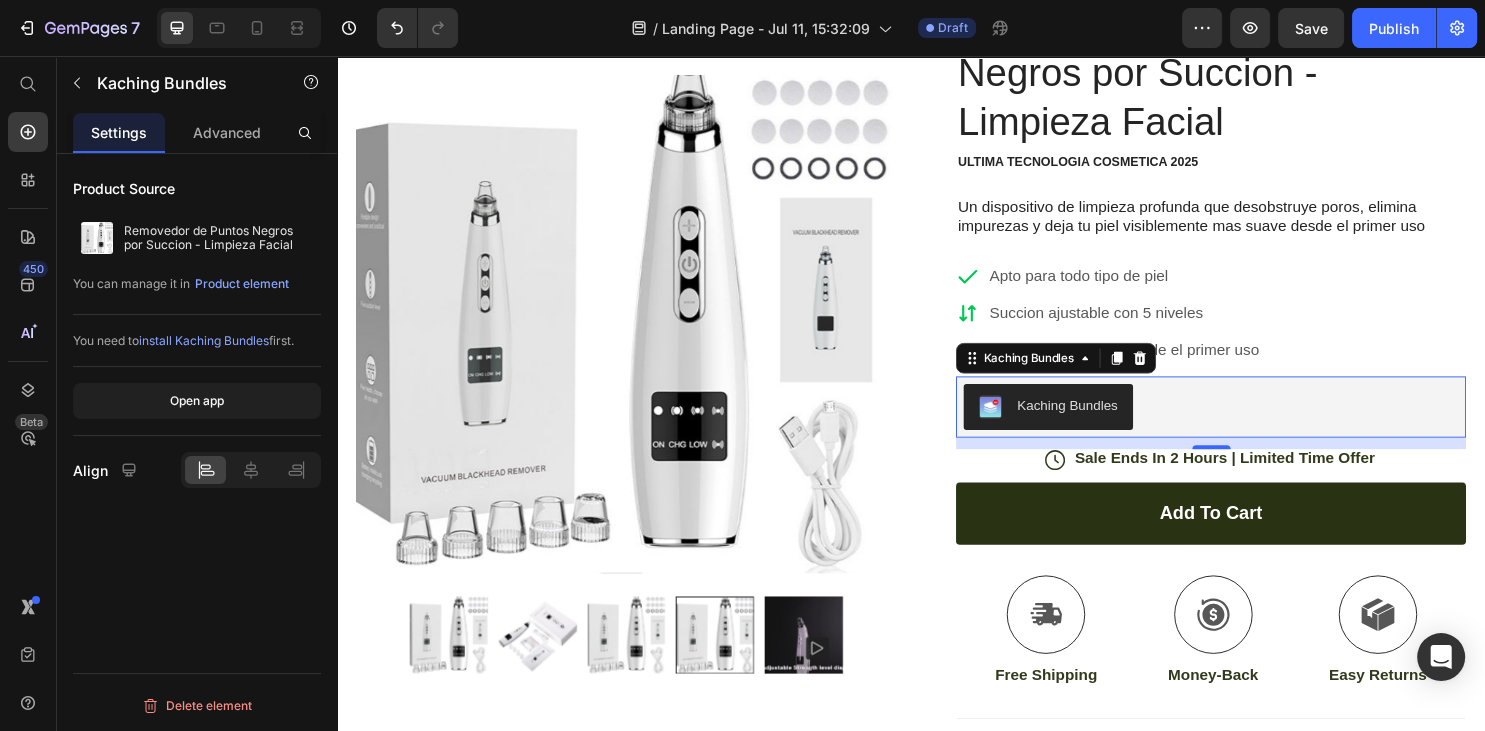 click on "Kaching Bundles" at bounding box center [1100, 421] 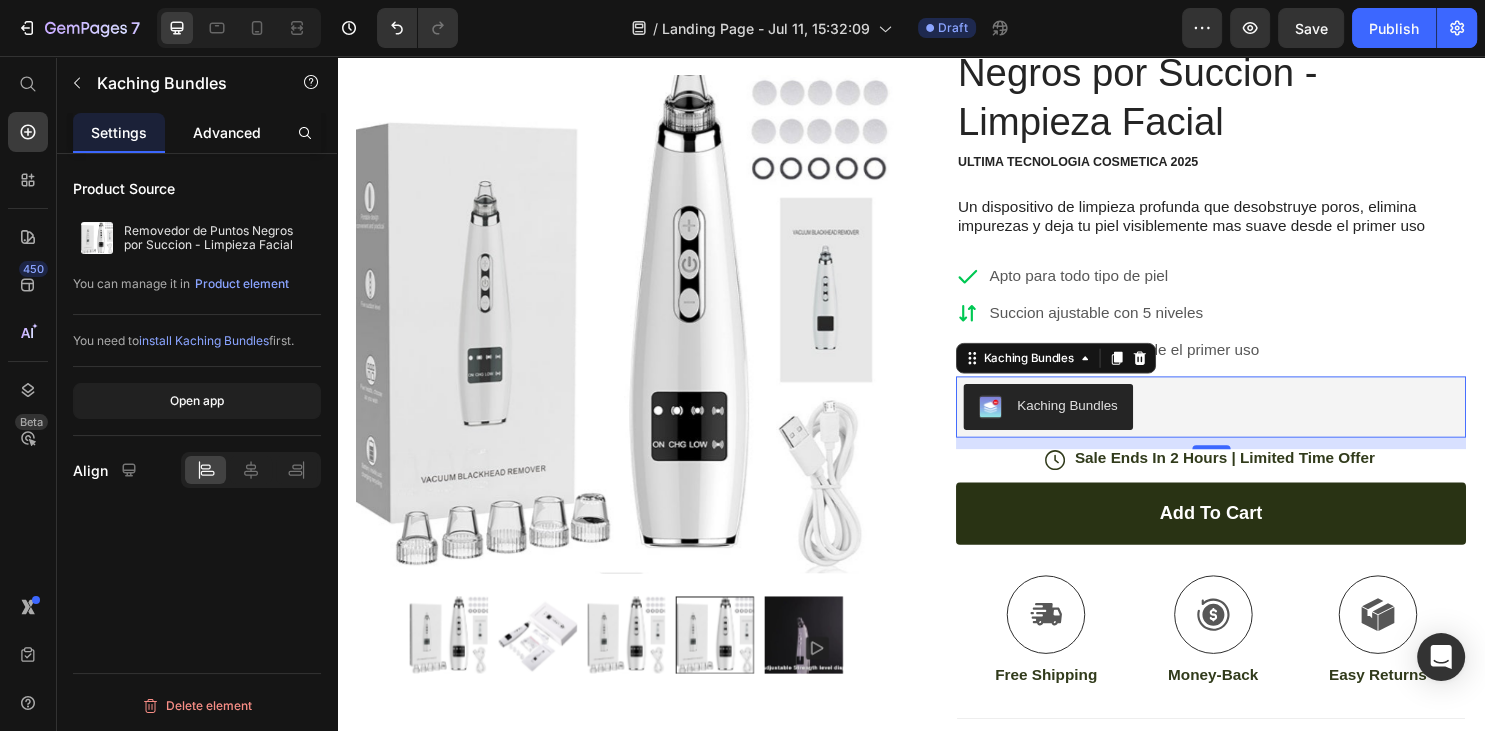 click on "Advanced" 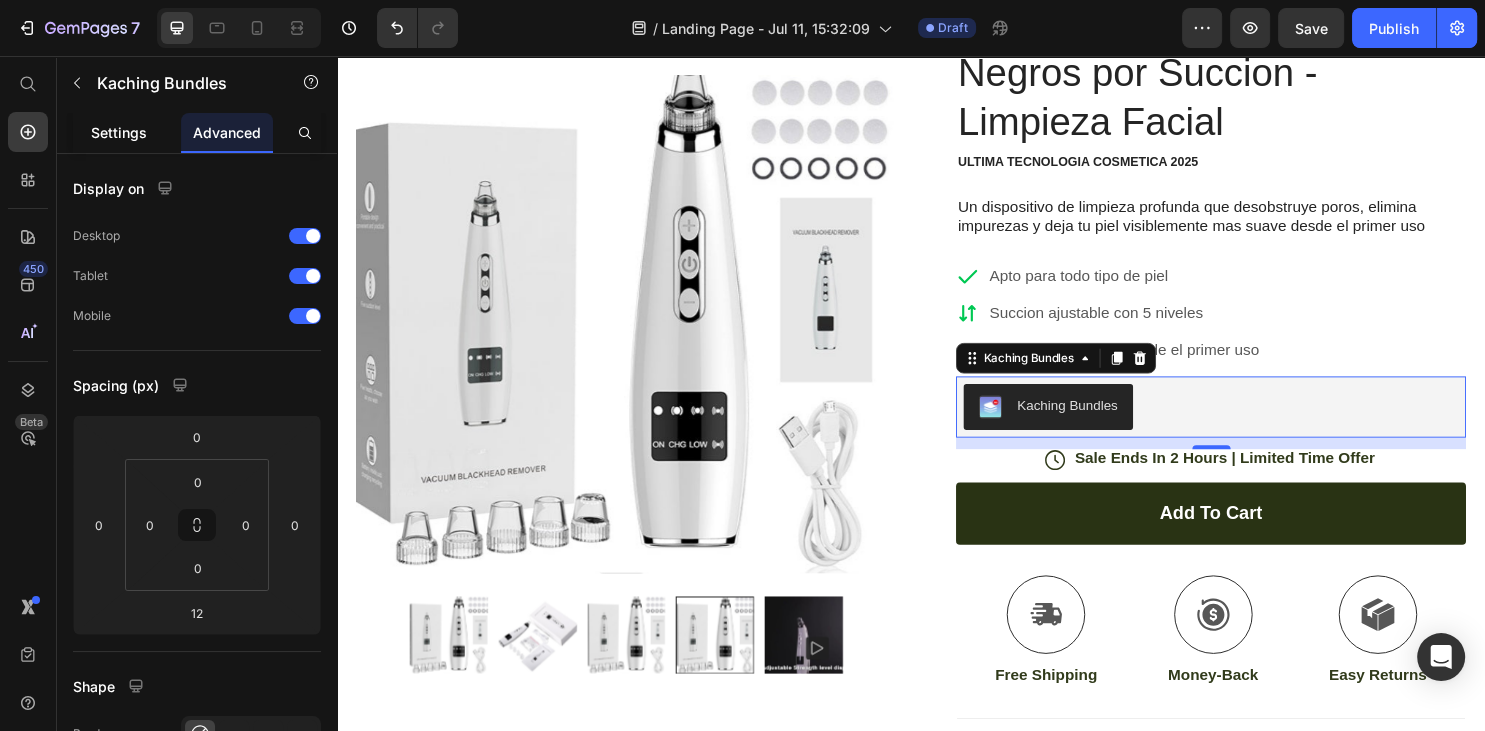 click on "Settings" 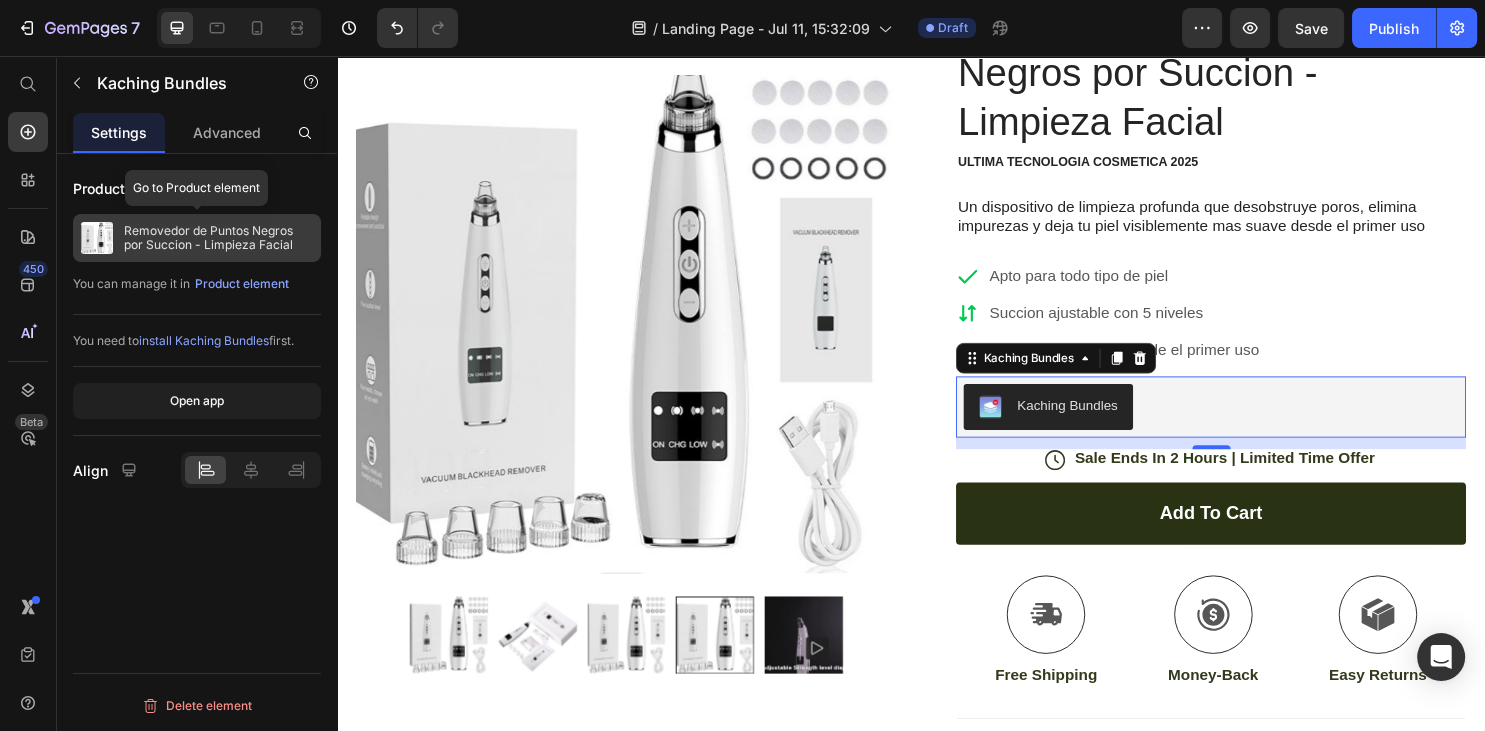 click on "Removedor de Puntos Negros por Succion - Limpieza Facial" at bounding box center (218, 238) 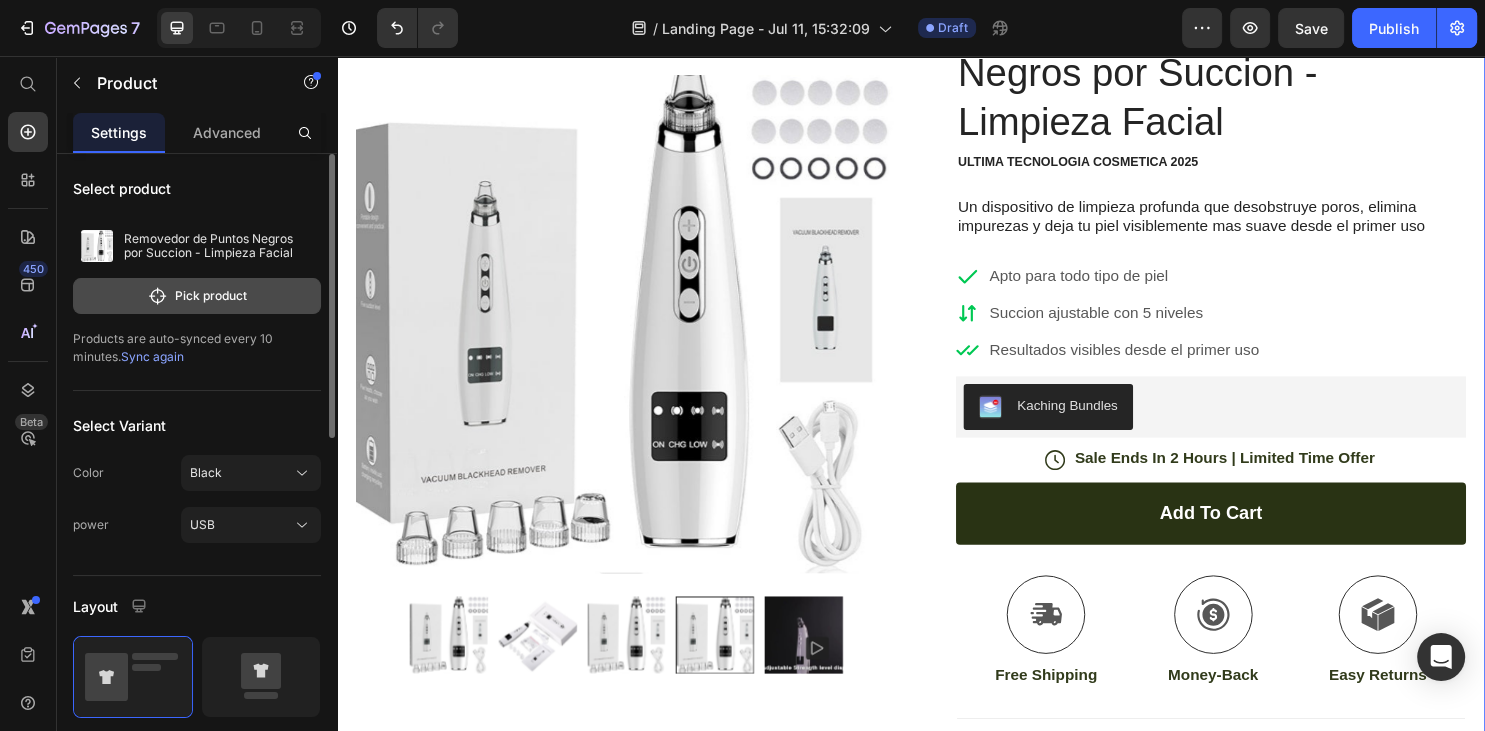 click on "Pick product" 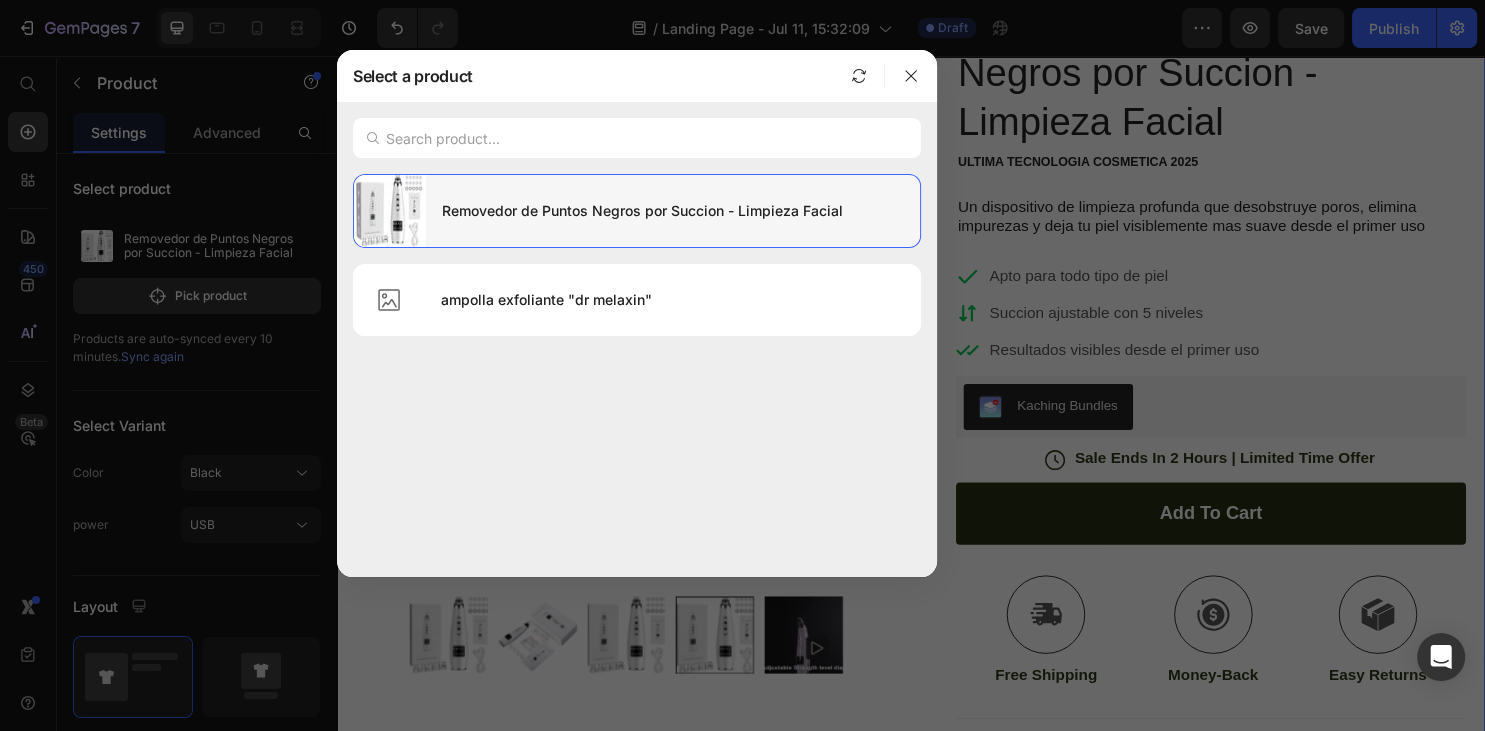 click on "Removedor de Puntos Negros por Succion - Limpieza Facial" at bounding box center [673, 211] 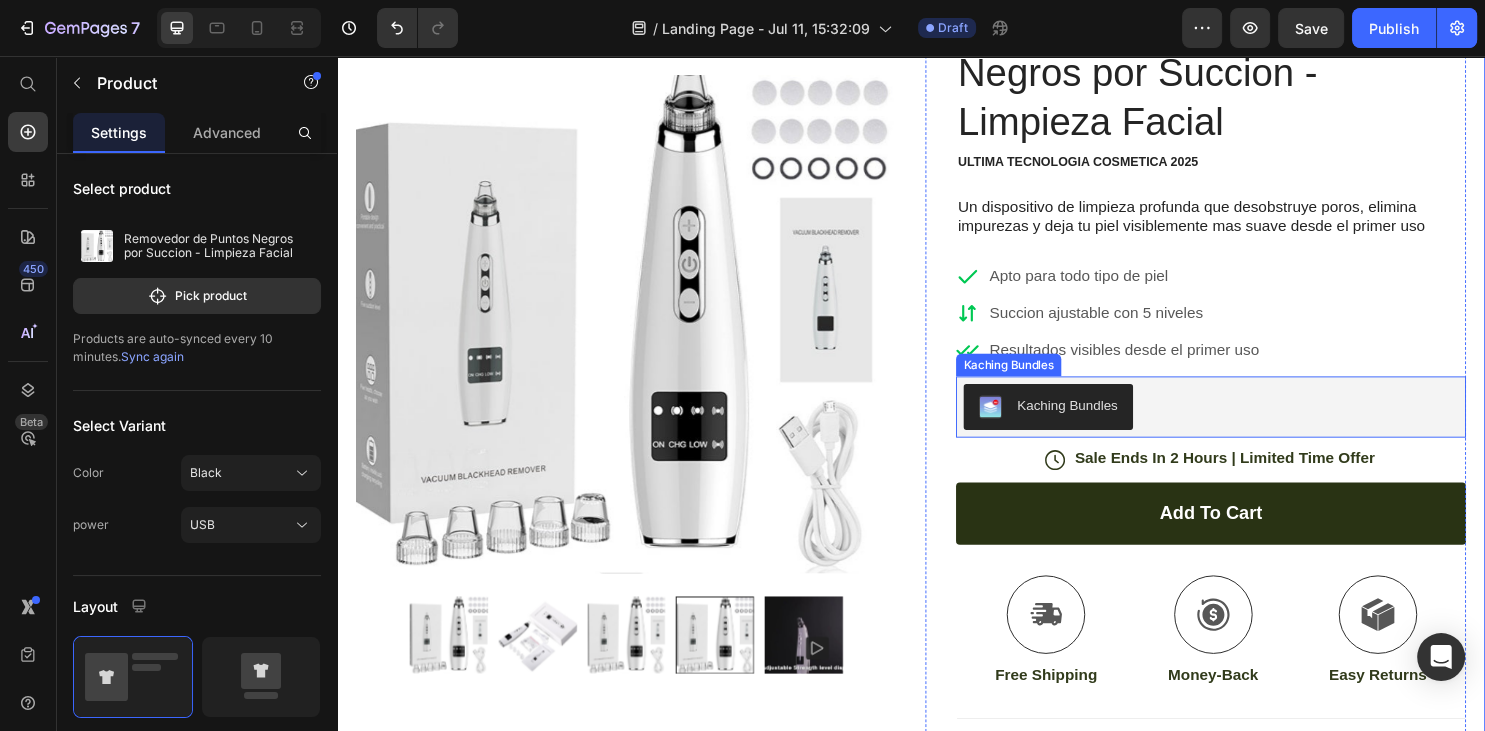 click on "Kaching Bundles" at bounding box center [1080, 423] 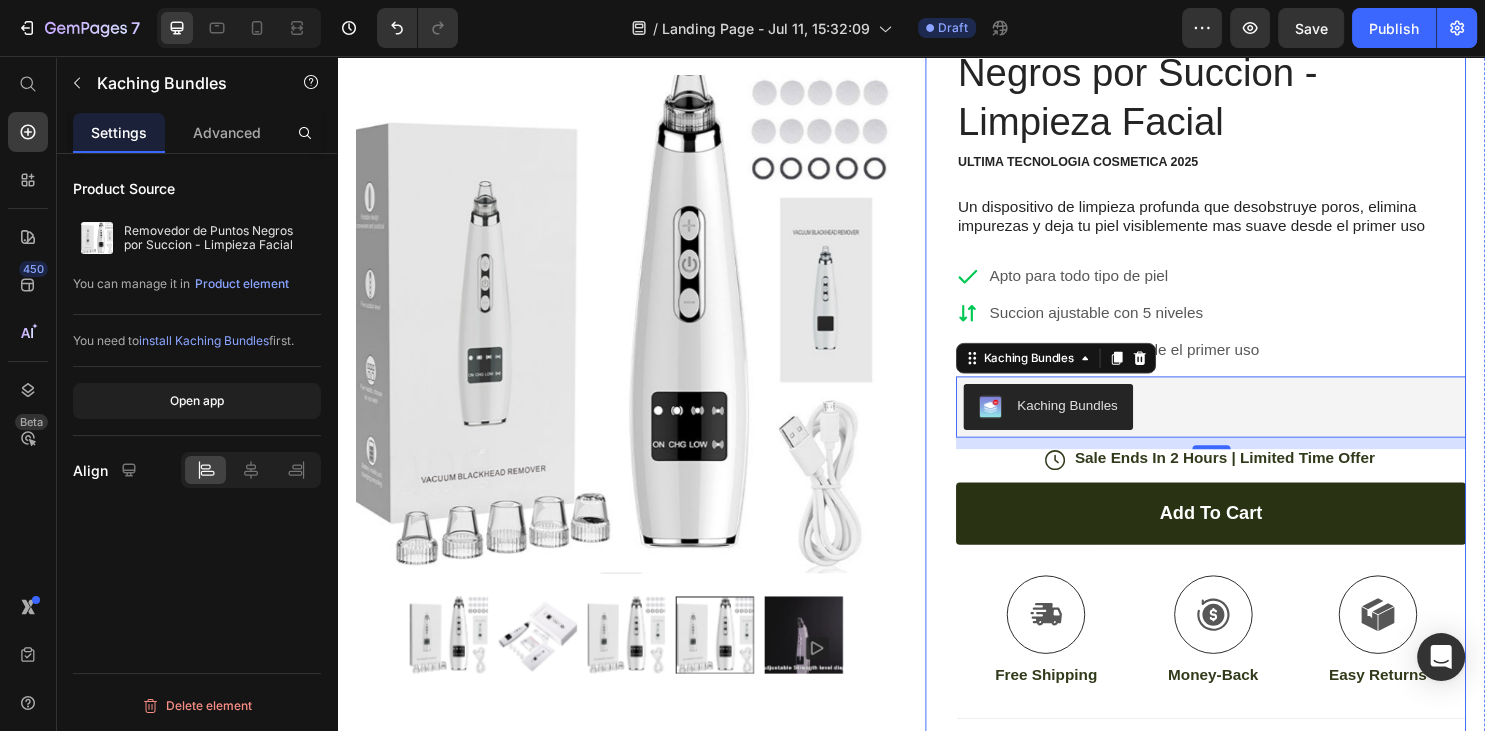 click on "Icon Icon Icon Icon Icon Icon List (1349 Reviews) Text Block Row Removedor de Puntos Negros por Succion - Limpieza Facial Product Title ULTIMA TECNOLOGIA COSMETICA 2025 Text Block Un dispositivo de limpieza profunda que desobstruye poros, elimina impurezas y deja tu piel visiblemente mas suave desde el primer uso Text Block
Apto para todo tipo de piel
Succion ajustable con 5 niveles
Resultados visibles desde el primer uso Item List Kaching Bundles Kaching Bundles   12
Icon Sale Ends In 2 Hours | Limited Time Offer Text Block Row add to cart Add to Cart
Icon Free Shipping Text Block
Icon Money-Back Text Block
Icon Easy Returns Text Block Row Image Icon Icon Icon Icon Icon Icon List “This skin cream is a game-changer! It has transformed my dry, lackluster skin into a hydrated and radiant complexion. I love how it absorbs quickly and leaves no greasy residue. Highly recommend” Text Block Icon" at bounding box center [1234, 486] 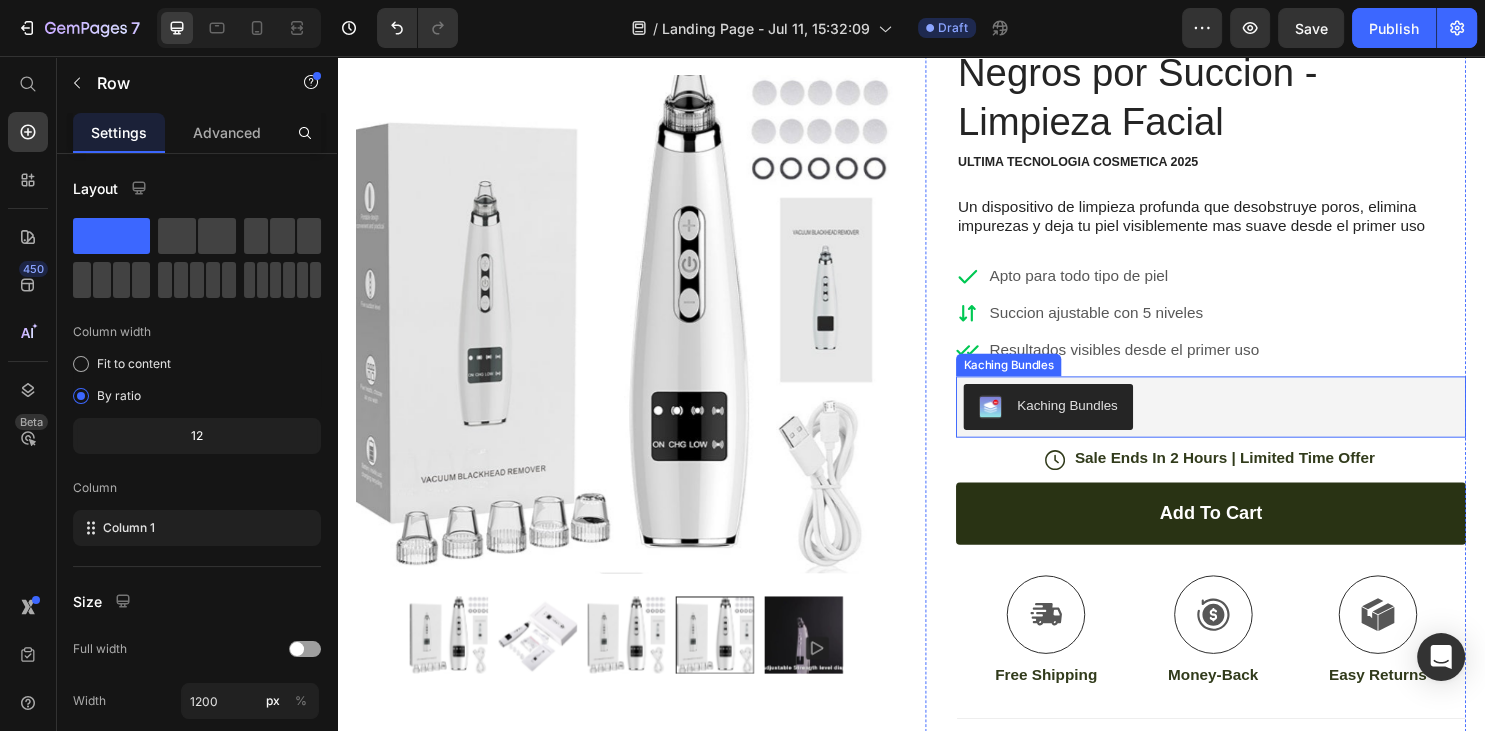 click on "Kaching Bundles" at bounding box center (1080, 423) 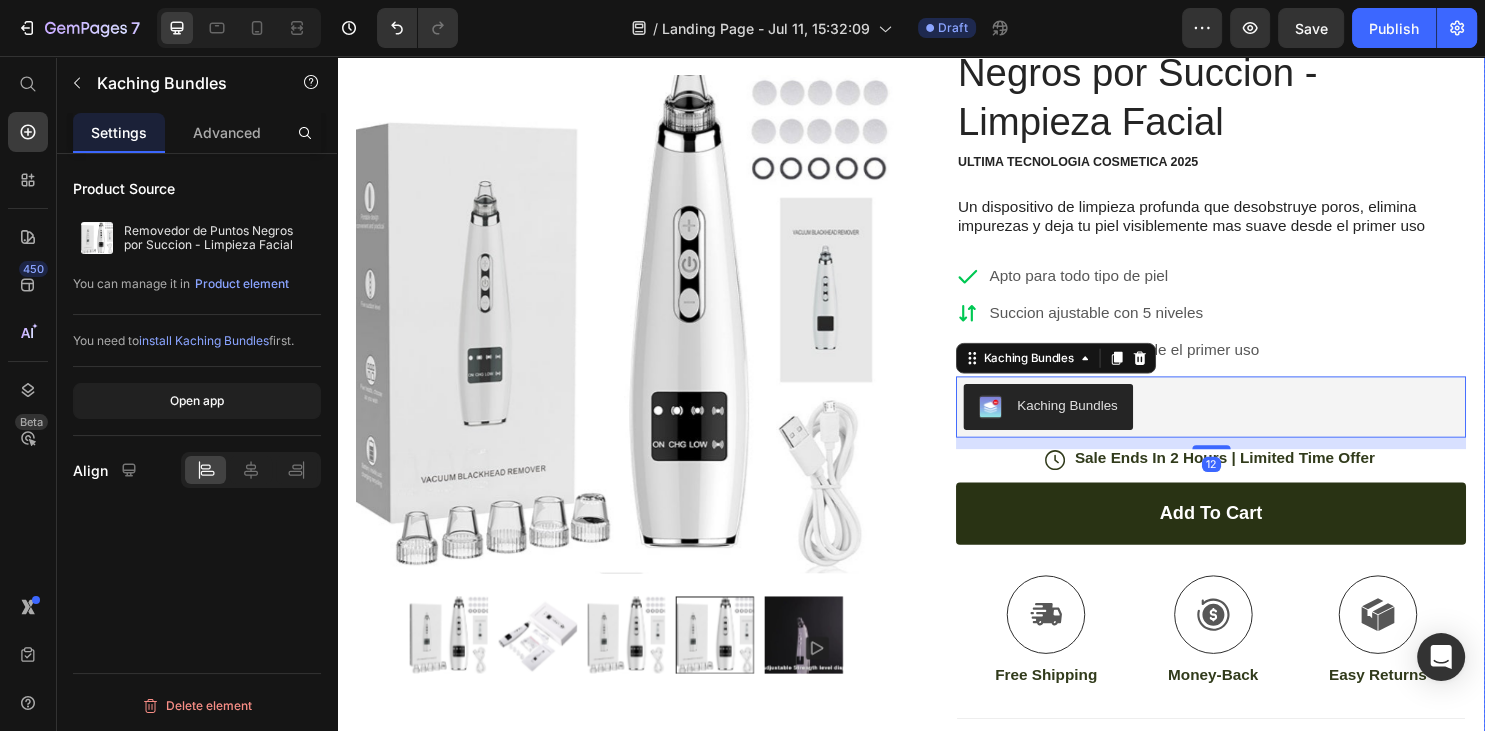 click on "Product Images Image Icon Icon Icon Icon Icon Icon List “This skin cream is a game-changer! It has transformed my dry, lackluster skin into a hydrated and radiant complexion. I love how it absorbs quickly and leaves no greasy residue. Highly recommend” Text Block
Icon Hannah N. (Houston, USA) Text Block Row Row Row Icon Icon Icon Icon Icon Icon List (1349 Reviews) Text Block Row Removedor de Puntos Negros por Succion - Limpieza Facial Product Title ULTIMA TECNOLOGIA COSMETICA 2025 Text Block Un dispositivo de limpieza profunda que desobstruye poros, elimina impurezas y deja tu piel visiblemente mas suave desde el primer uso Text Block
Apto para todo tipo de piel
Succion ajustable con 5 niveles
Resultados visibles desde el primer uso Item List Kaching Bundles Kaching Bundles   12
Icon Sale Ends In 2 Hours | Limited Time Offer Text Block Row add to cart Add to Cart
Icon Free Shipping Text Block" at bounding box center [937, 462] 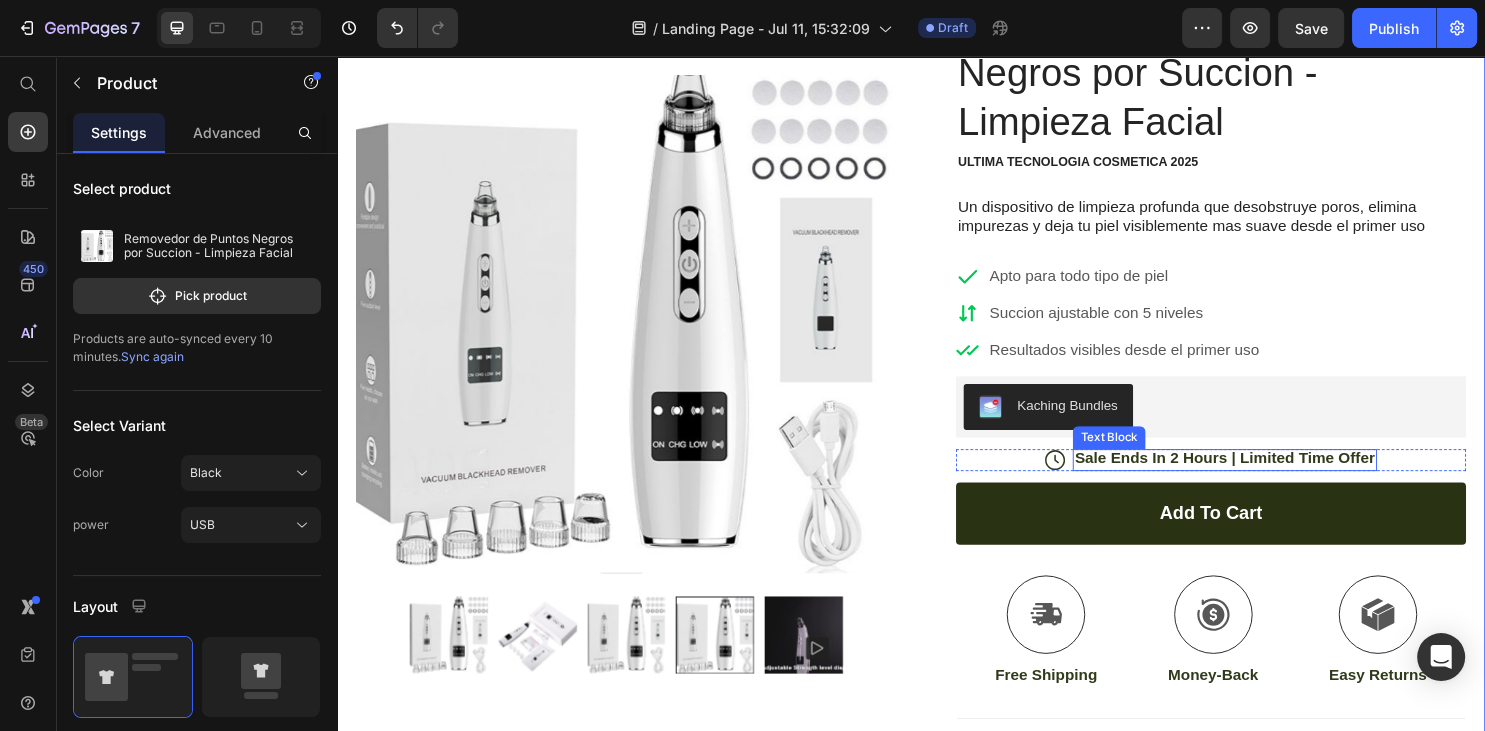 click on "Sale Ends In 2 Hours | Limited Time Offer" at bounding box center (1265, 477) 